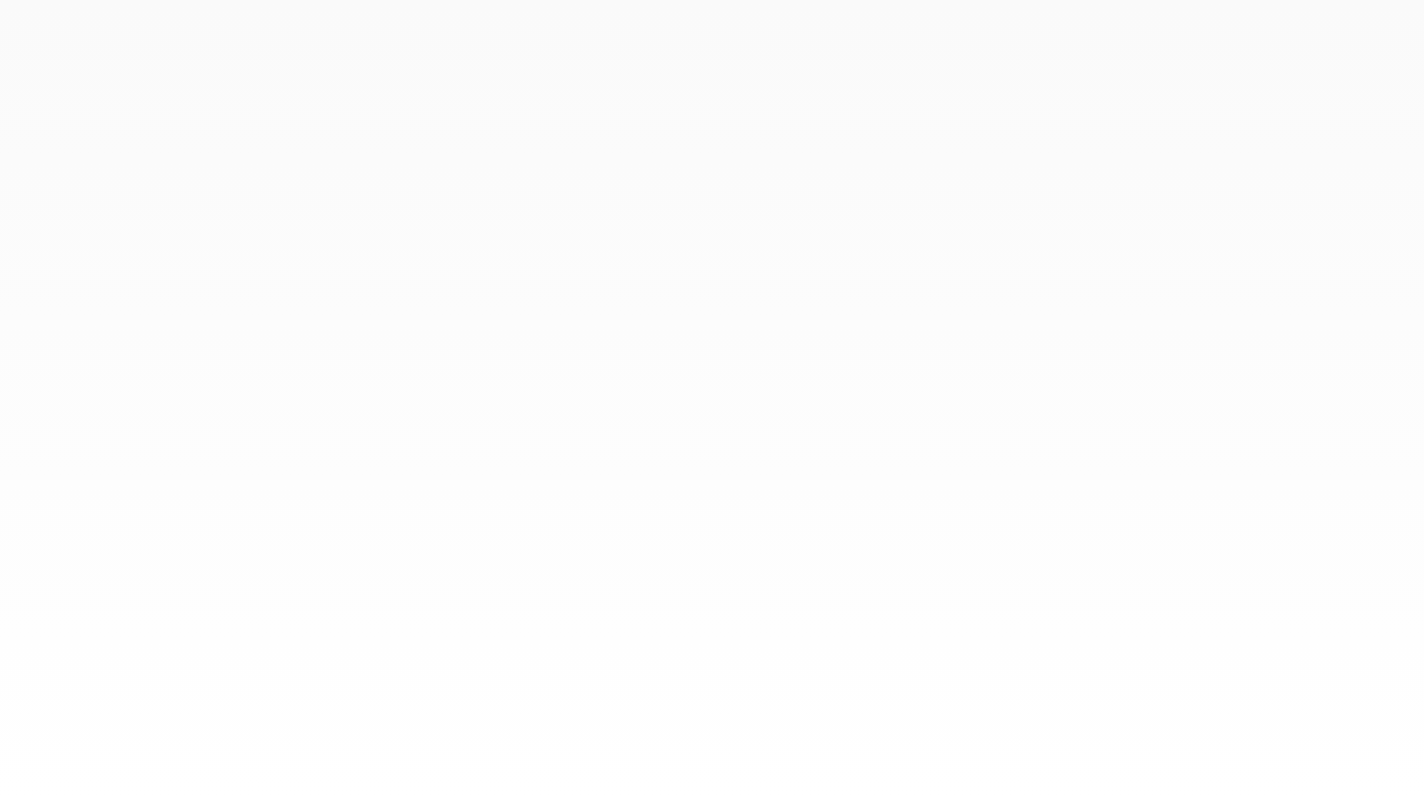 scroll, scrollTop: 0, scrollLeft: 0, axis: both 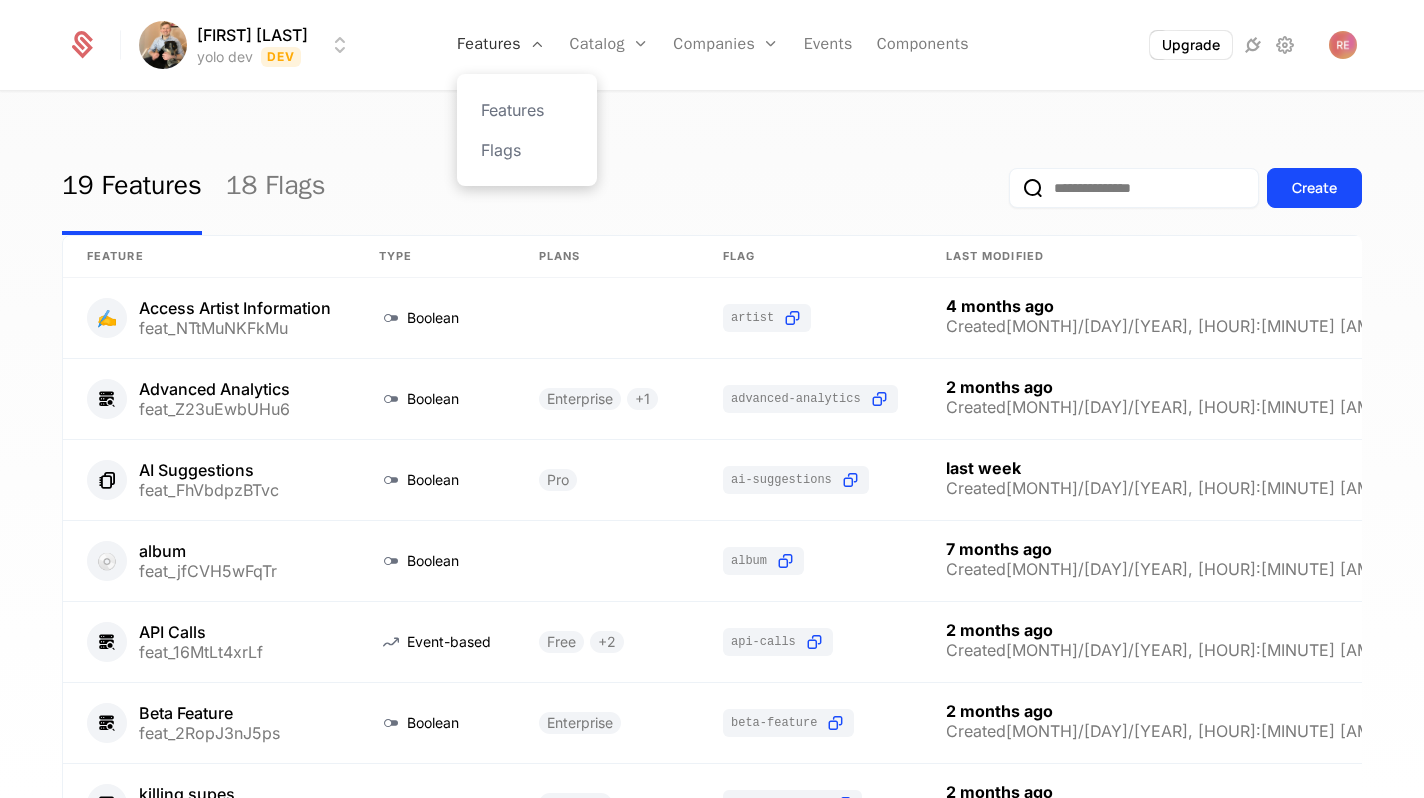 click on "Features" at bounding box center (501, 45) 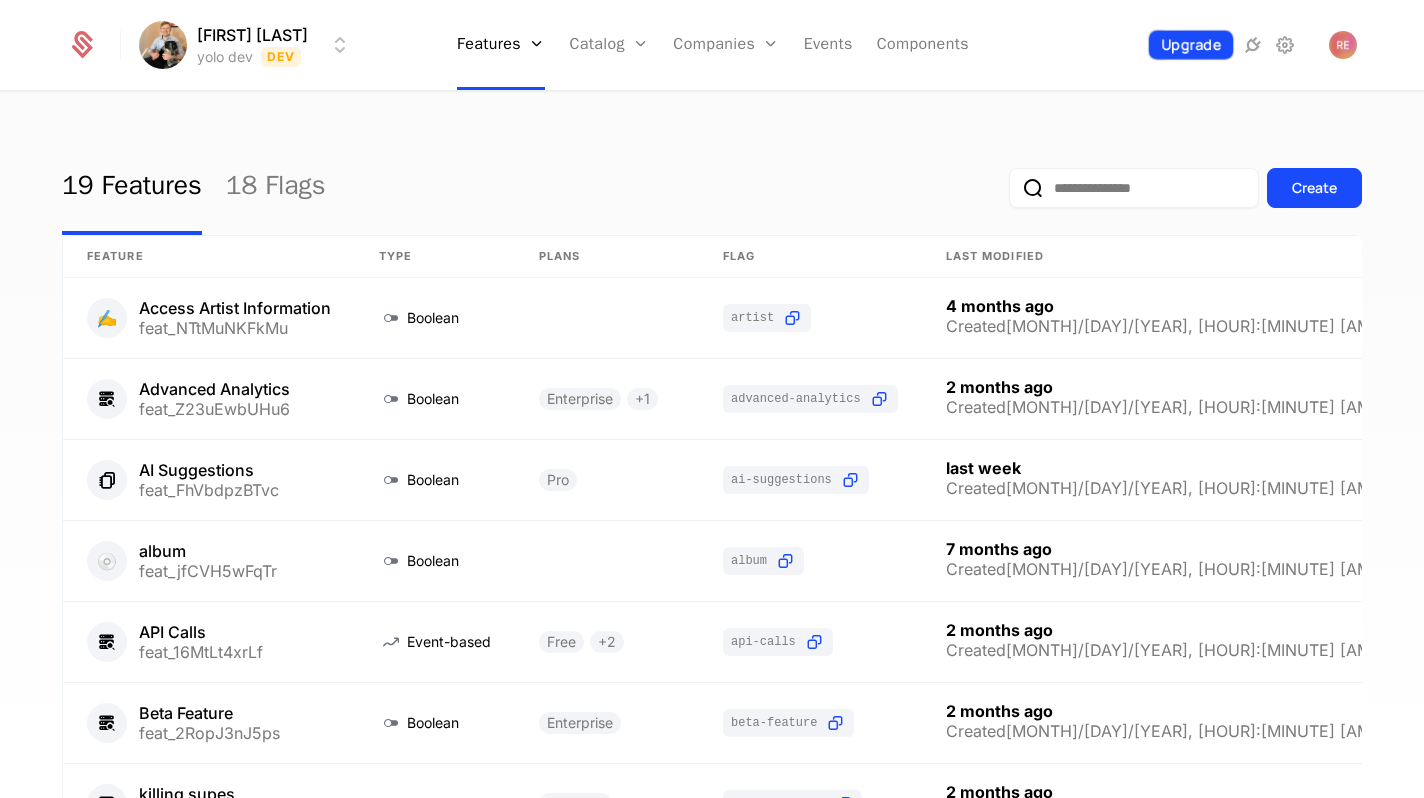 click on "Upgrade" at bounding box center [1191, 45] 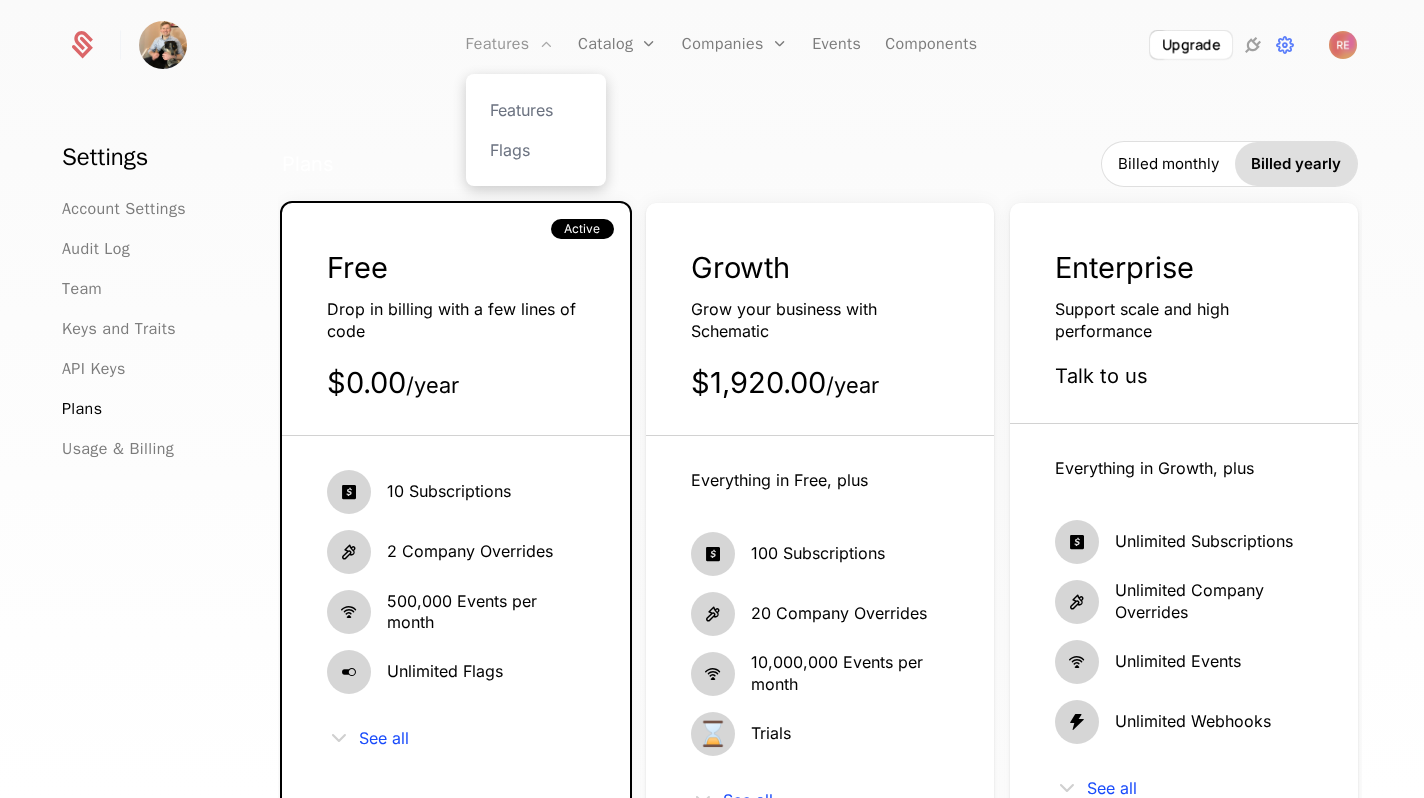 click on "Features" at bounding box center [510, 45] 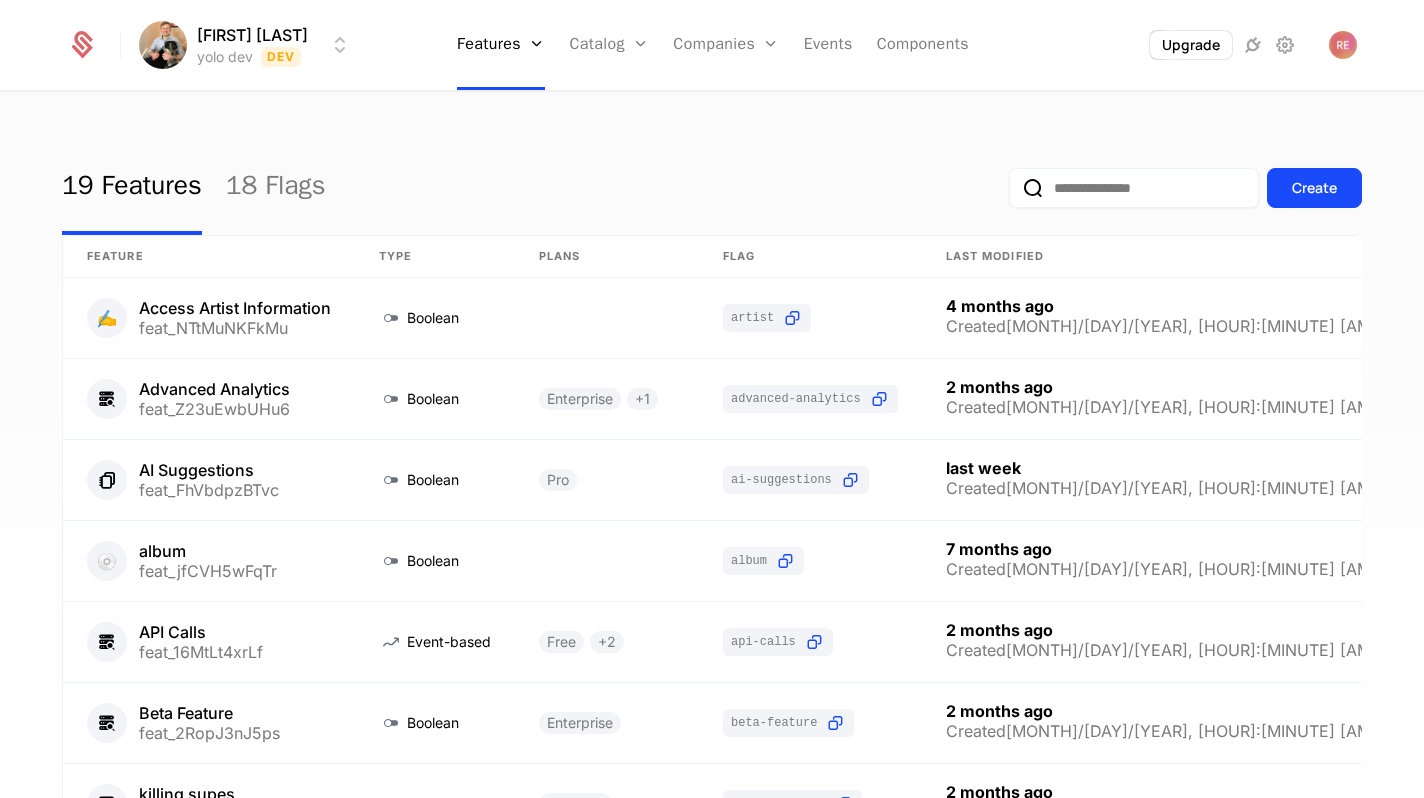 click on "19 Features 18 Flags Create" at bounding box center [712, 188] 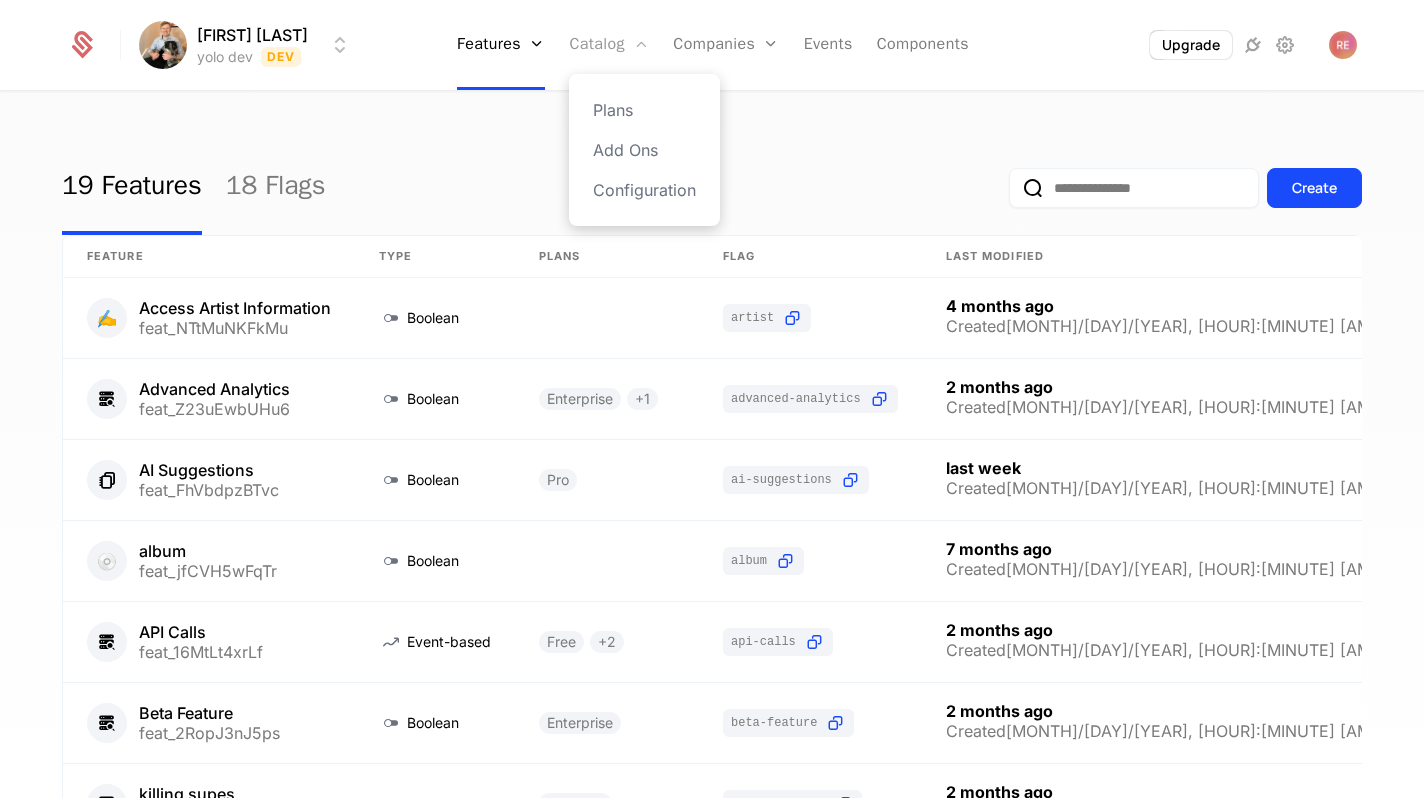click on "Catalog" at bounding box center [609, 45] 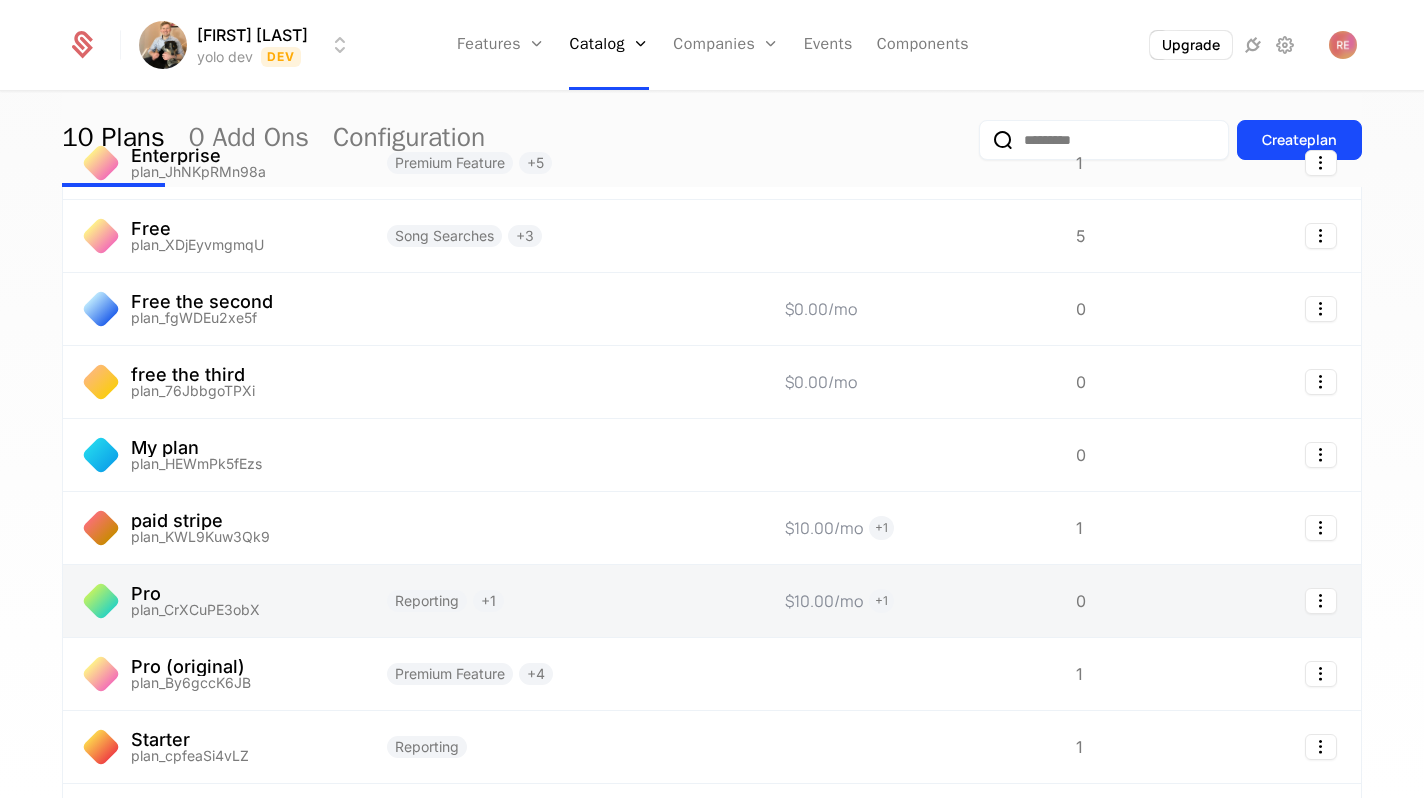 scroll, scrollTop: 0, scrollLeft: 0, axis: both 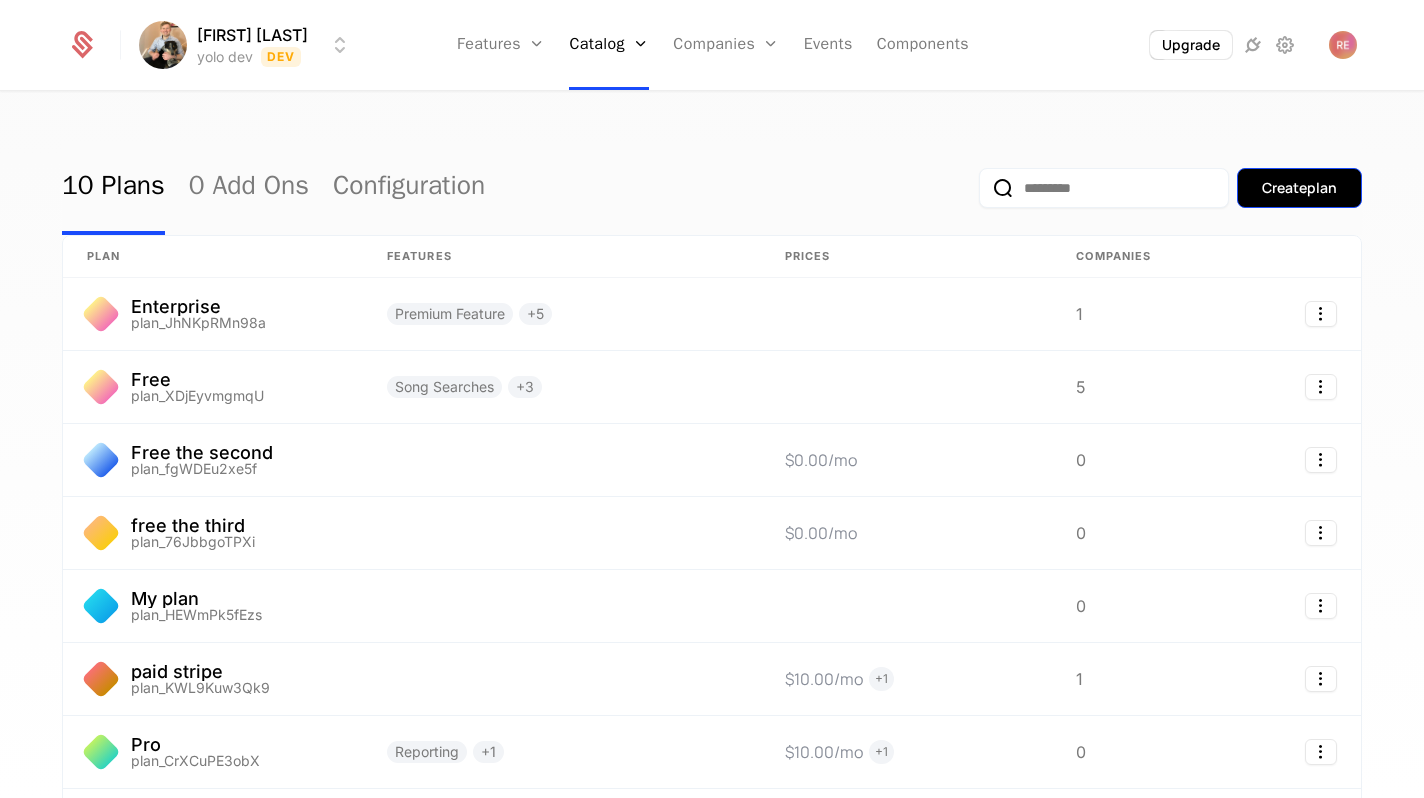 click on "Create  plan" at bounding box center (1299, 188) 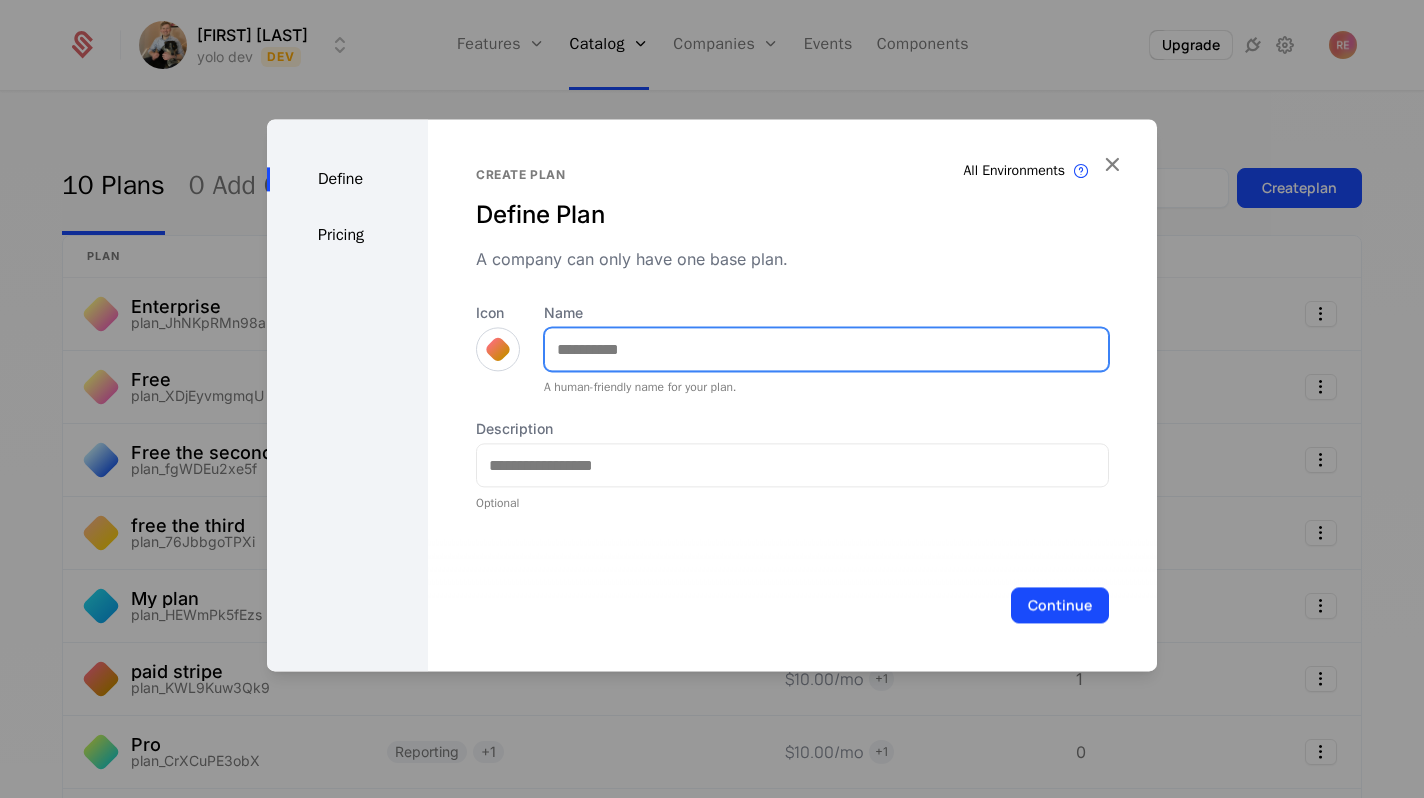 click on "Name" at bounding box center [826, 349] 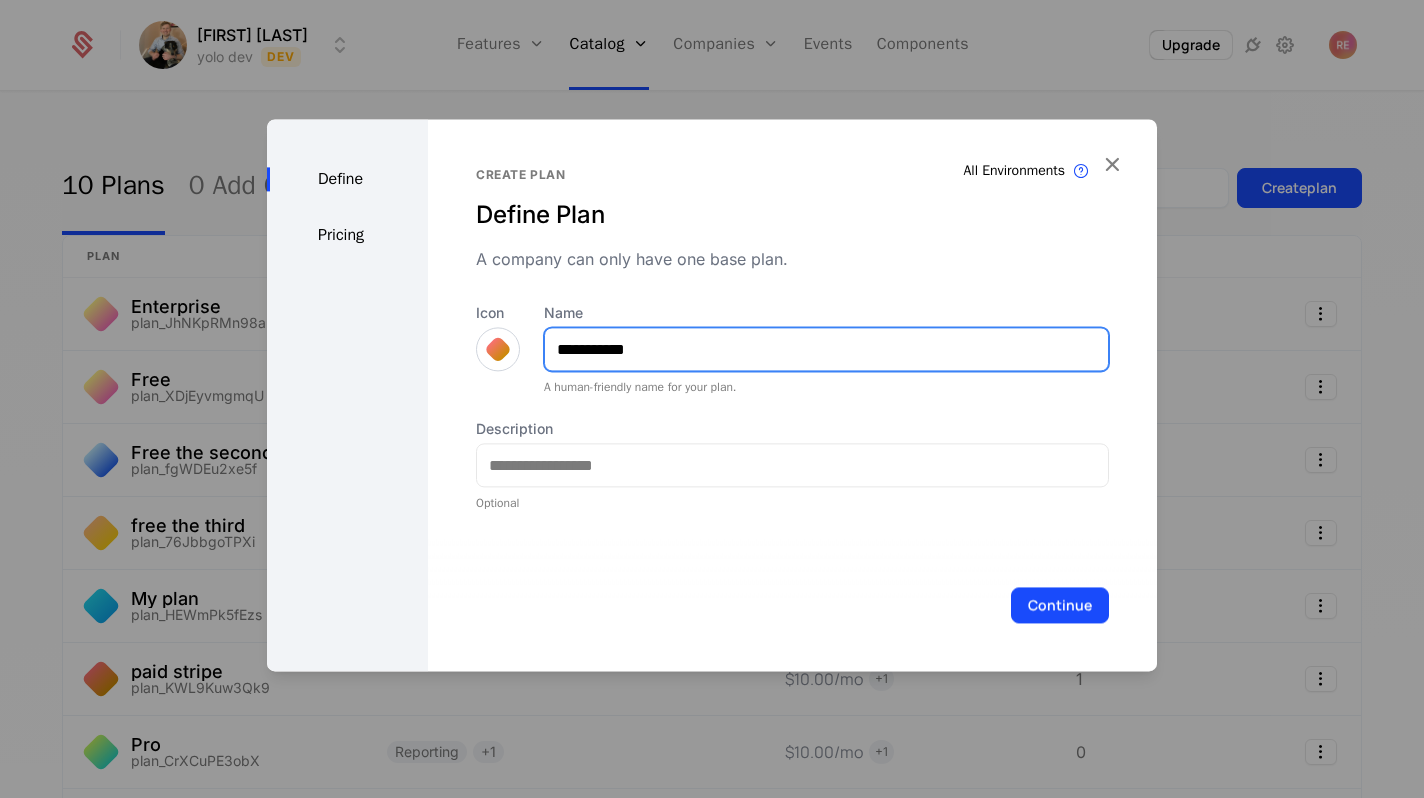 type on "**********" 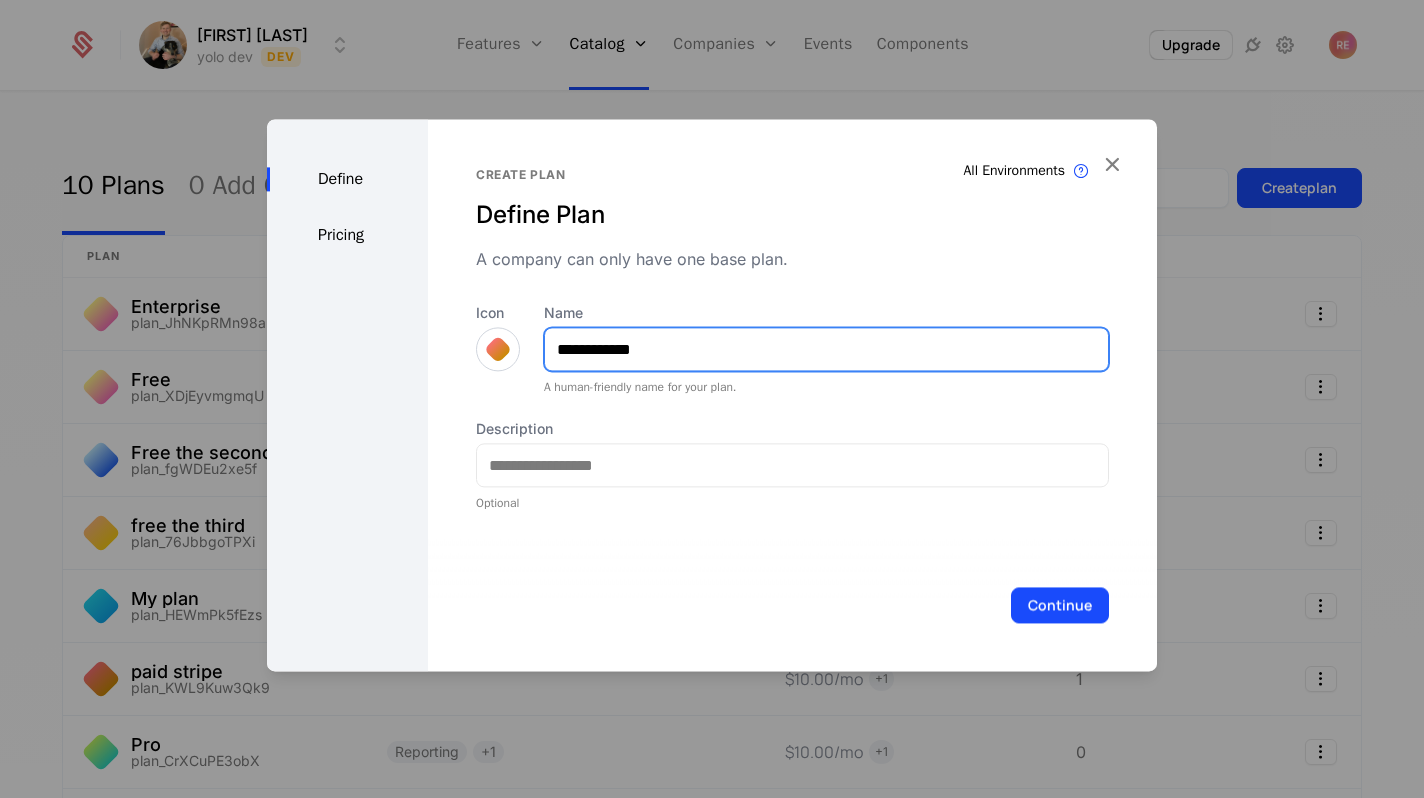 click on "Continue" at bounding box center (1060, 605) 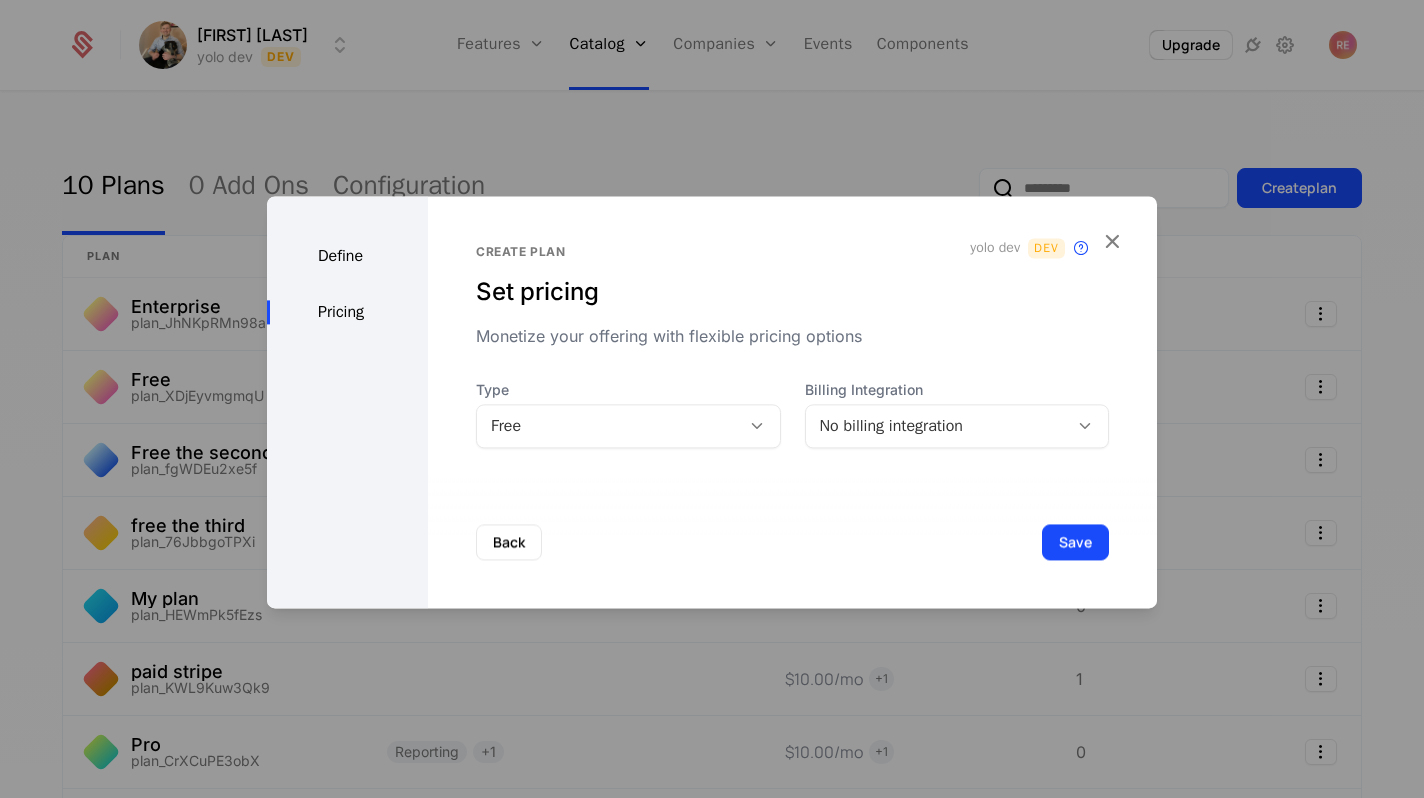 click on "Type" at bounding box center (628, 390) 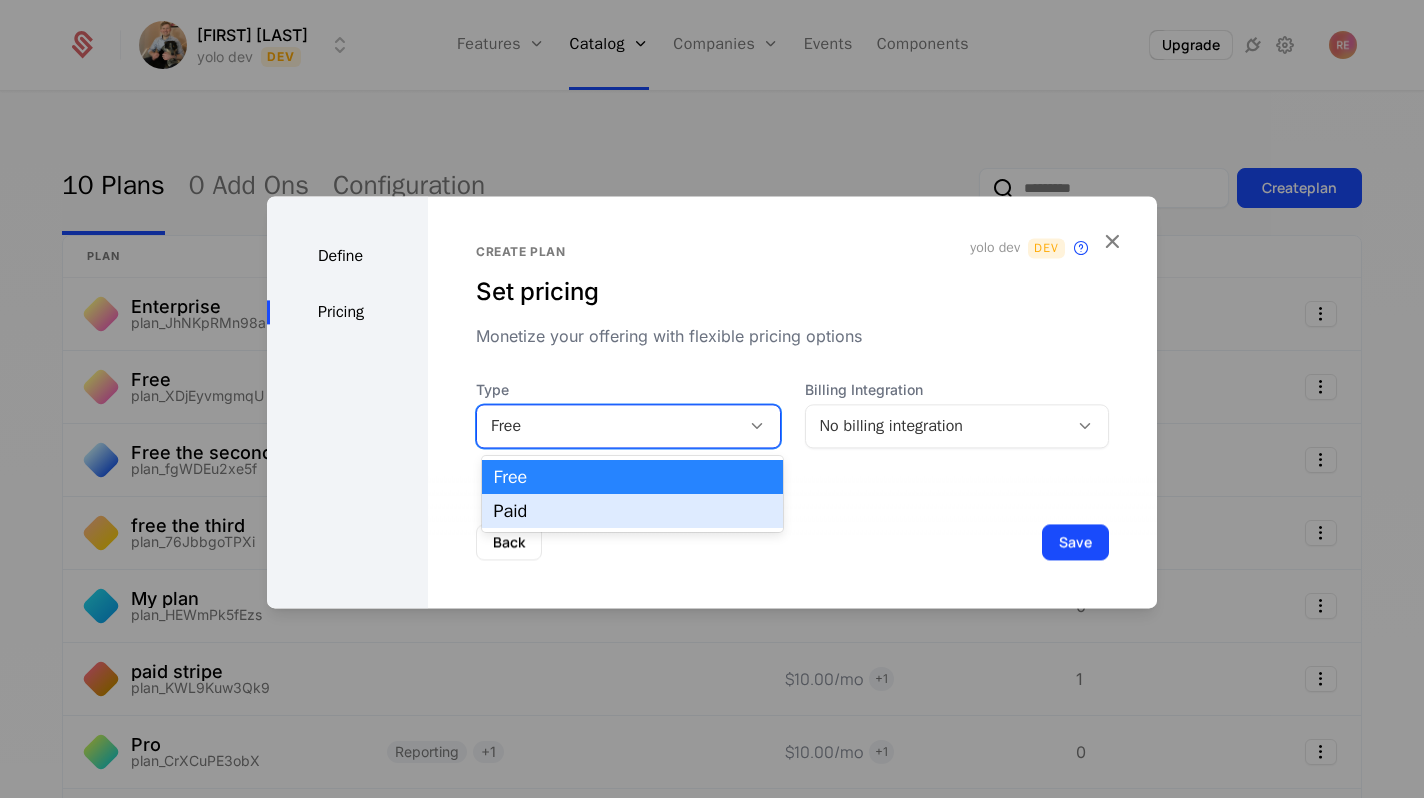 click on "Paid" at bounding box center [633, 511] 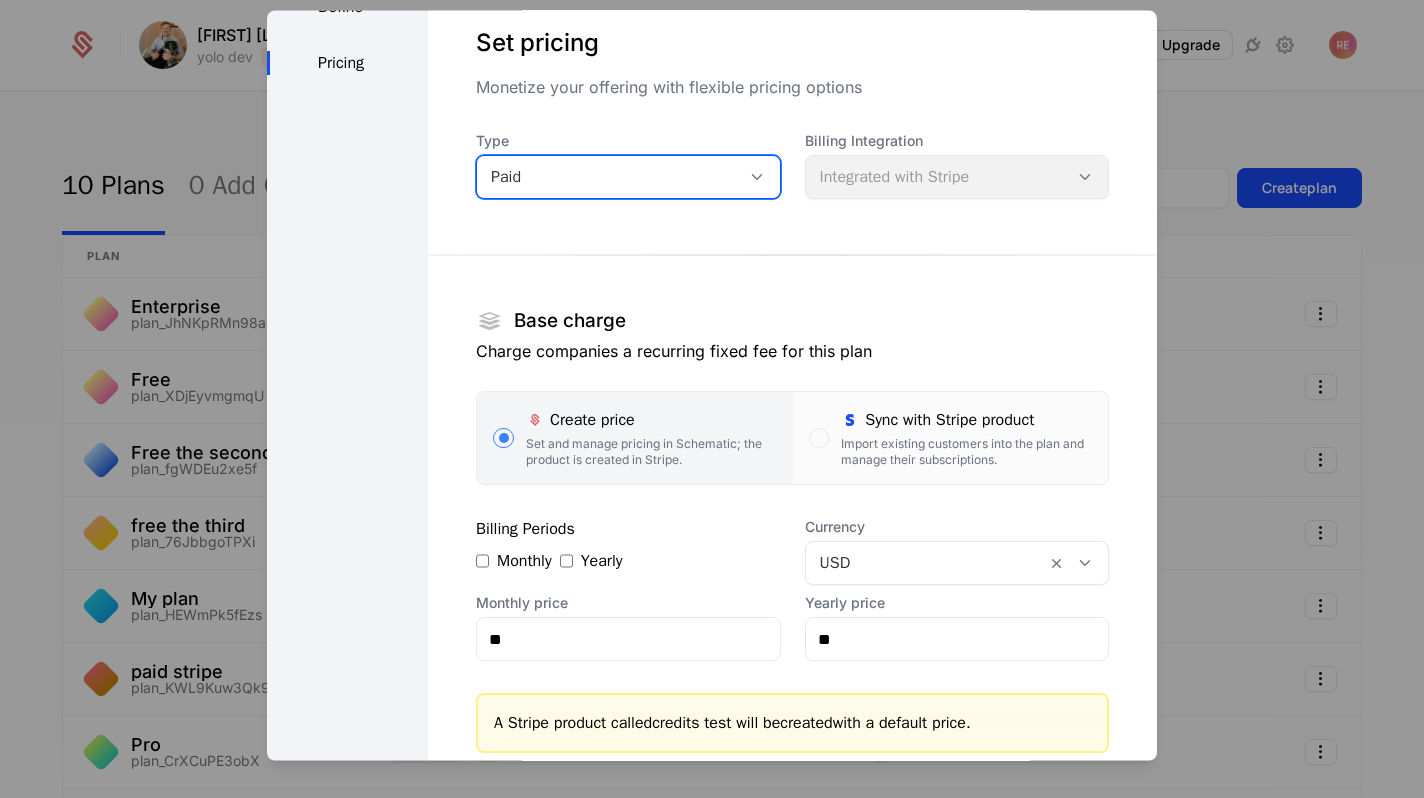 scroll, scrollTop: 185, scrollLeft: 0, axis: vertical 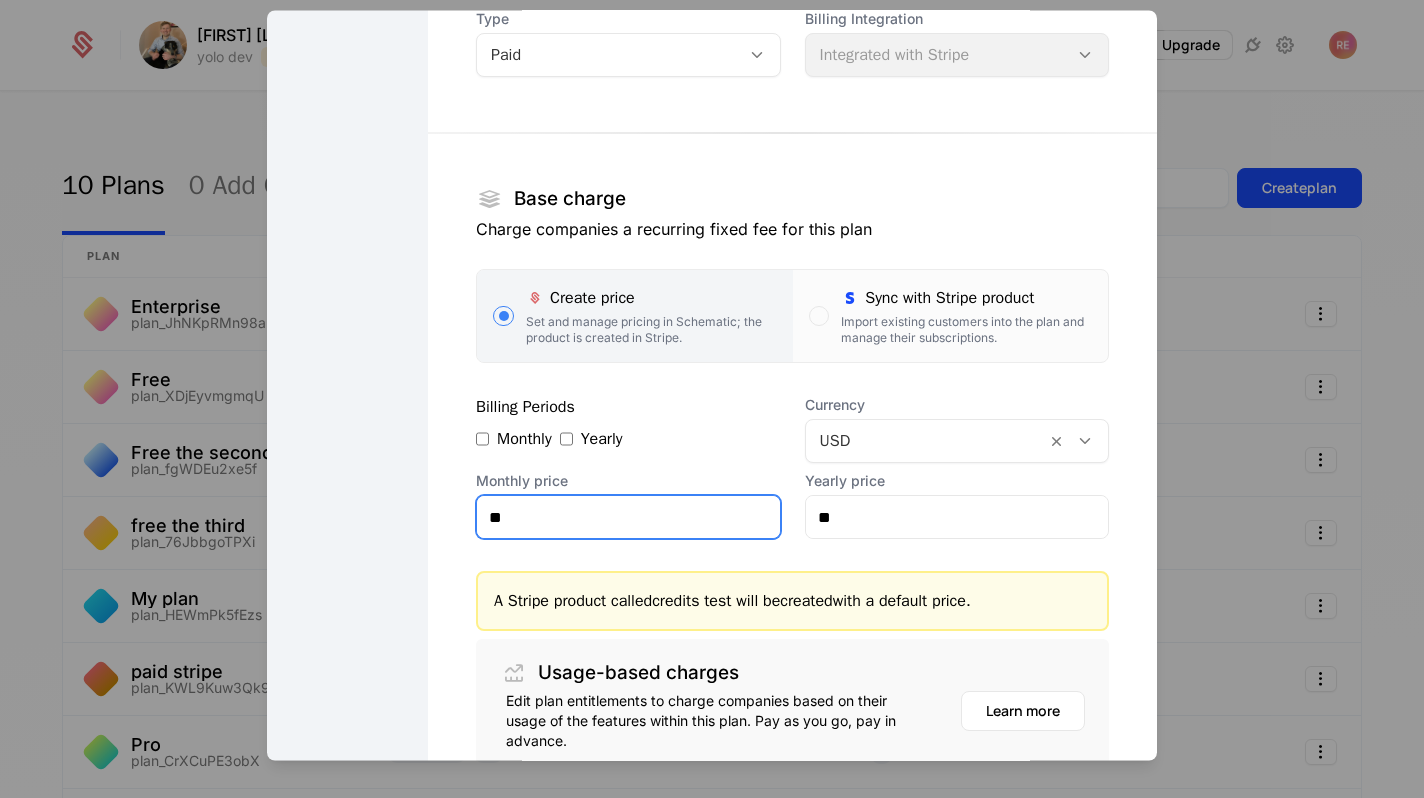 click on "**" at bounding box center (628, 518) 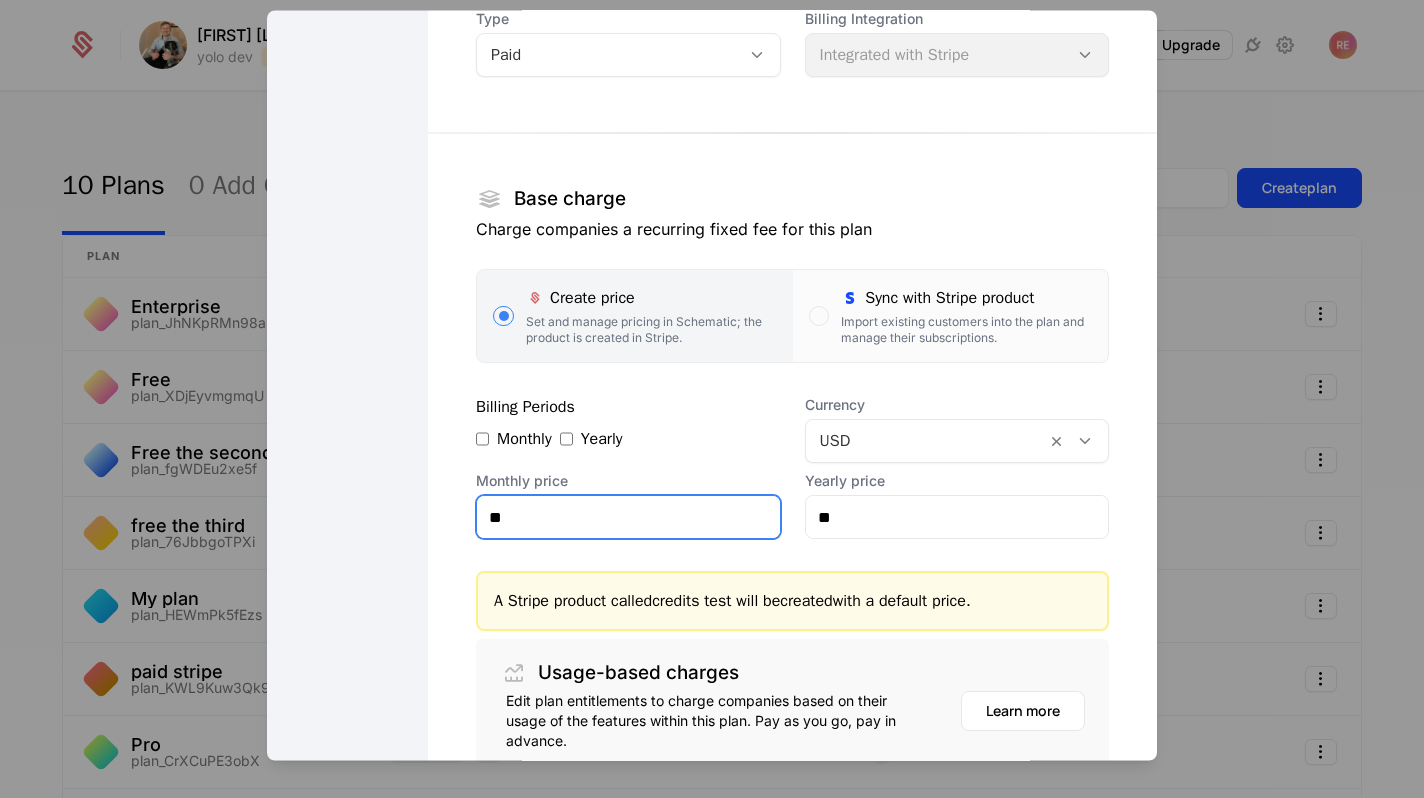 type on "**" 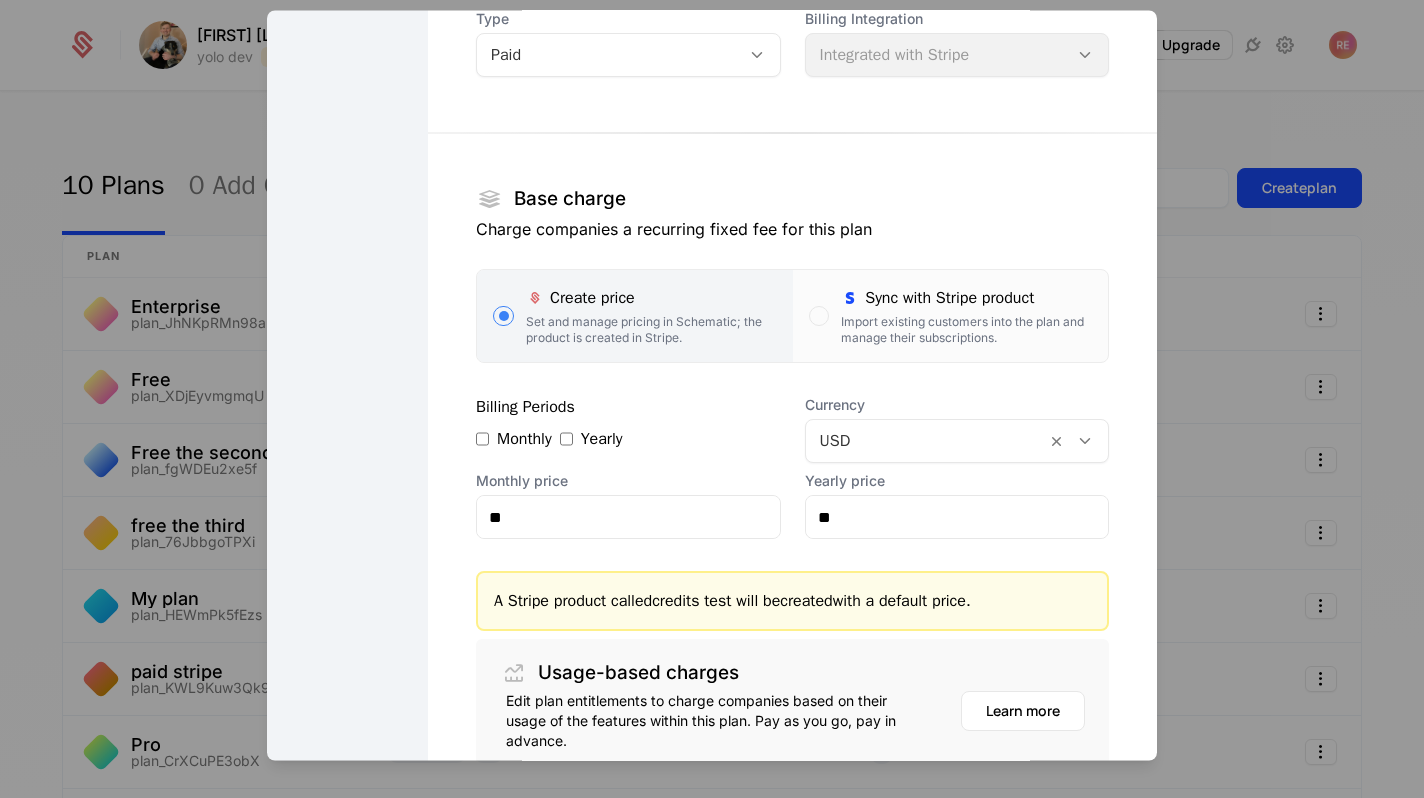 click on "Define Pricing" at bounding box center (347, 381) 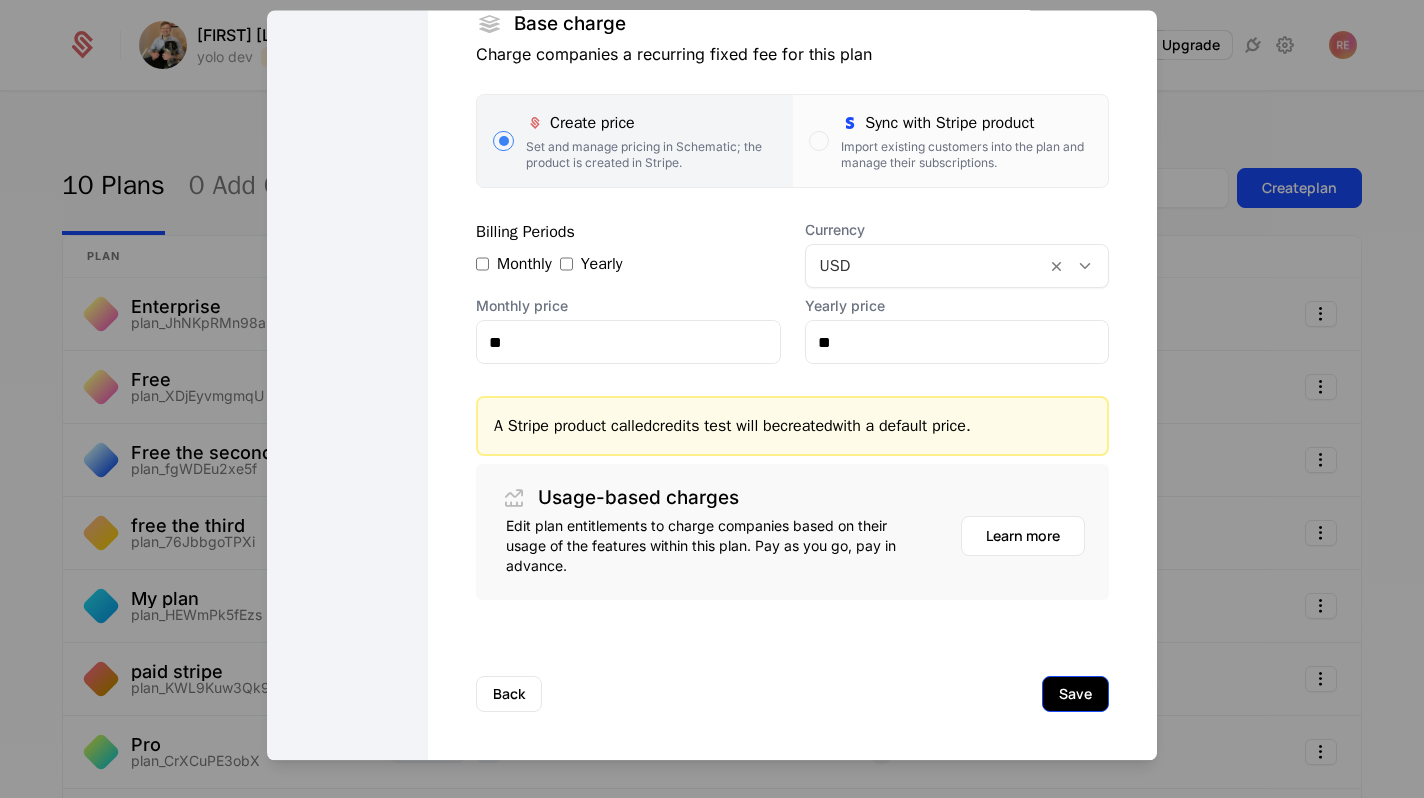 click on "Save" at bounding box center [1075, 695] 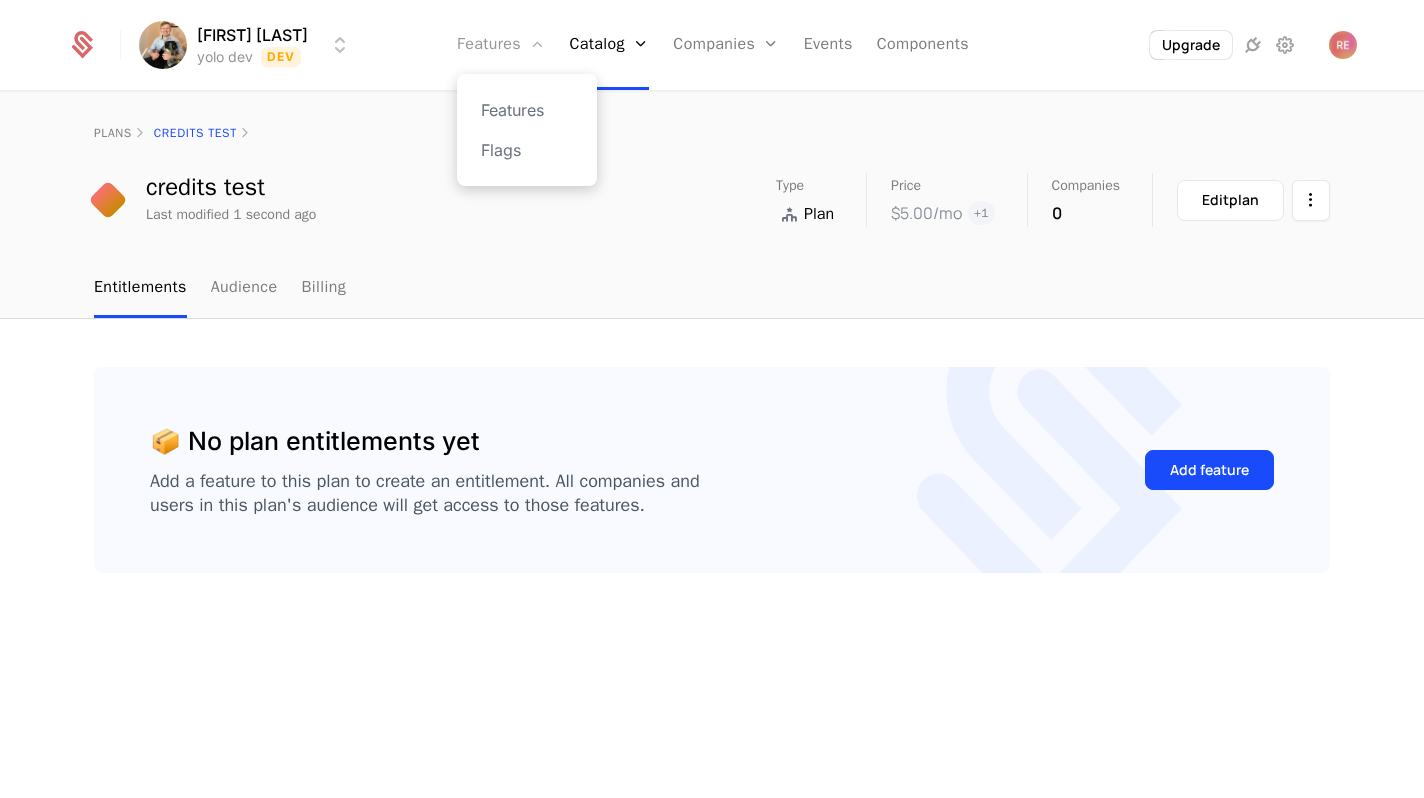 click on "Features" at bounding box center (501, 45) 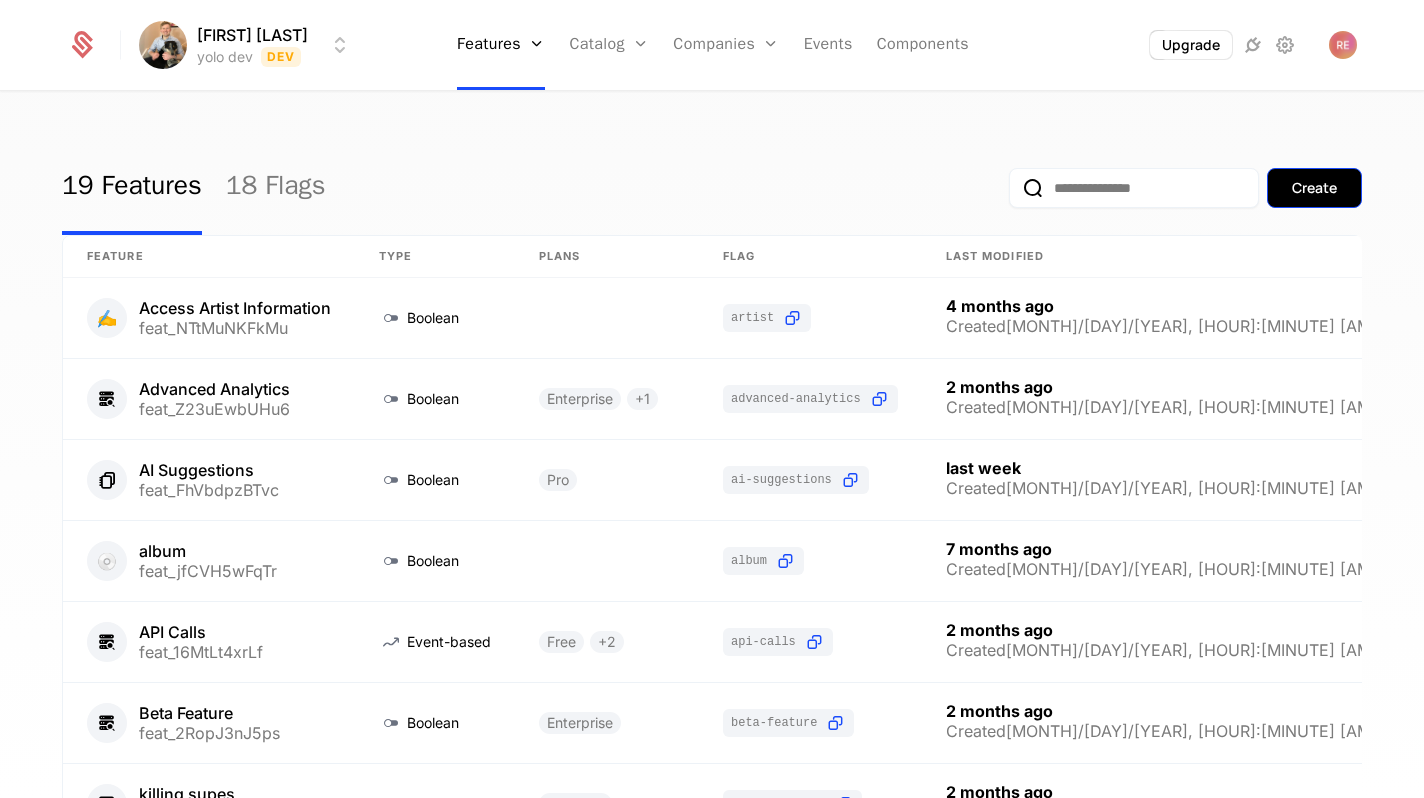 click on "Create" at bounding box center (1314, 188) 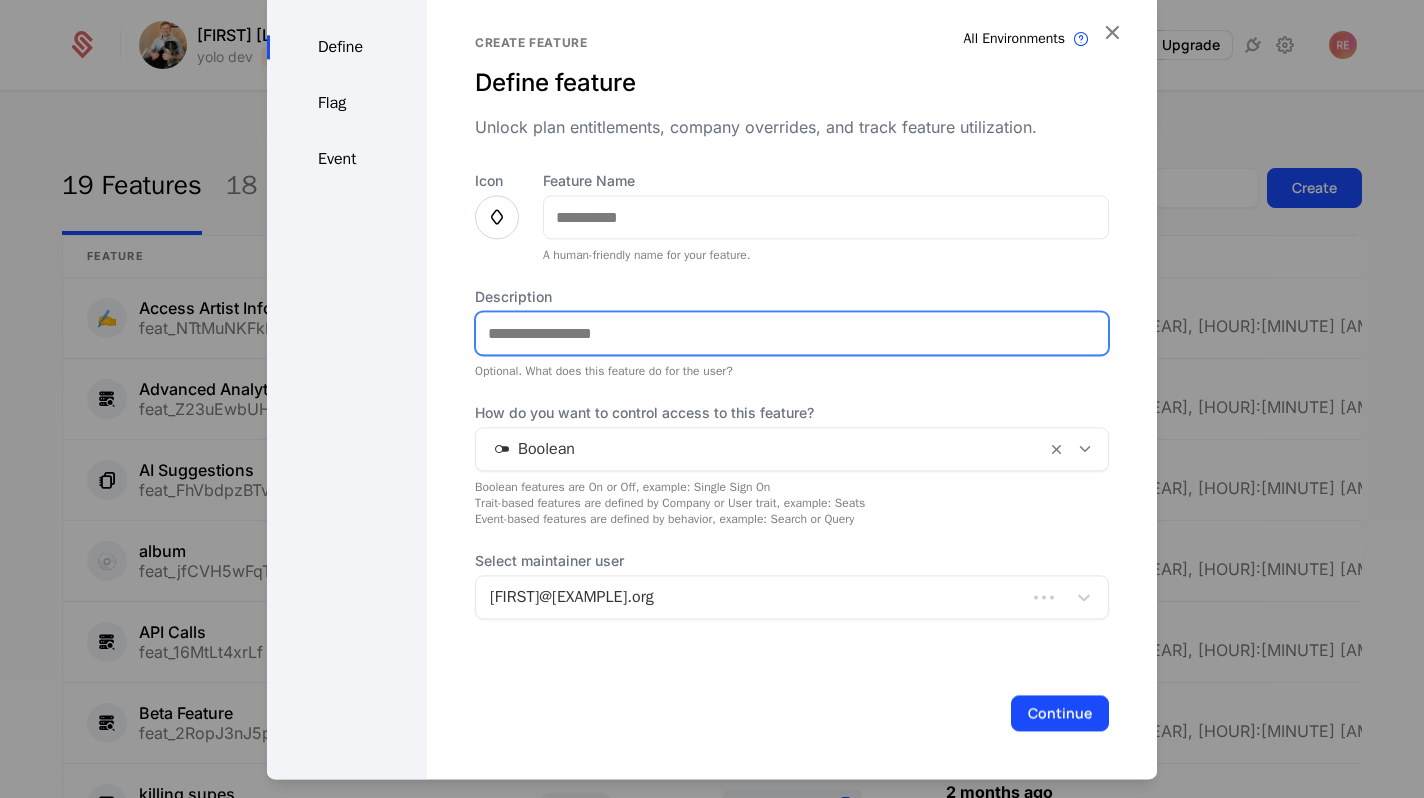 click on "Description" at bounding box center [792, 333] 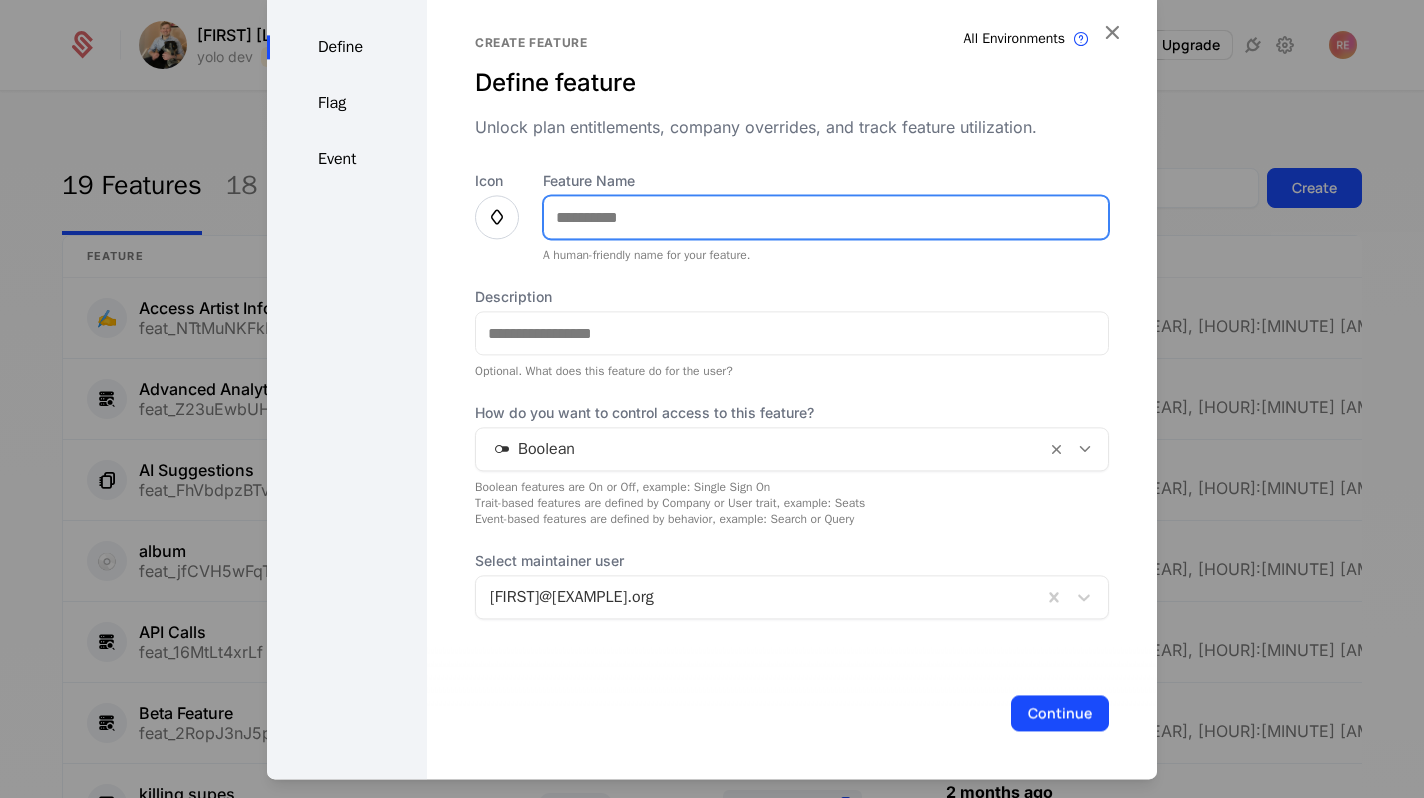 click on "Feature Name" at bounding box center [826, 217] 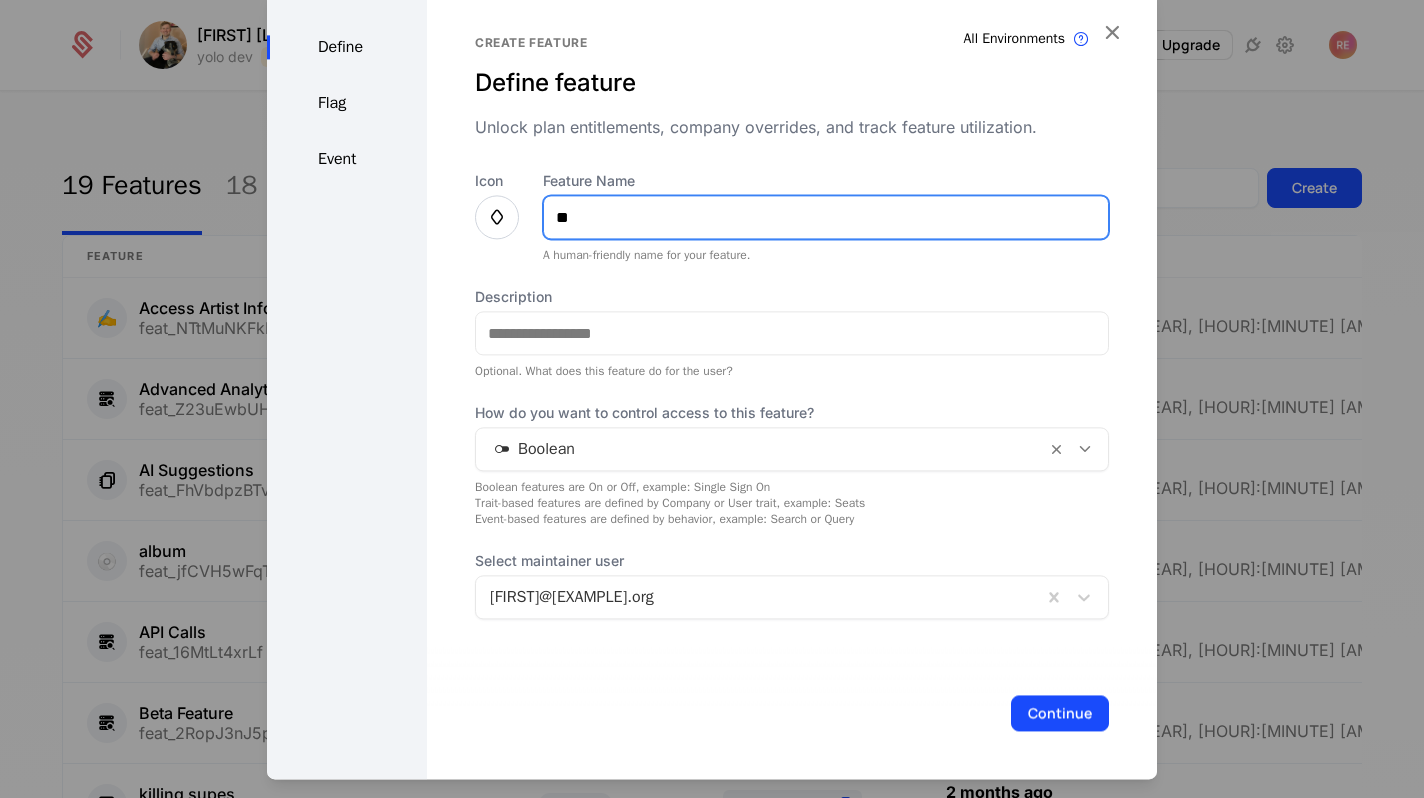 type on "*" 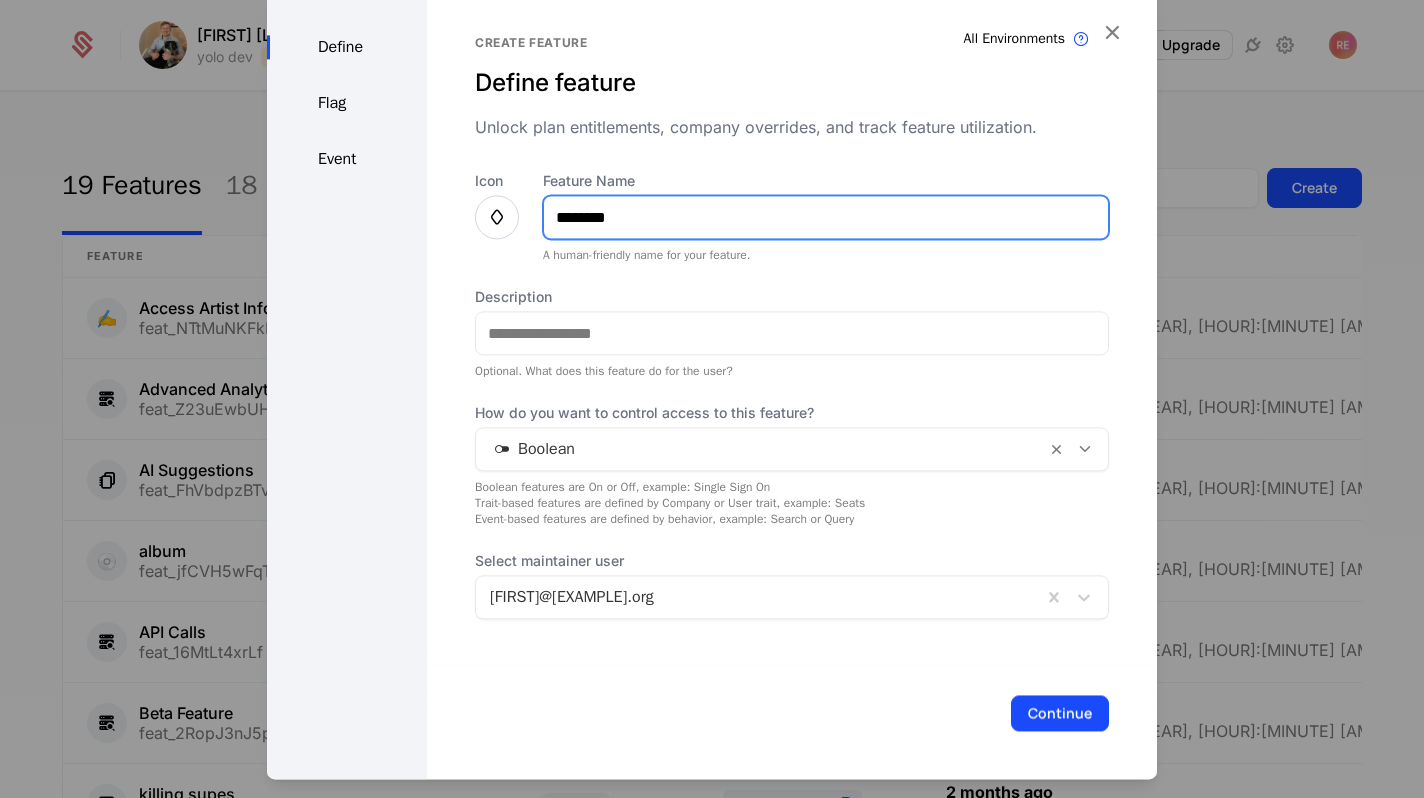 type on "********" 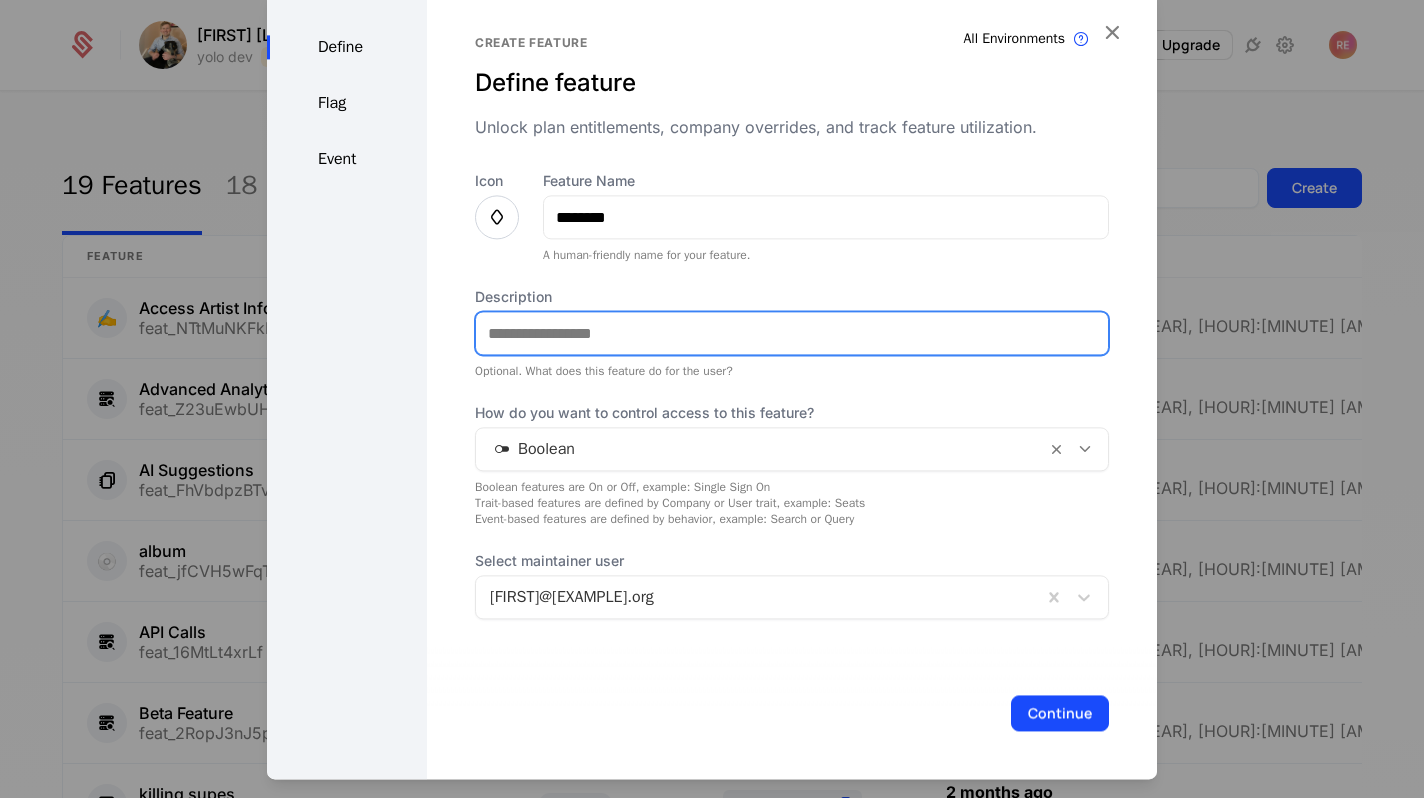 click on "Description" at bounding box center (792, 333) 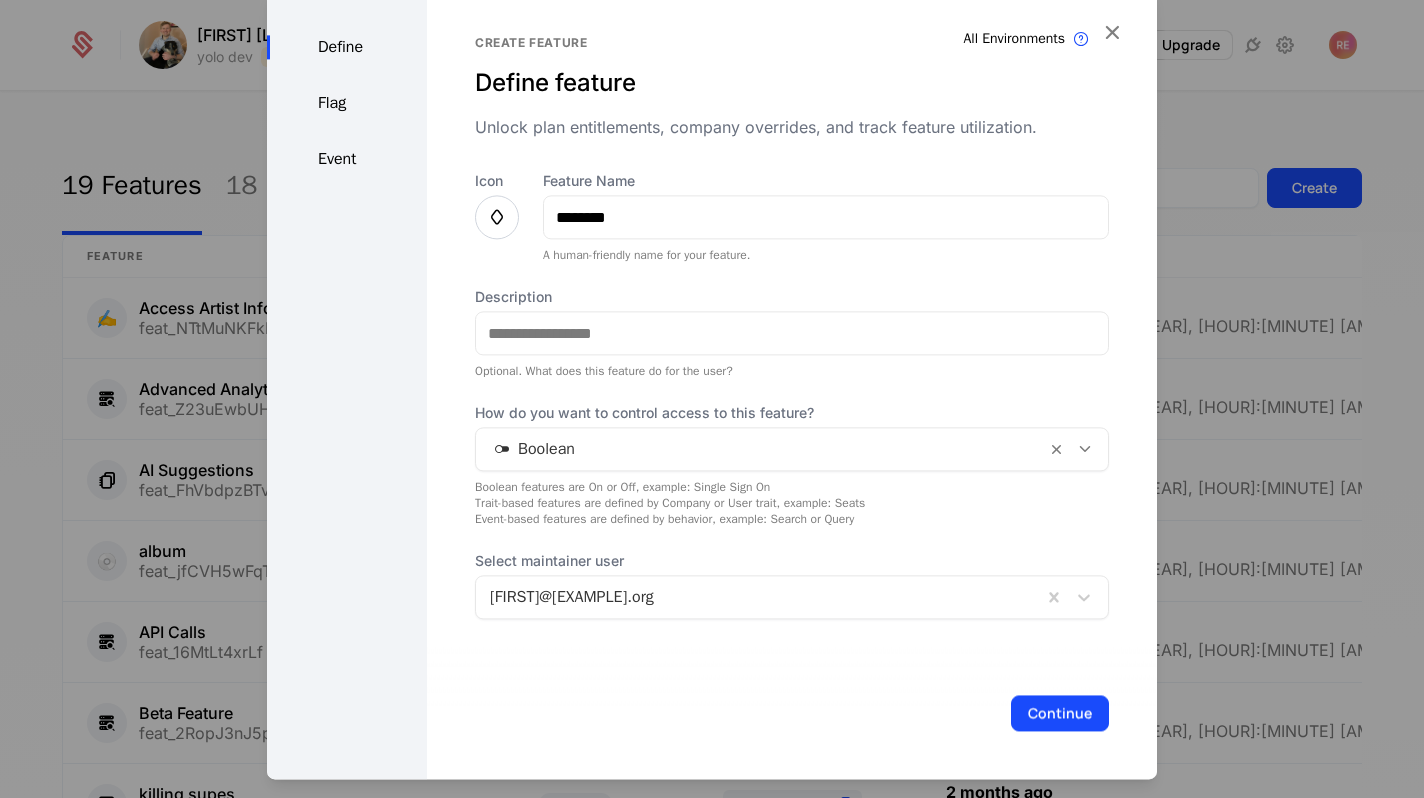 click at bounding box center (761, 449) 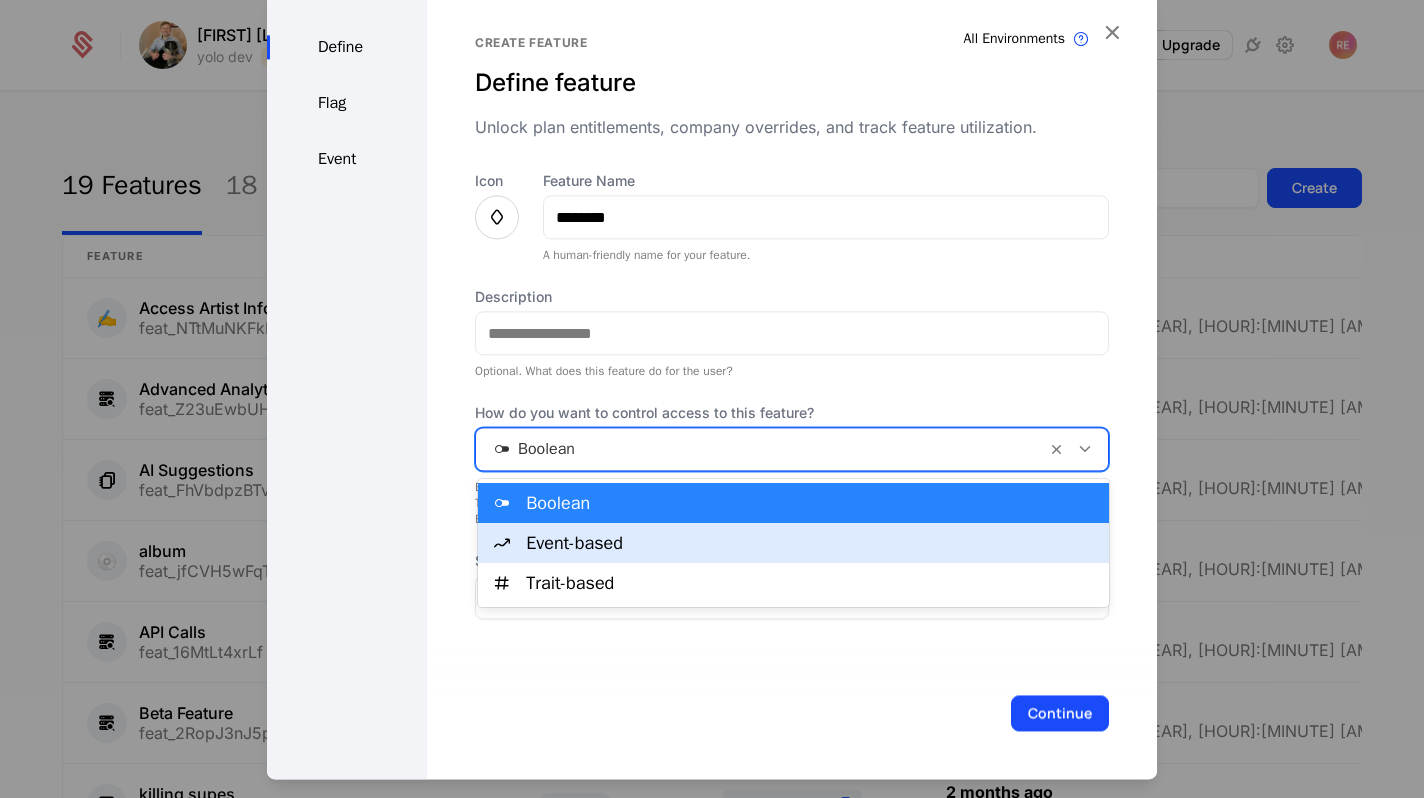 click on "Event-based" at bounding box center [793, 543] 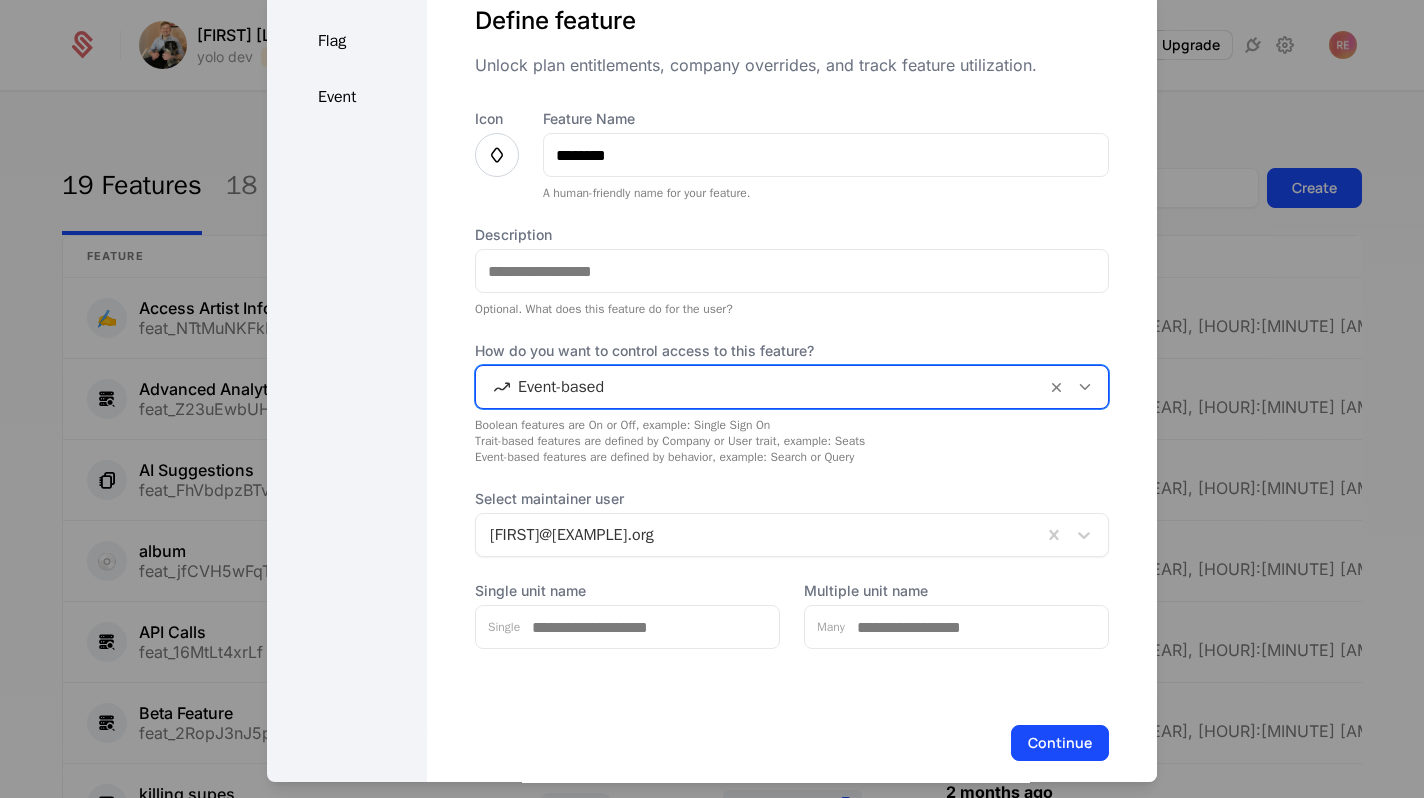 scroll, scrollTop: 86, scrollLeft: 0, axis: vertical 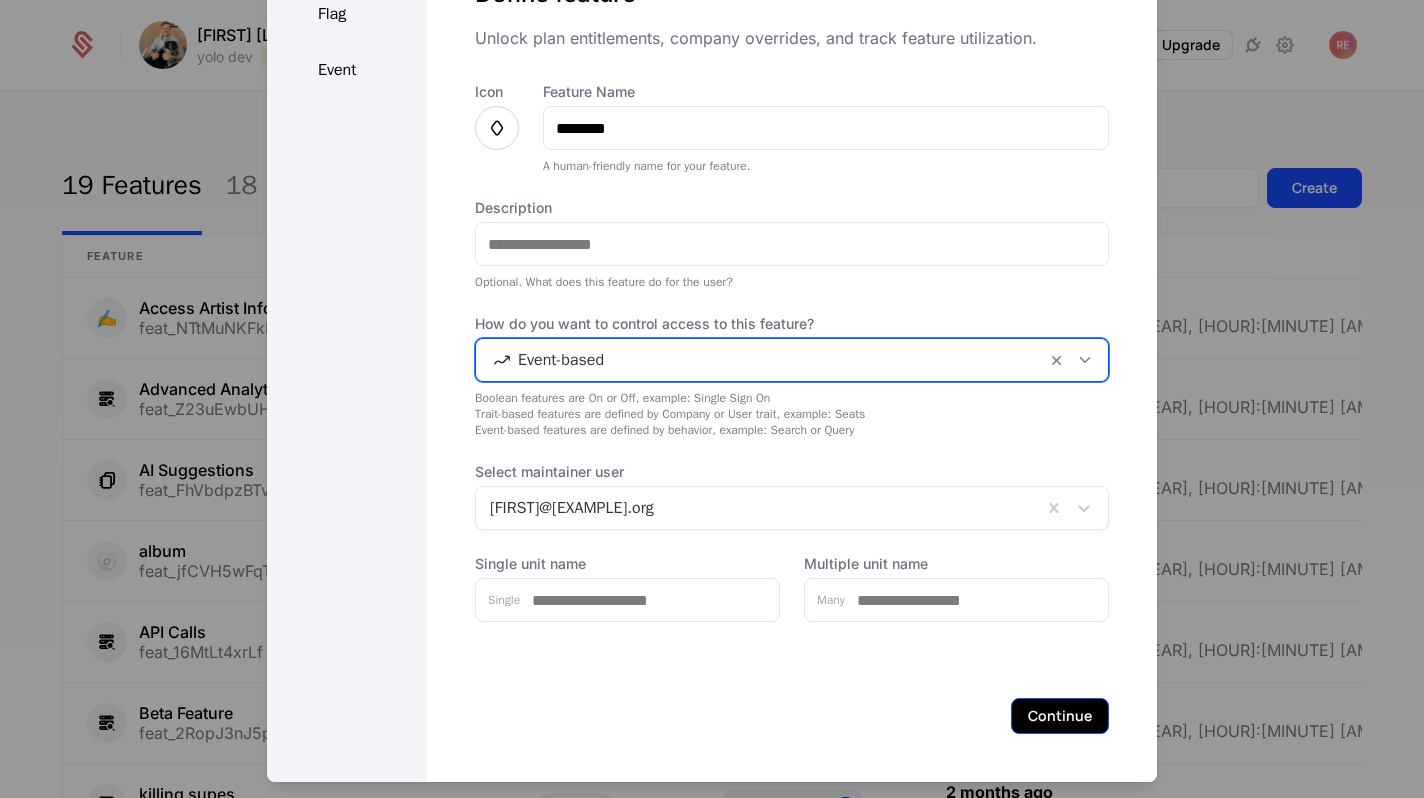 click on "Continue" at bounding box center (1060, 716) 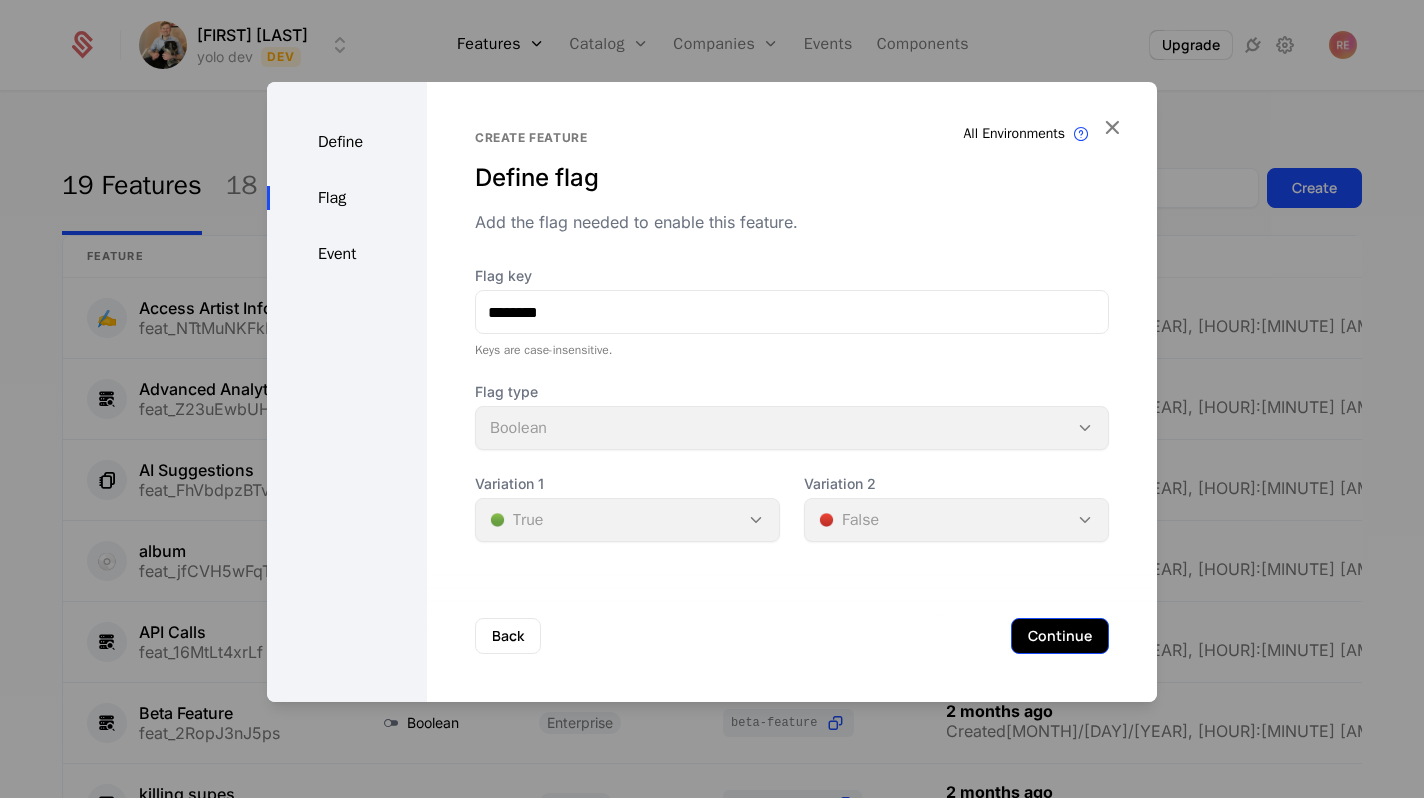 scroll, scrollTop: 0, scrollLeft: 0, axis: both 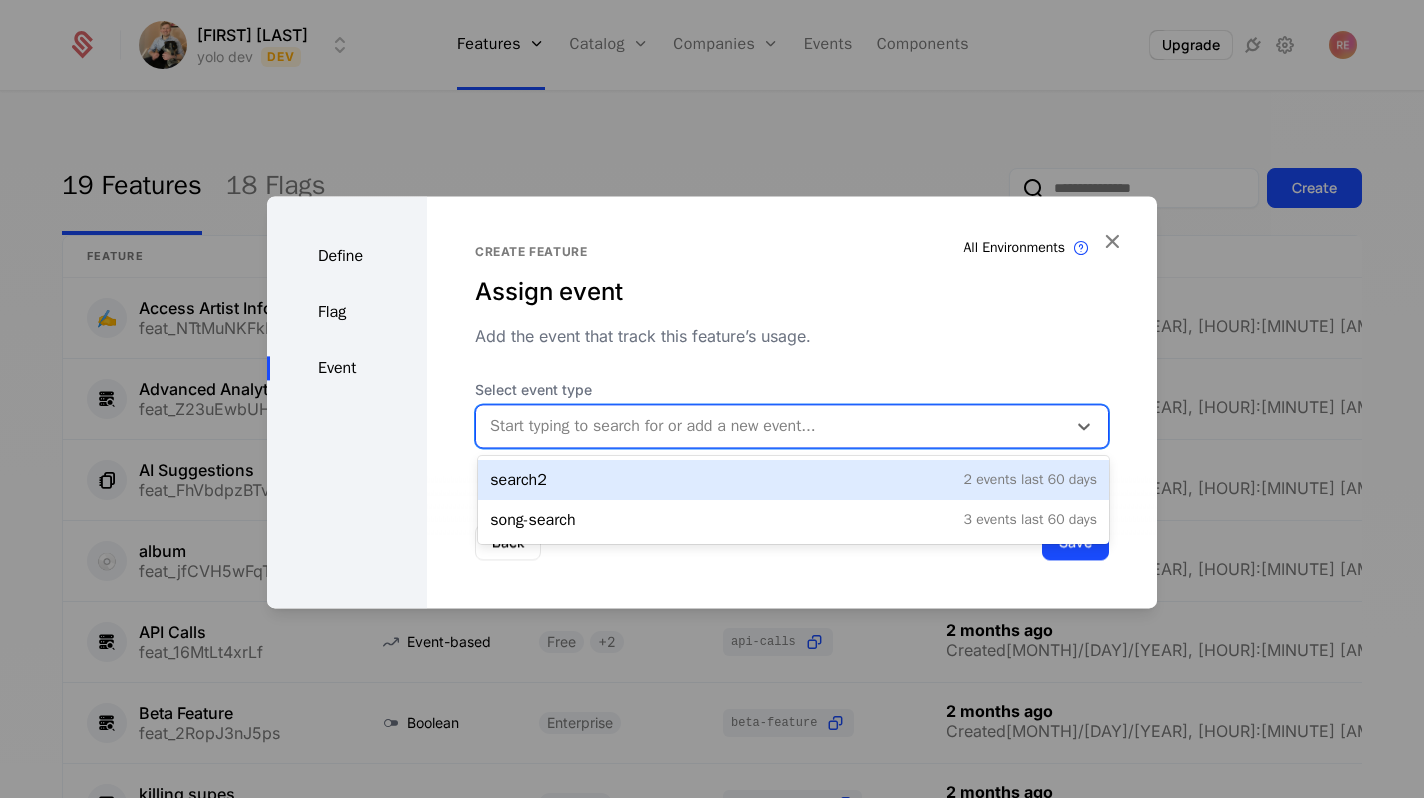 click at bounding box center (771, 426) 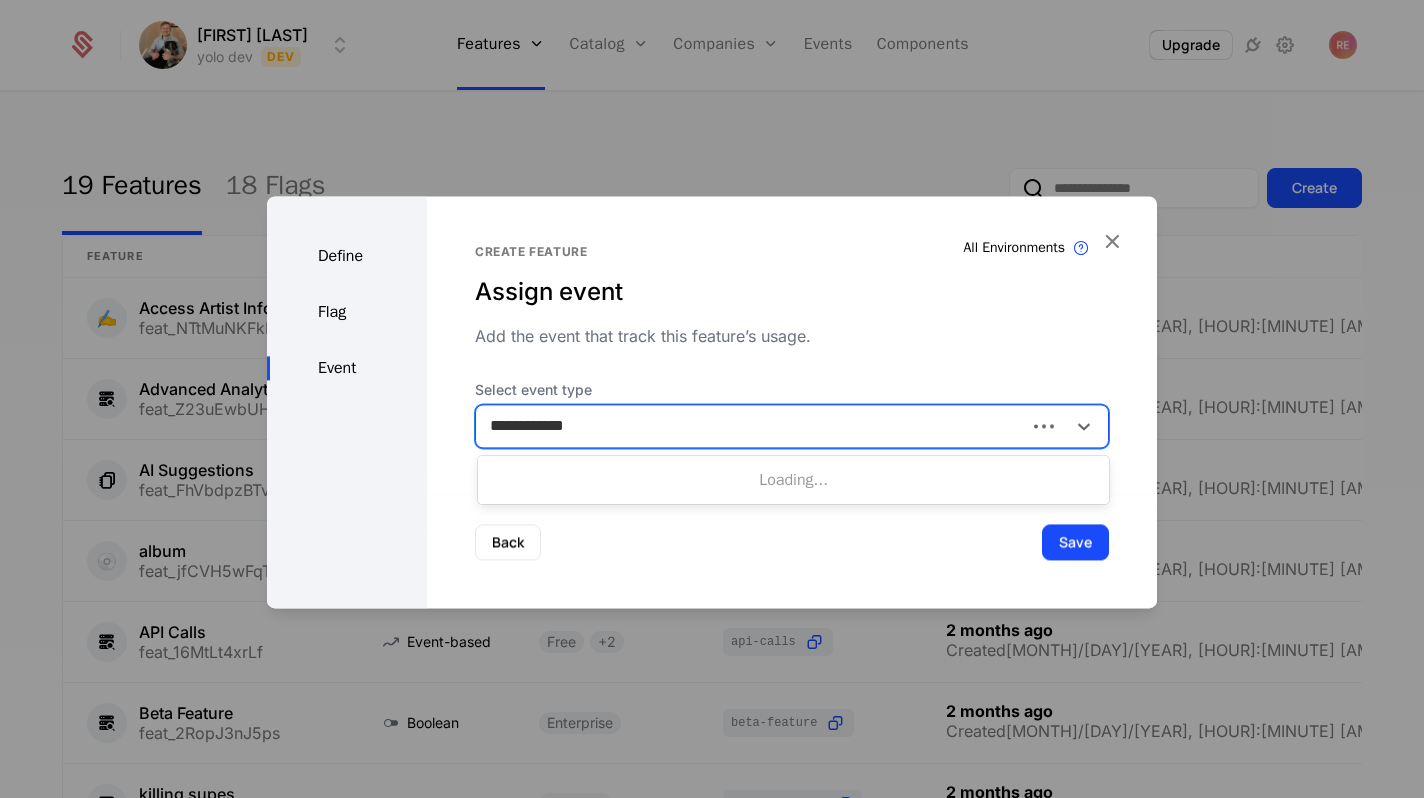 type on "**********" 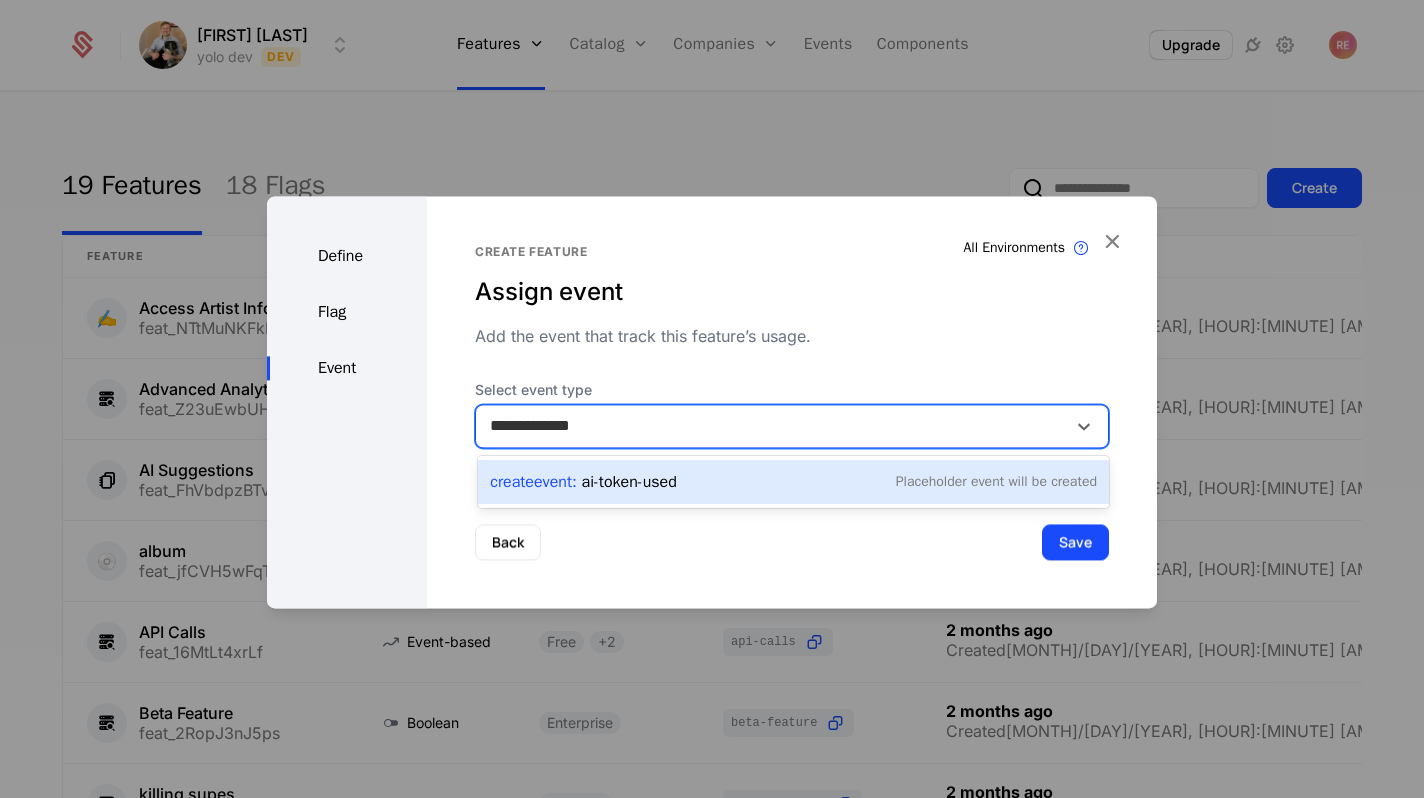 click on "Create  Event :   ai-token-used Placeholder   Event   will be created" at bounding box center [793, 482] 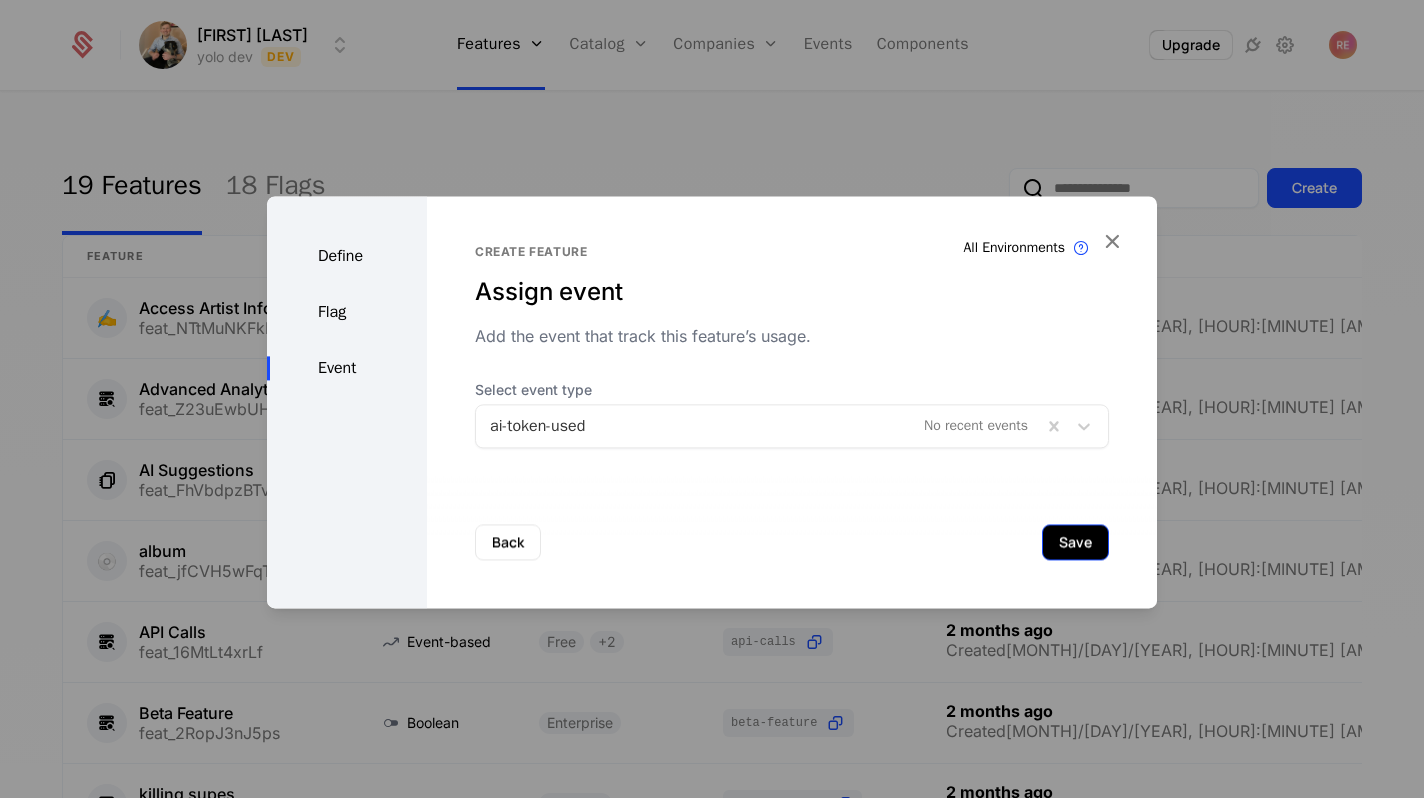 click on "Save" at bounding box center (1075, 542) 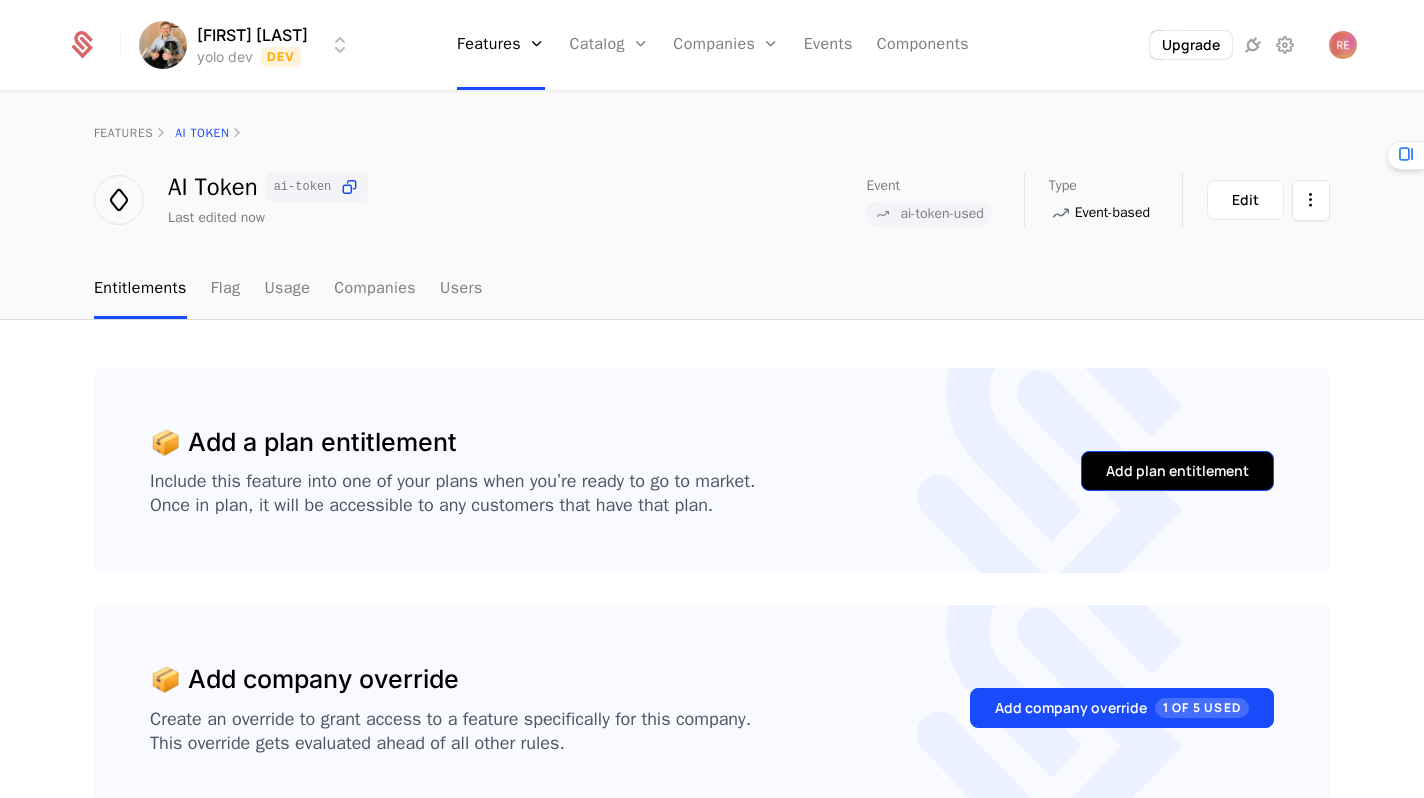 click on "Add plan entitlement" at bounding box center [1177, 471] 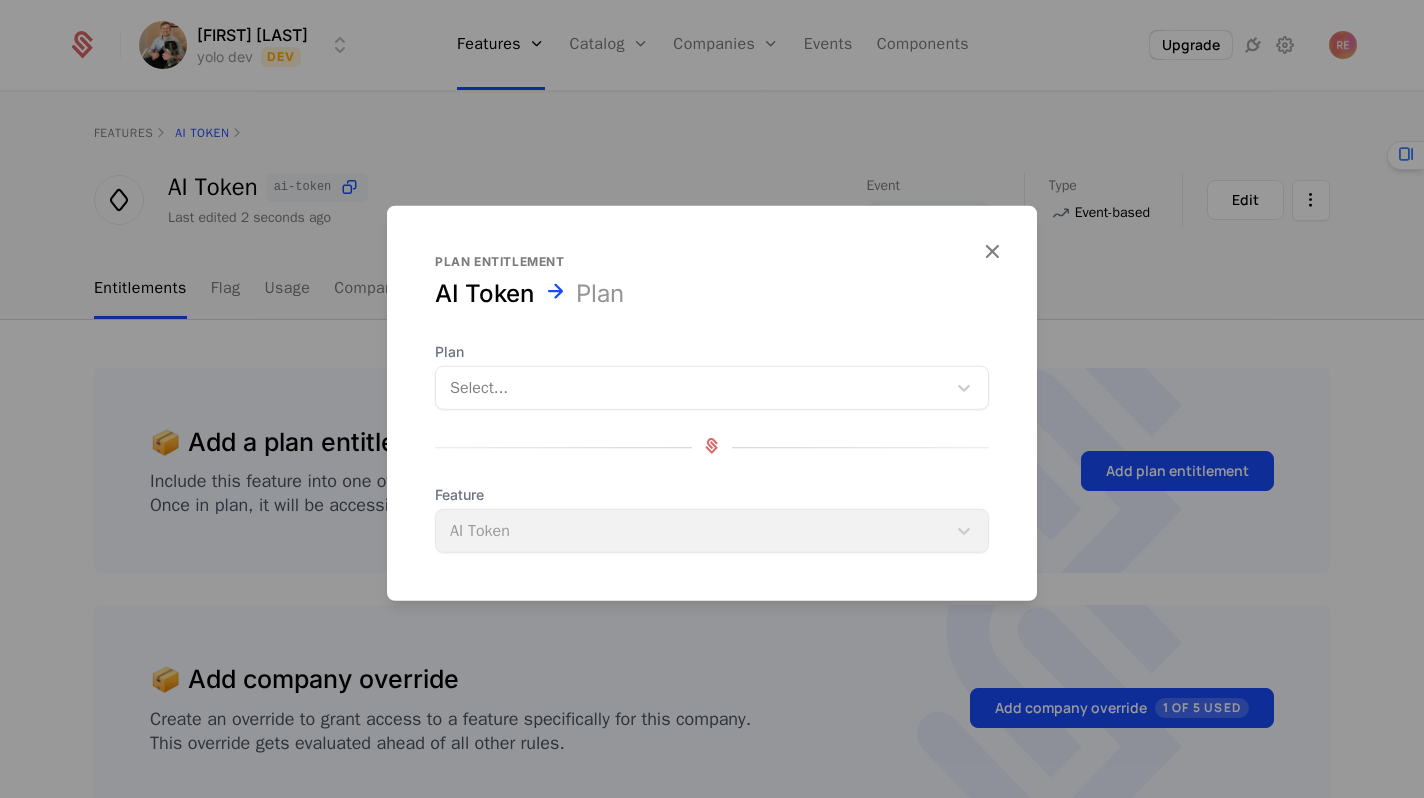 click at bounding box center (691, 388) 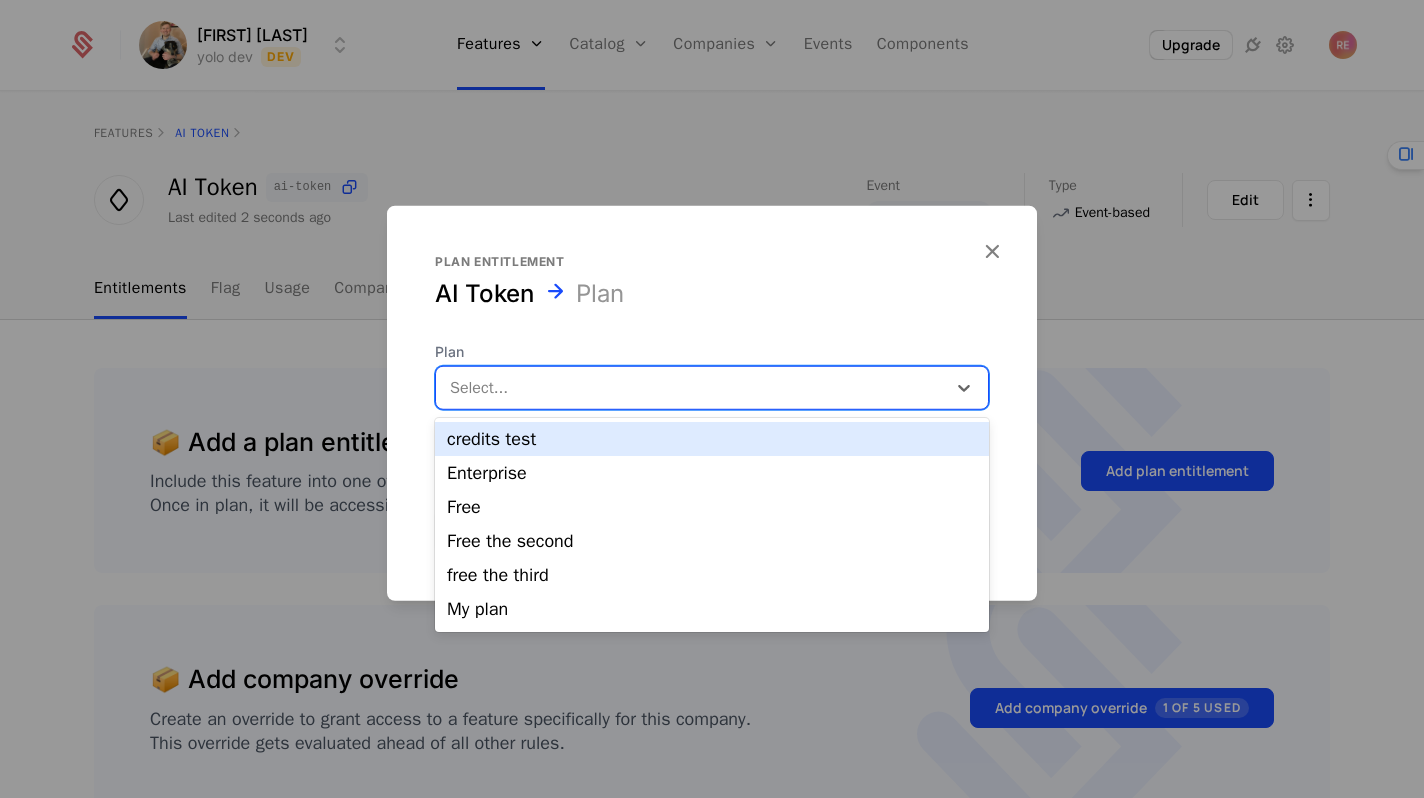 click on "credits test" at bounding box center [712, 439] 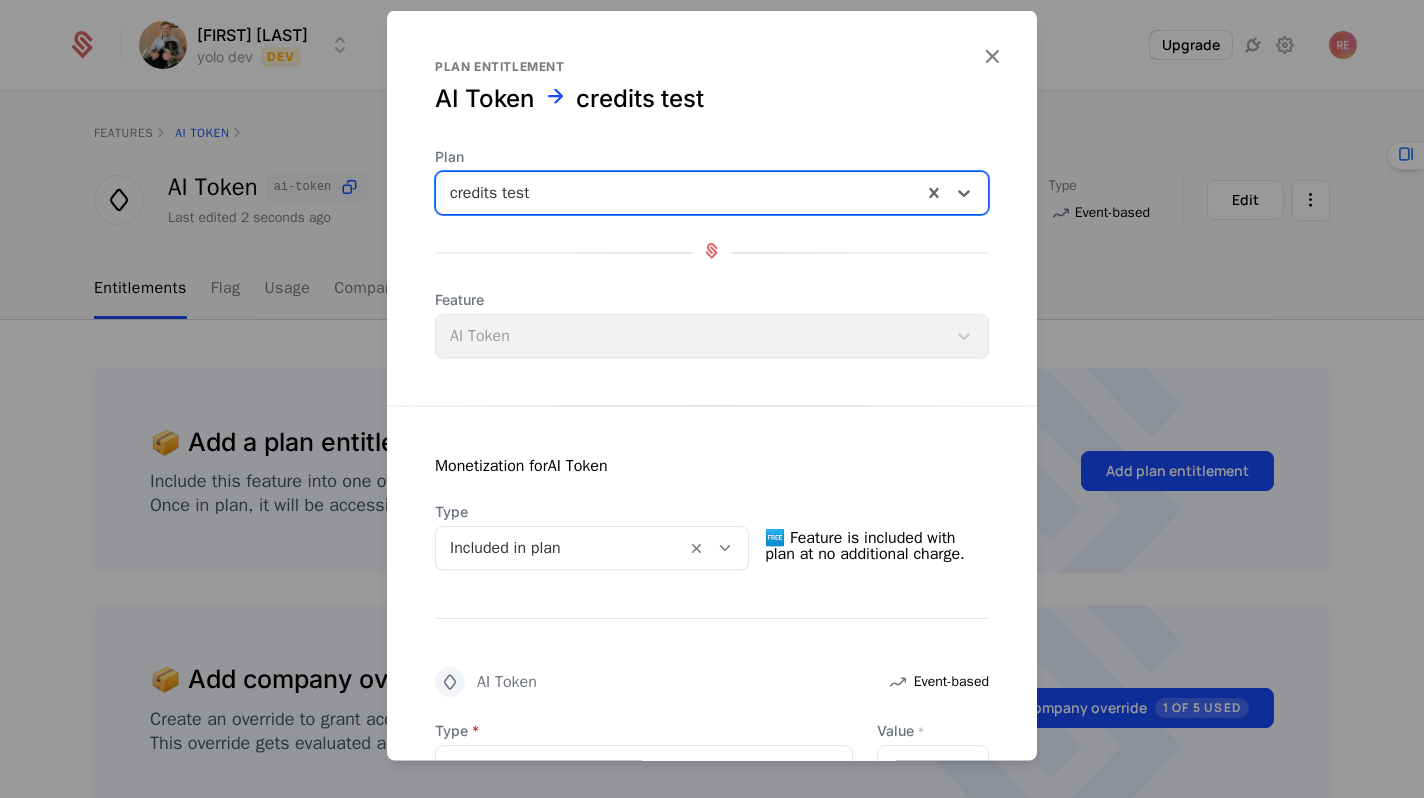 click on "Included in plan" at bounding box center (561, 548) 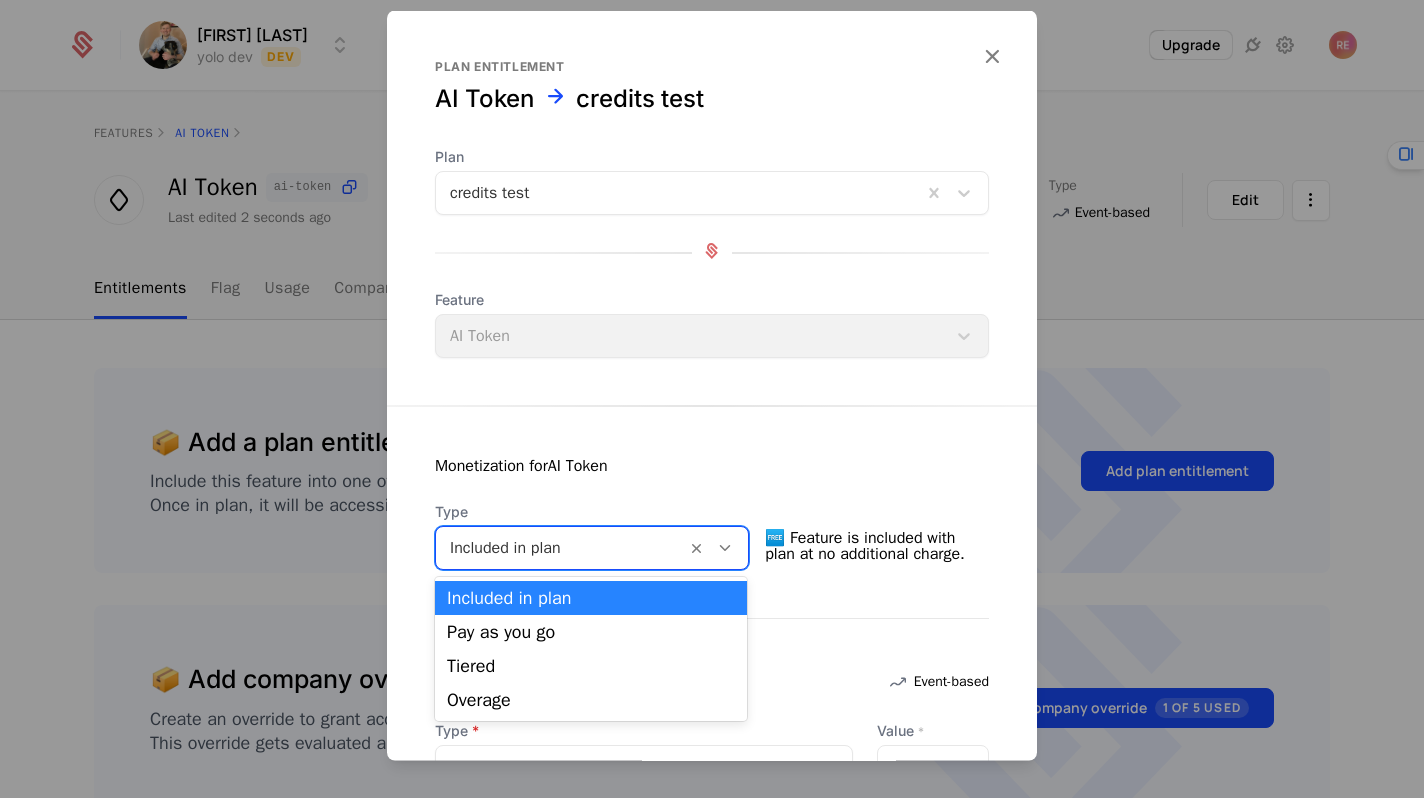 click on "Monetization for  AI Token" at bounding box center (521, 466) 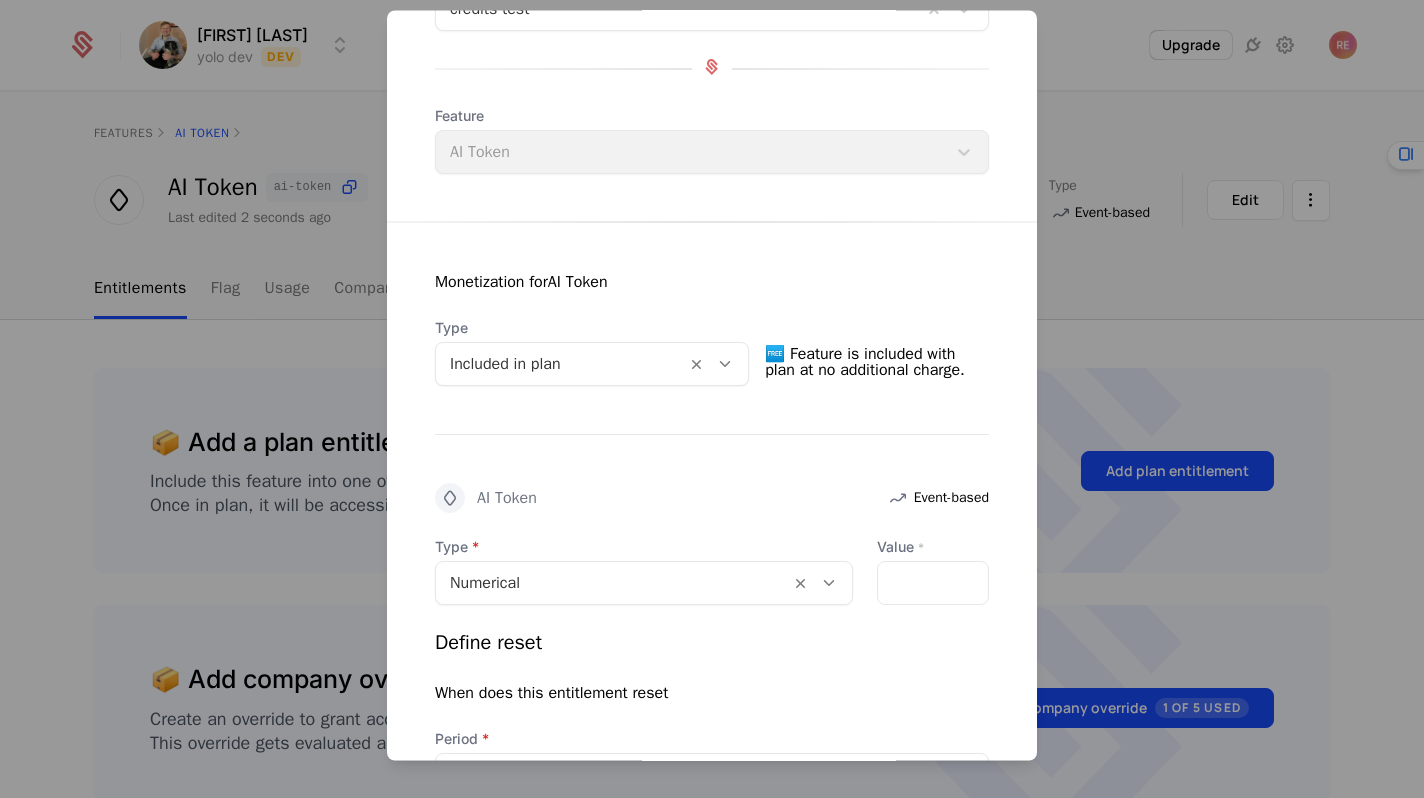 scroll, scrollTop: 132, scrollLeft: 0, axis: vertical 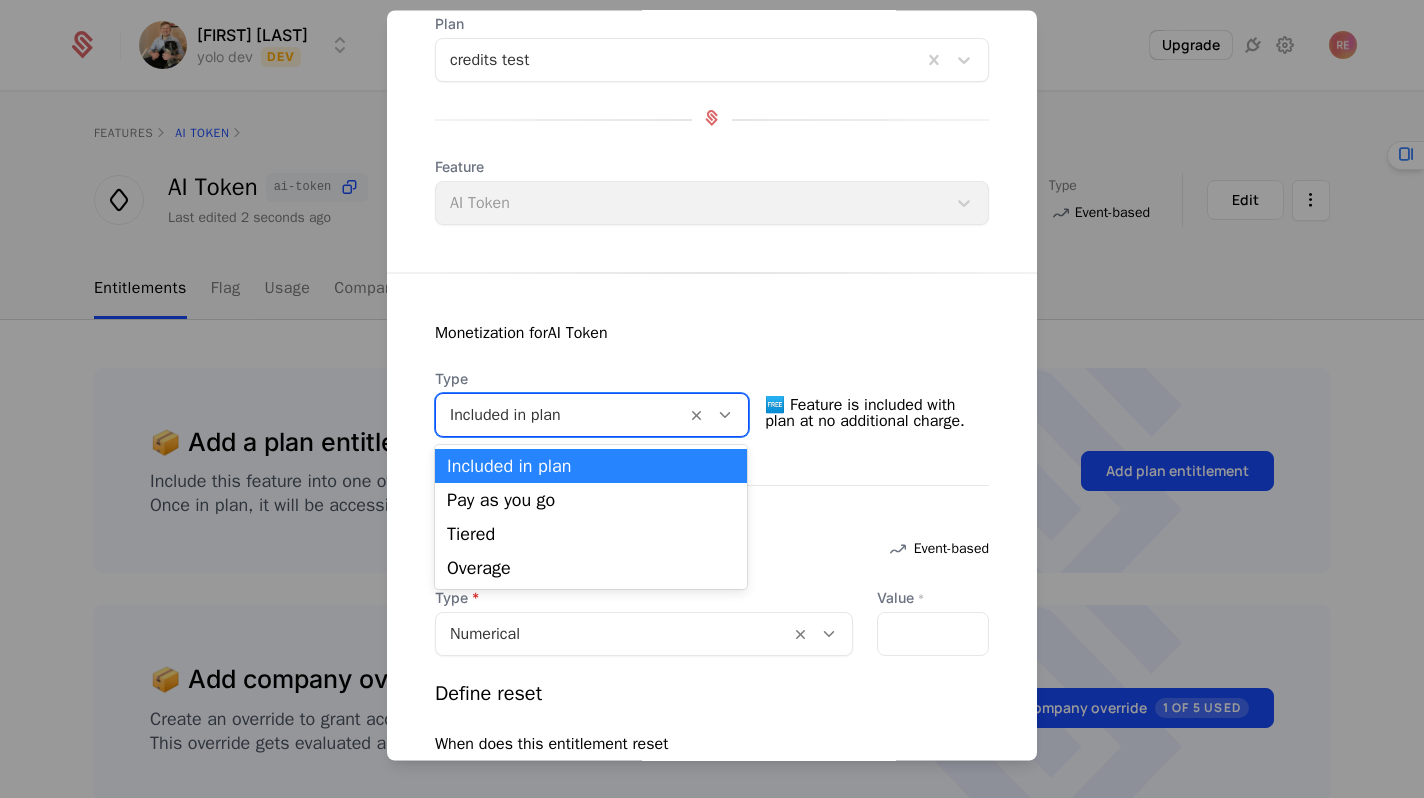 click at bounding box center (561, 416) 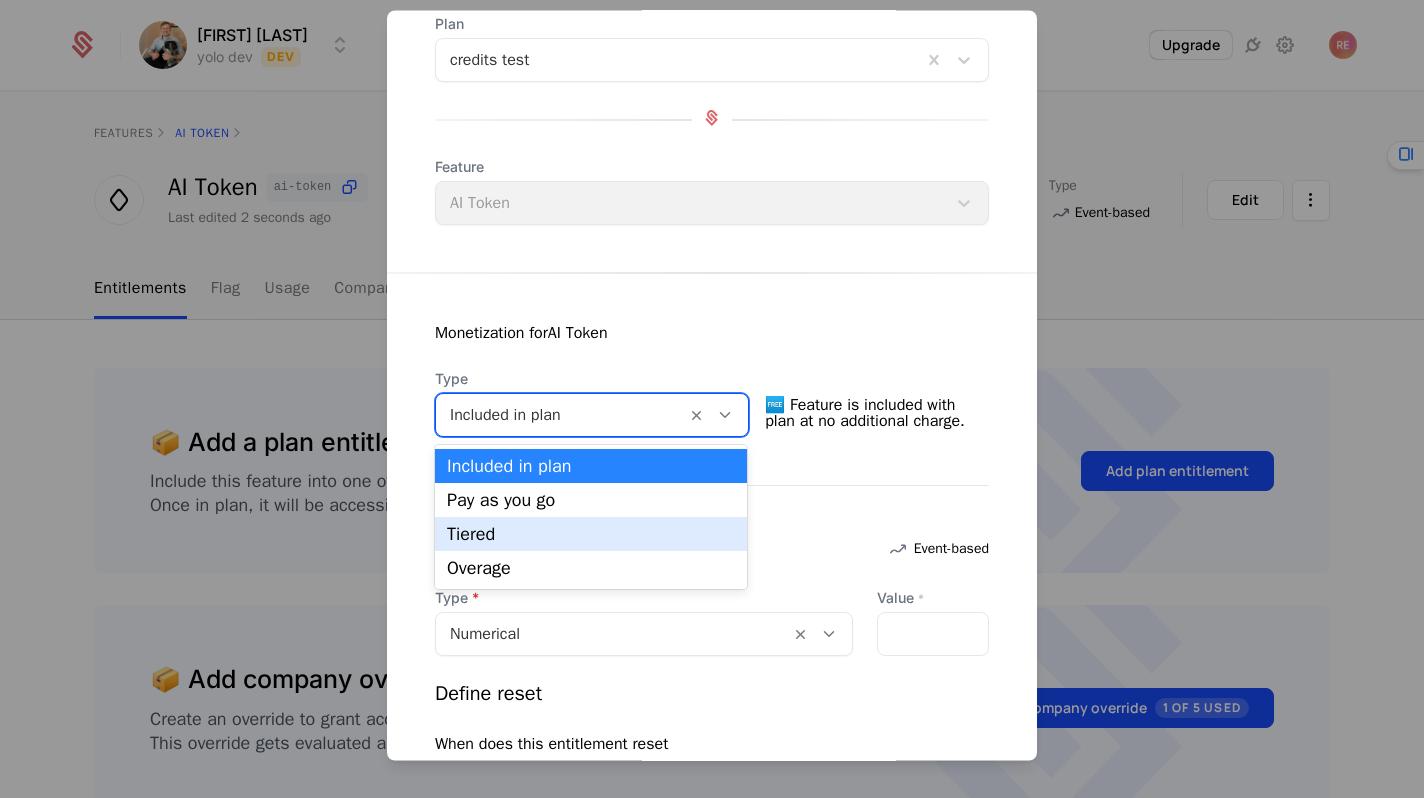click on "Tiered" at bounding box center (591, 534) 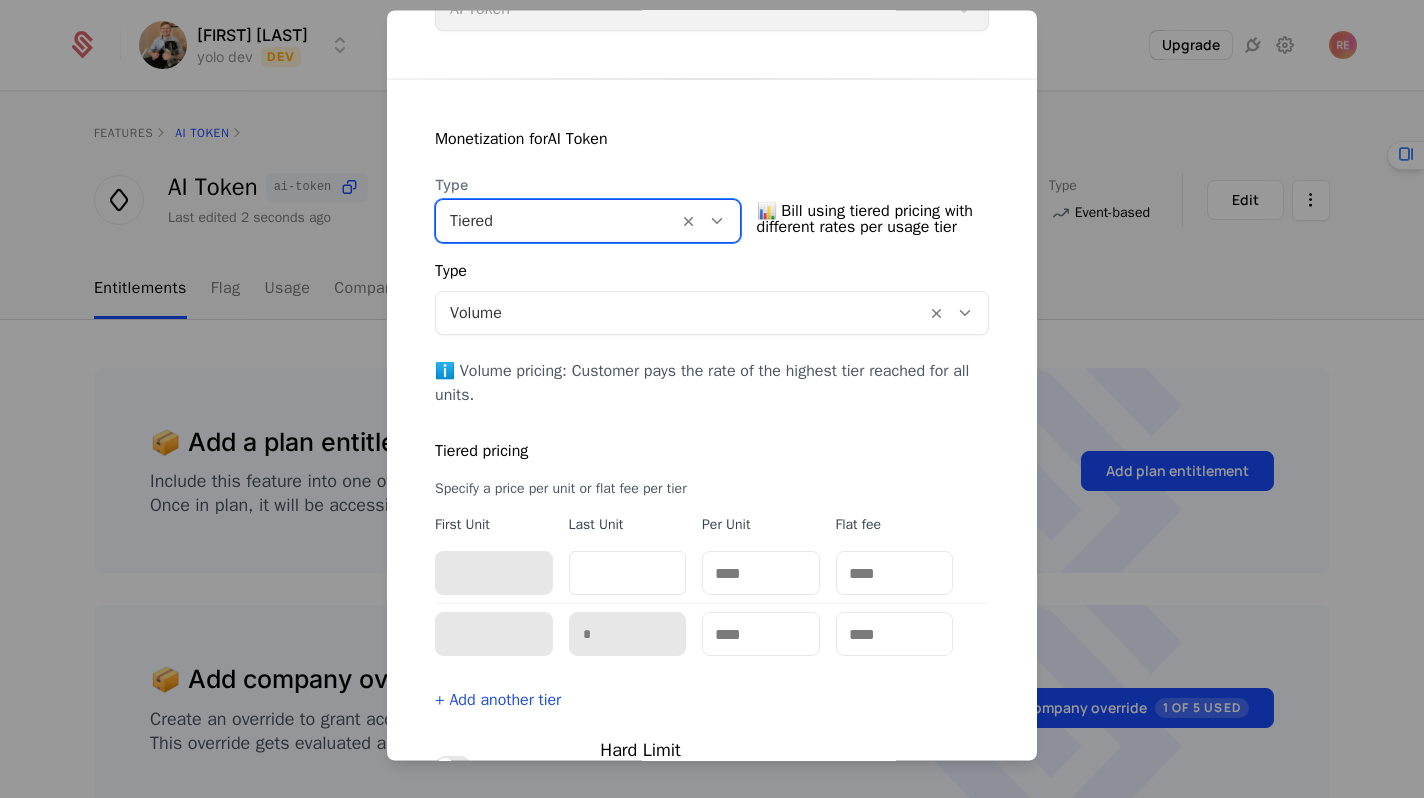 scroll, scrollTop: 363, scrollLeft: 0, axis: vertical 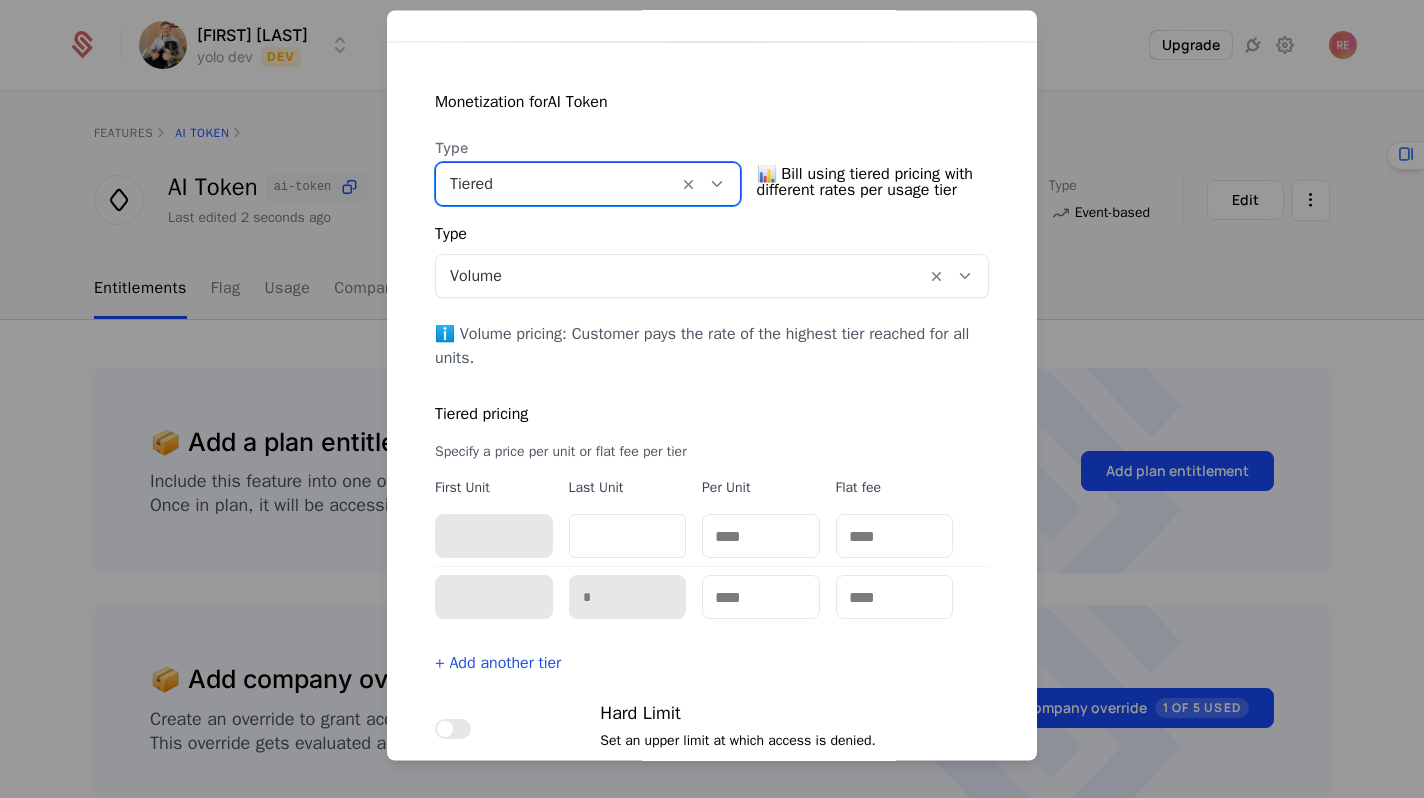 click at bounding box center (557, 185) 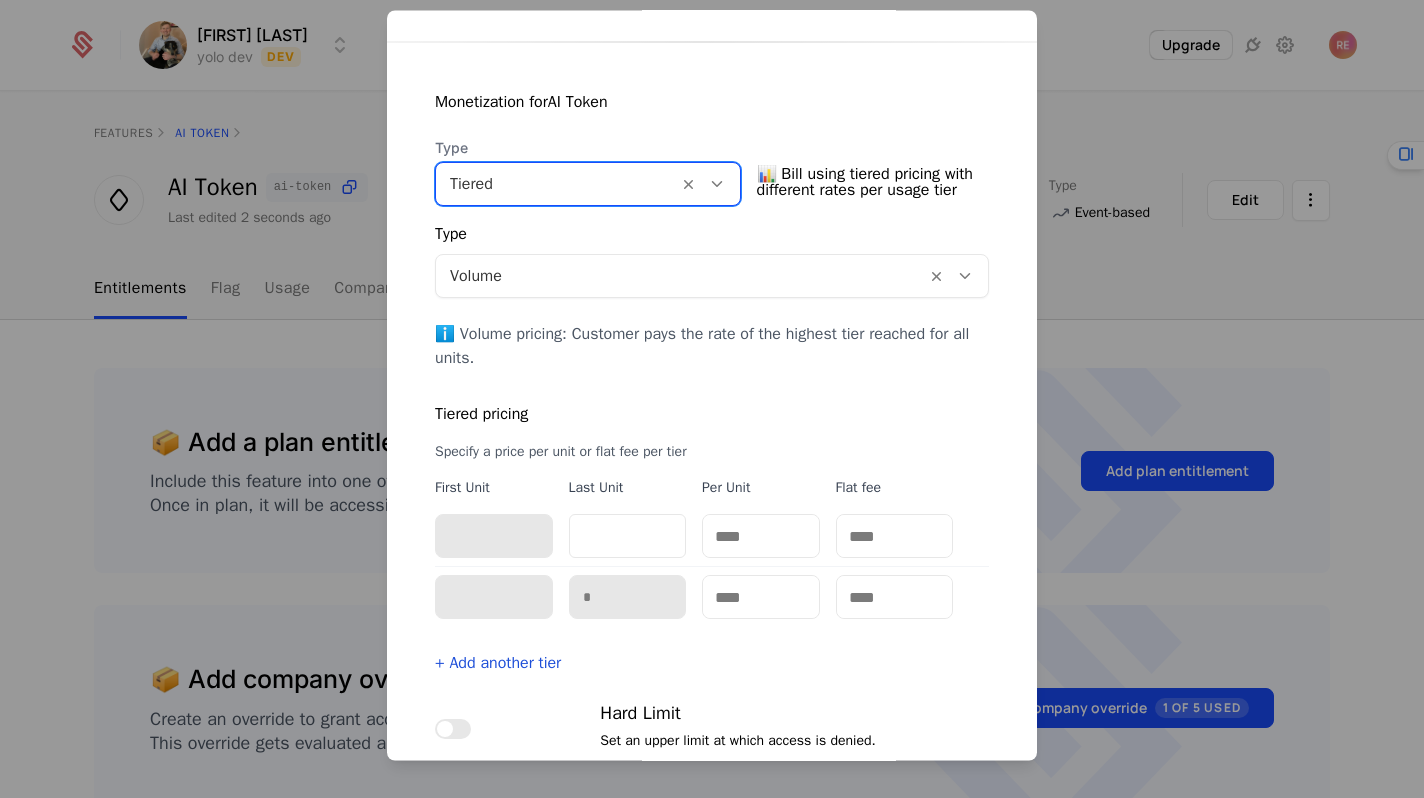click at bounding box center (557, 185) 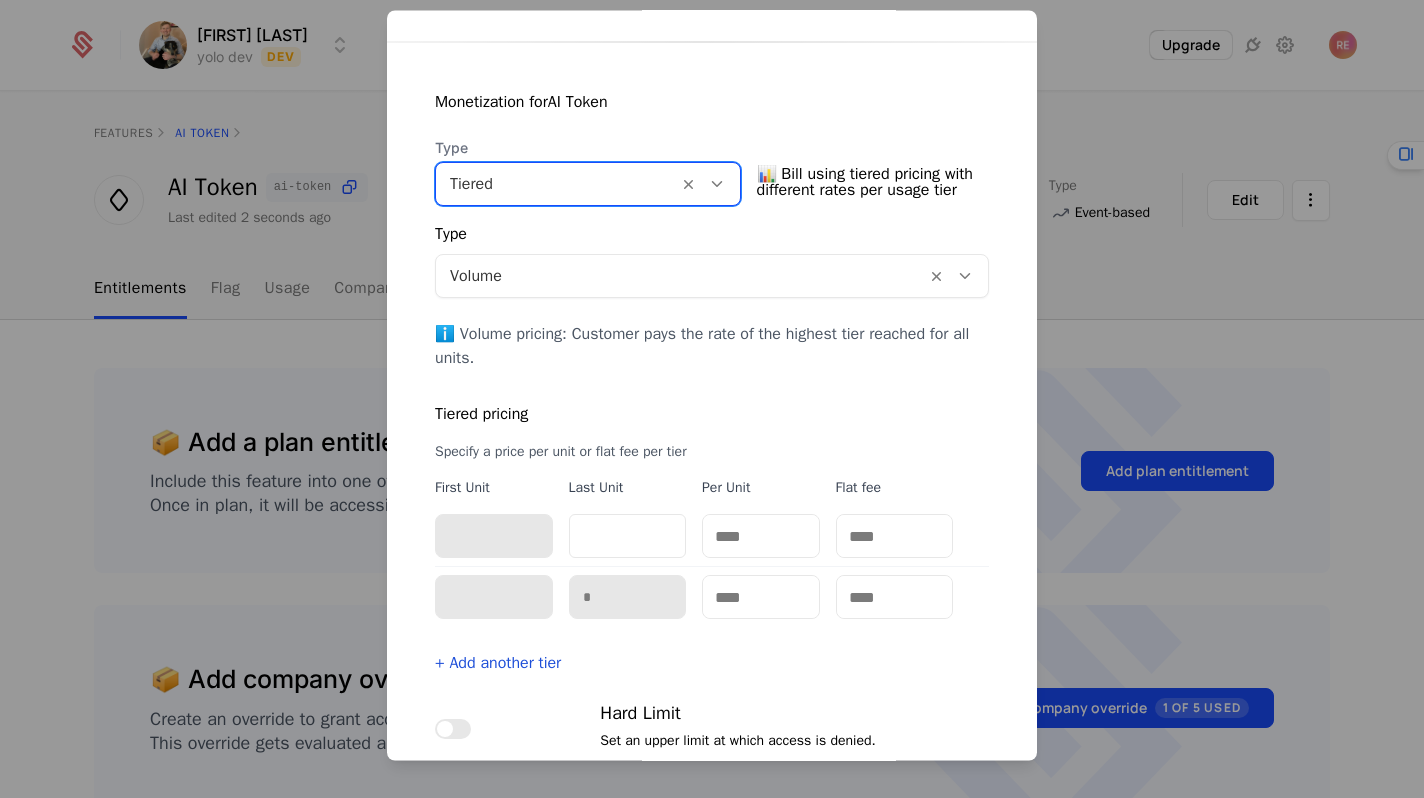 click on "Type Volume ℹ️ Volume pricing: Customer pays the rate of the highest tier reached for all units. Tiered pricing Specify a price per unit or flat fee per tier First Unit Last Unit Per Unit Flat fee * ** ** * + Add another tier Hard Limit Set an upper limit at which access is denied." at bounding box center [712, 483] 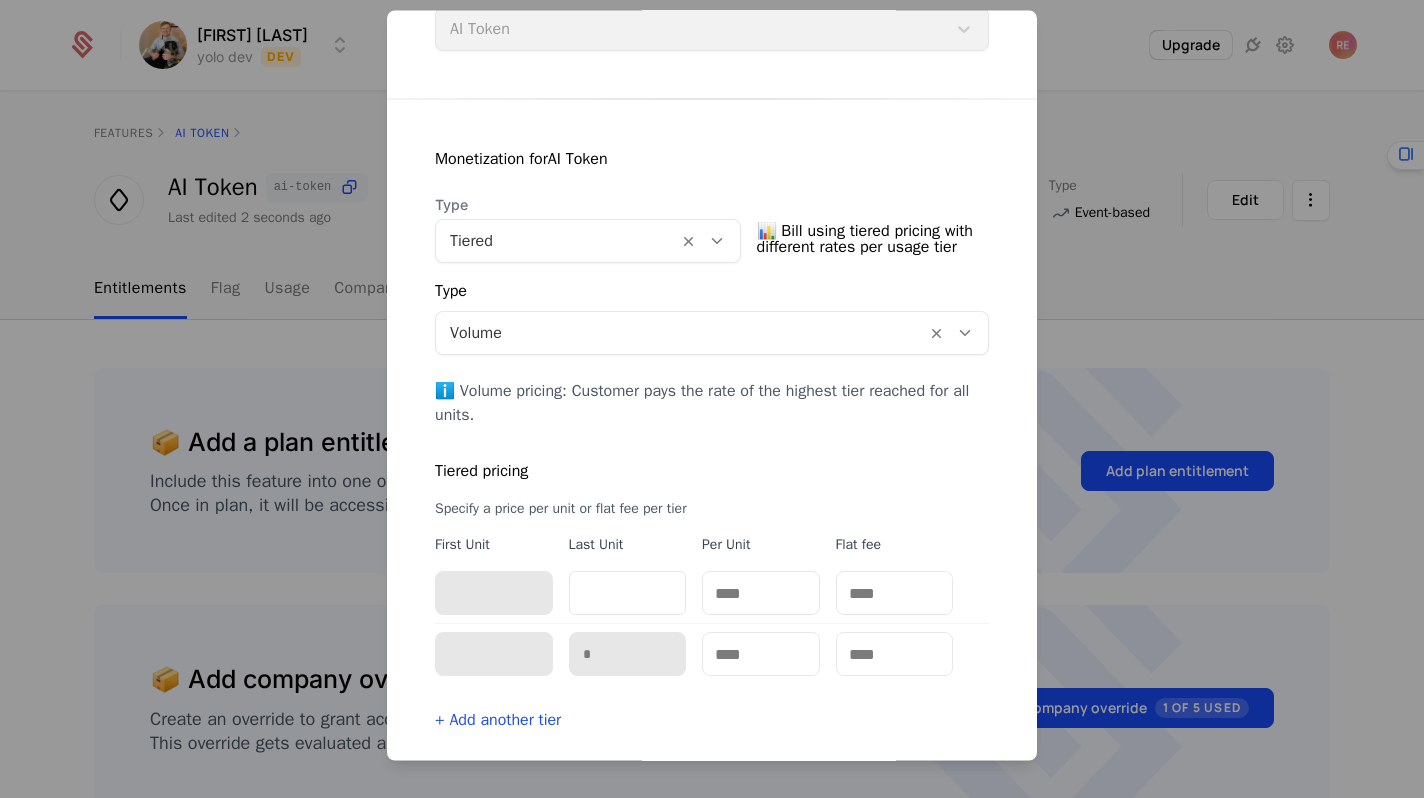 scroll, scrollTop: 505, scrollLeft: 0, axis: vertical 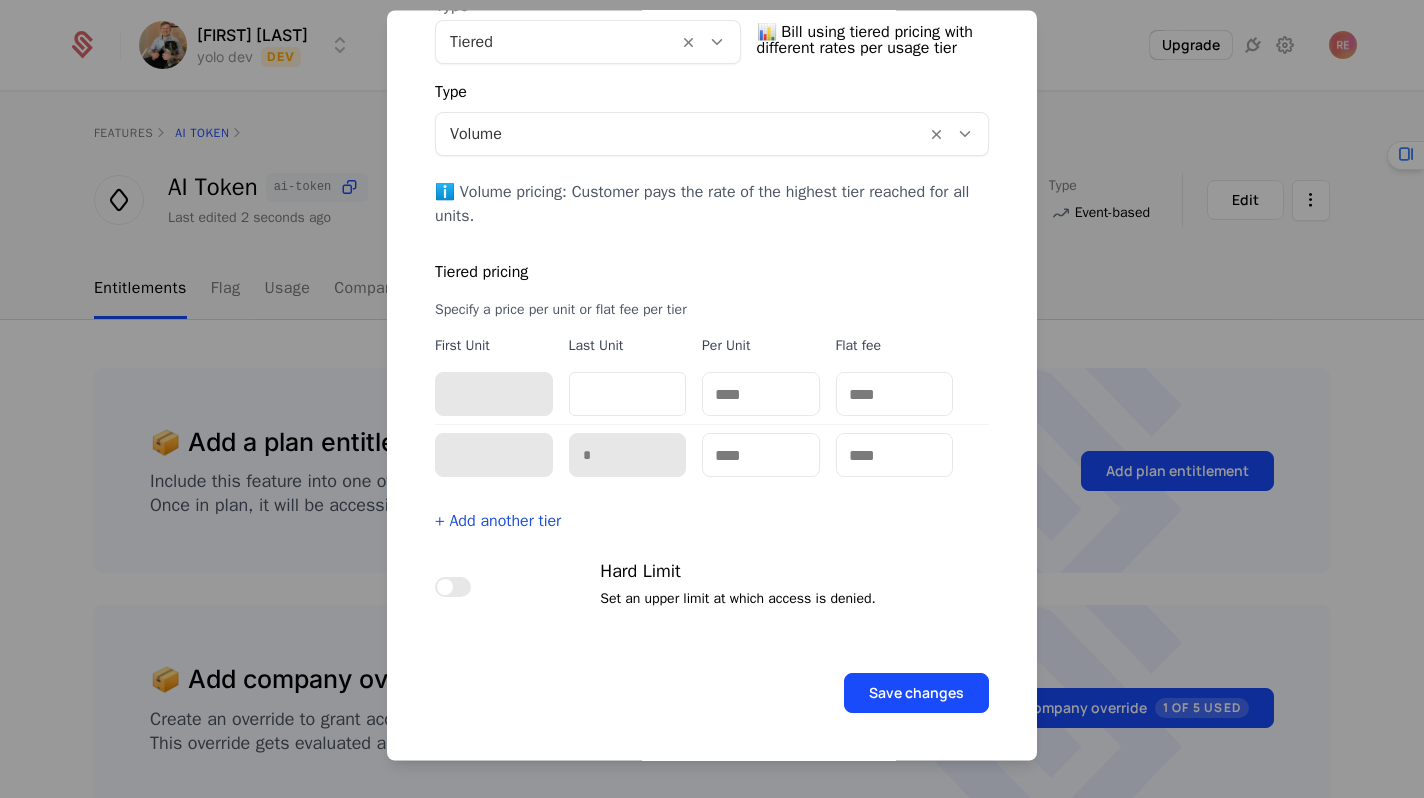 click at bounding box center [712, 399] 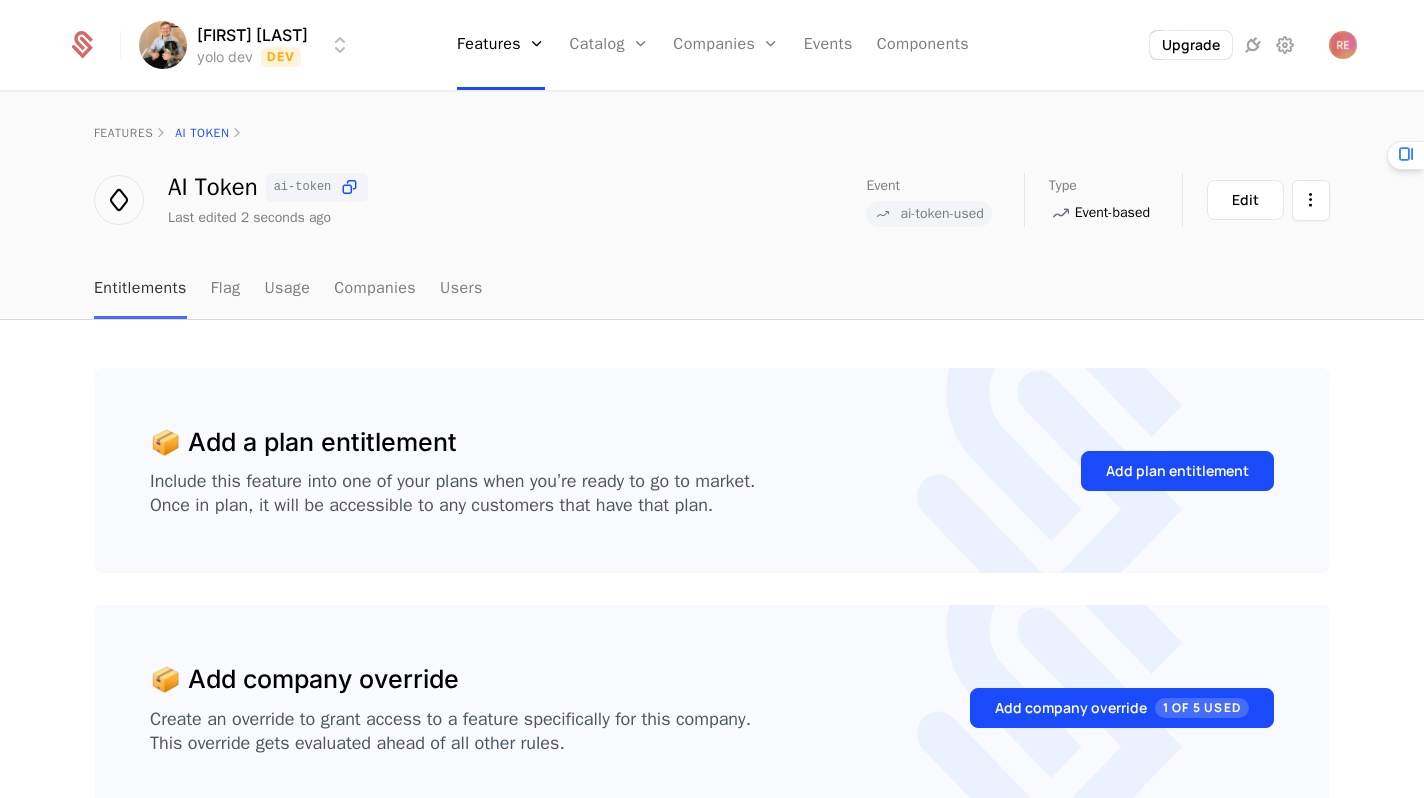 click on "Entitlements" at bounding box center (140, 289) 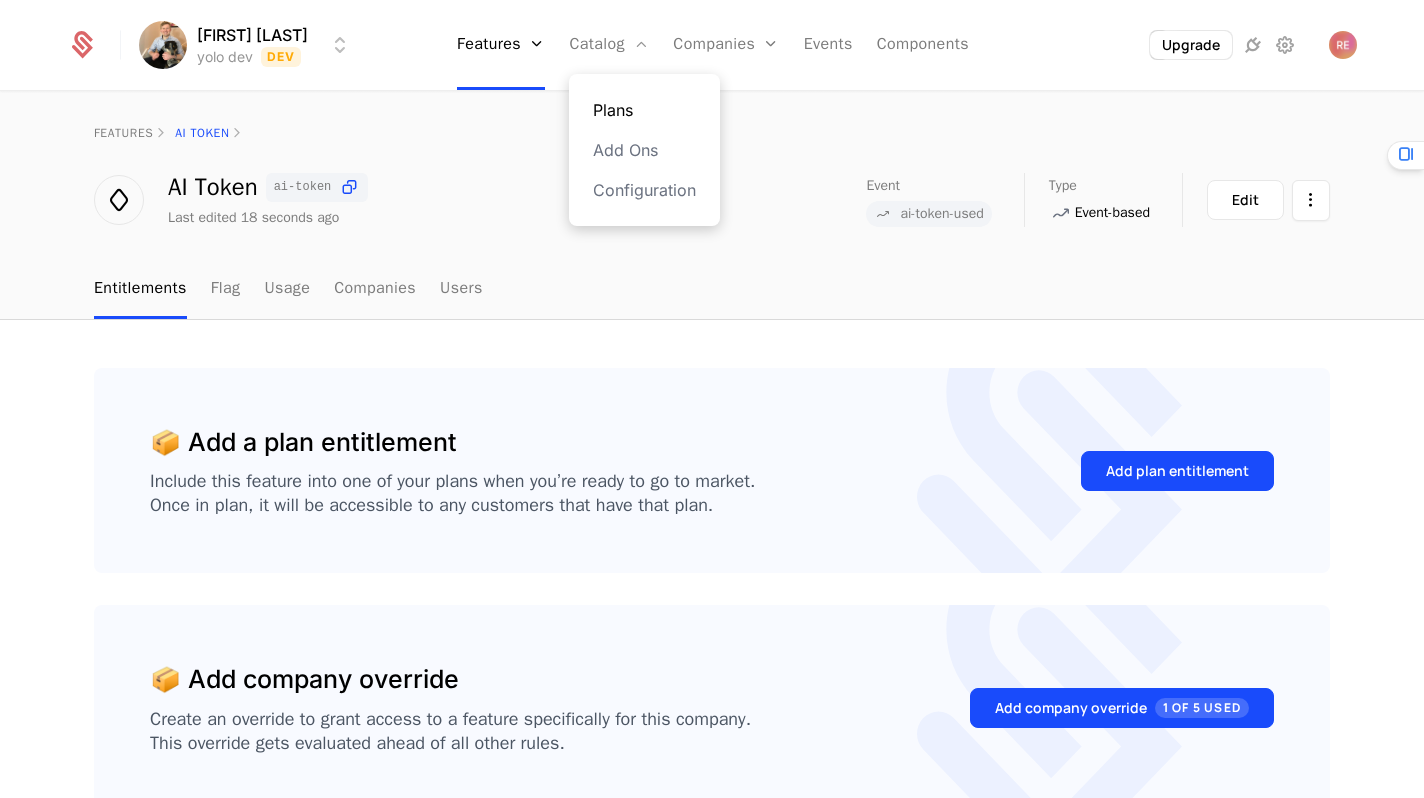 click on "Plans" at bounding box center [644, 110] 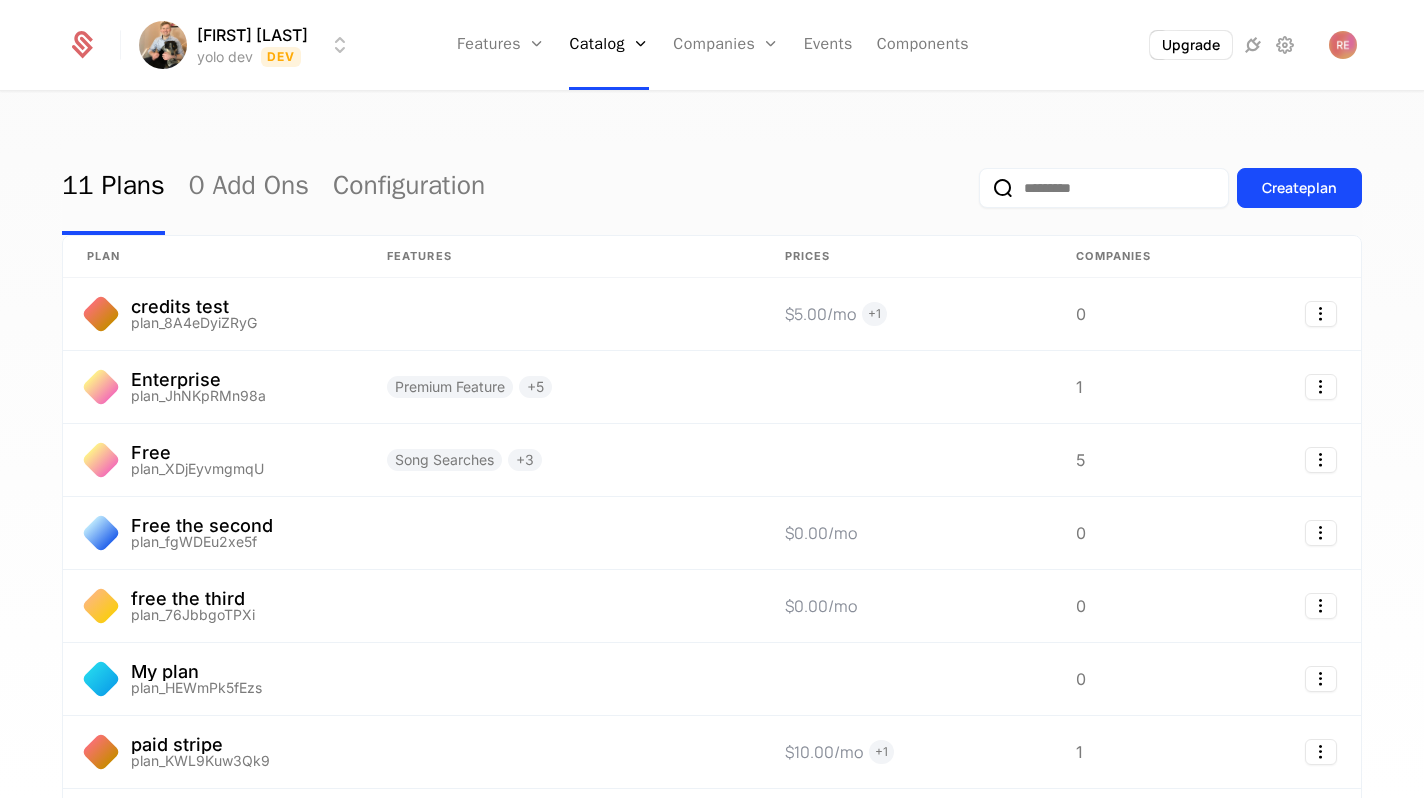 click on "11 Plans 0 Add Ons Configuration Create  plan" at bounding box center (712, 188) 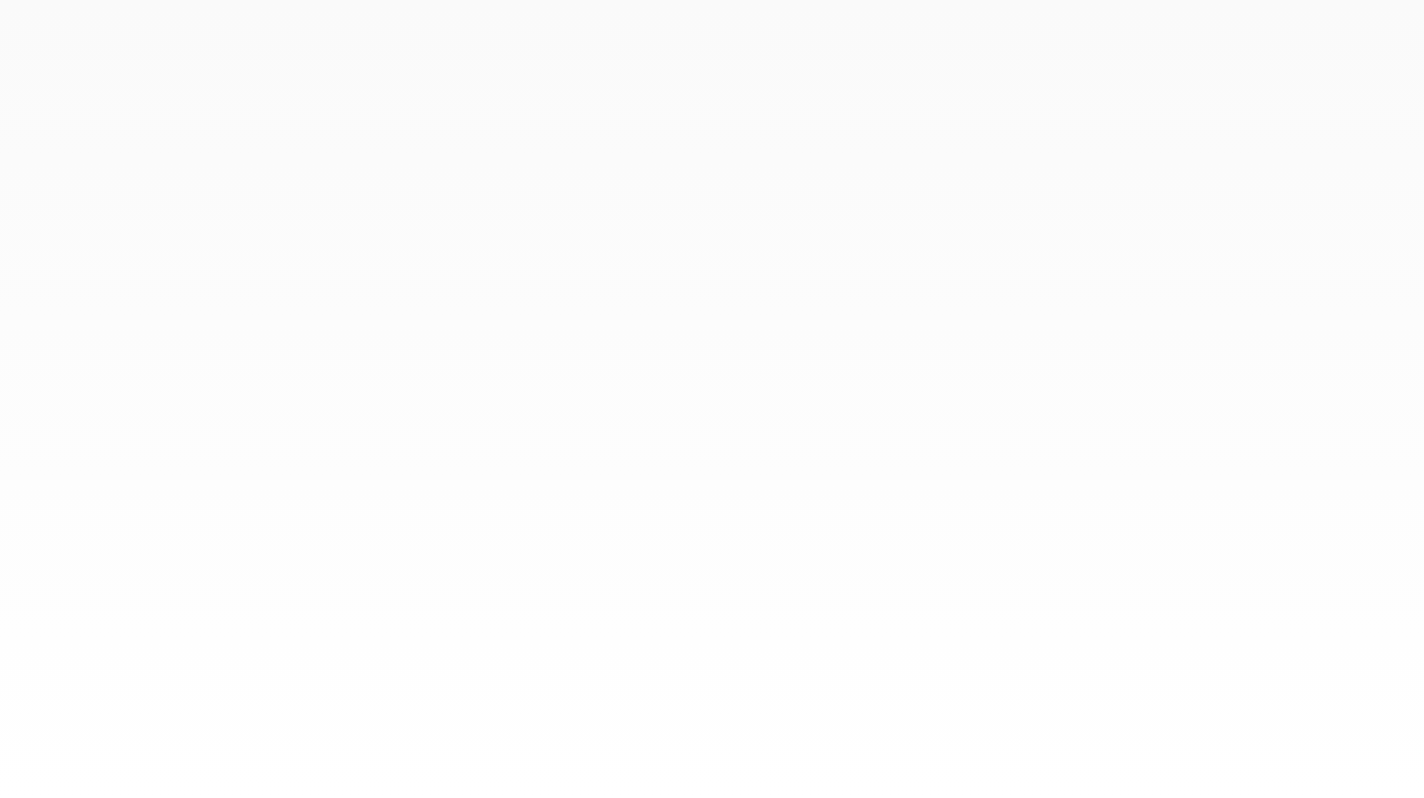 scroll, scrollTop: 0, scrollLeft: 0, axis: both 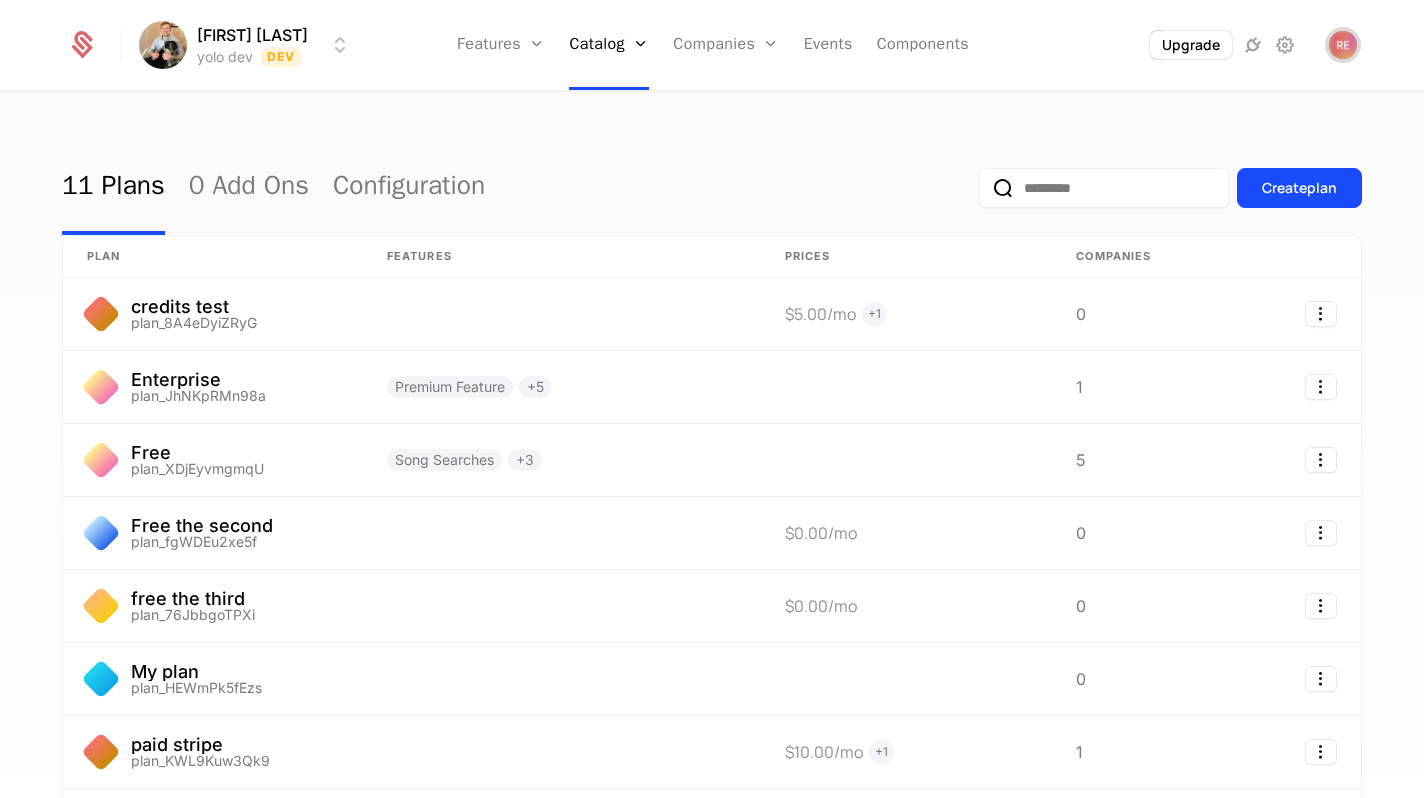 click at bounding box center (1343, 45) 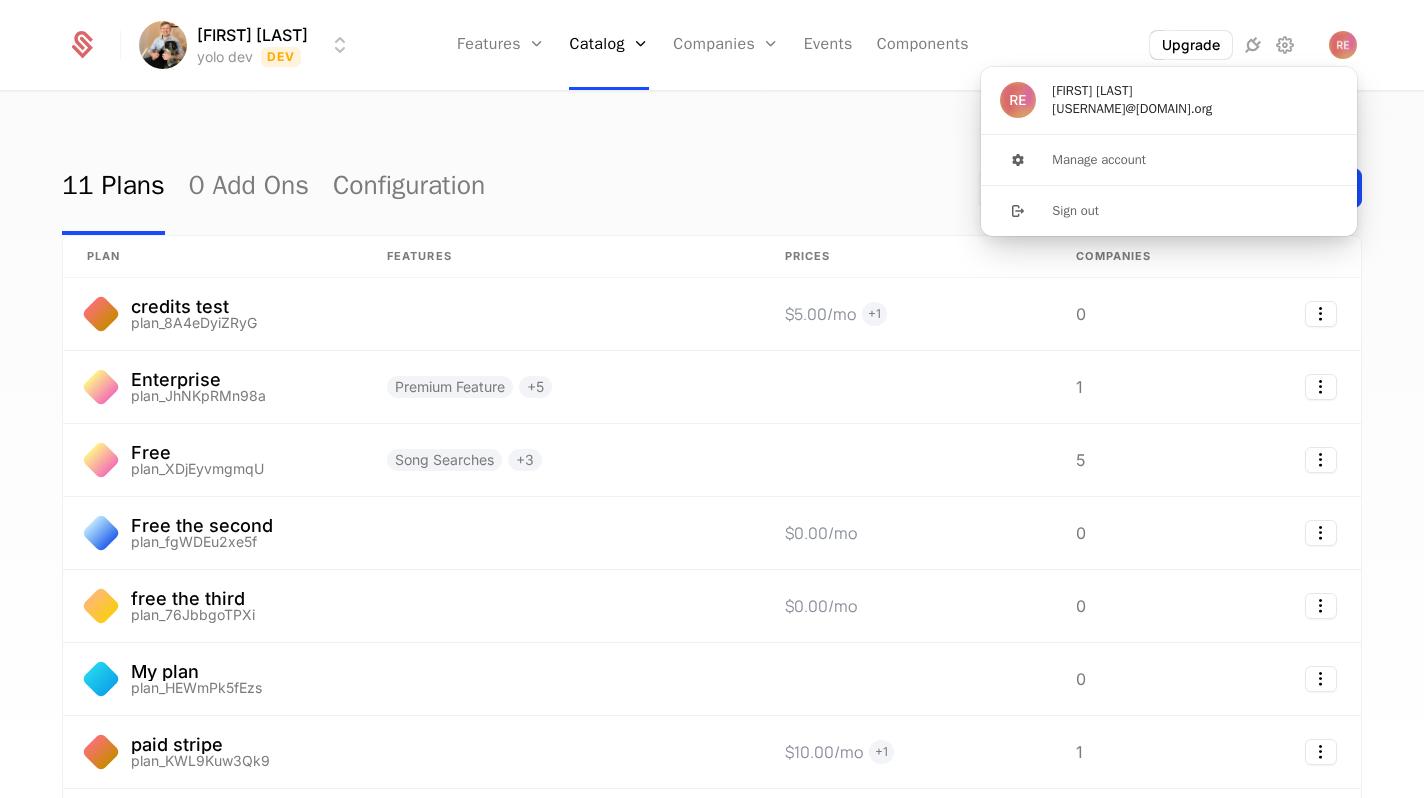 click on "11 Plans 0 Add Ons Configuration Create plan" at bounding box center [712, 188] 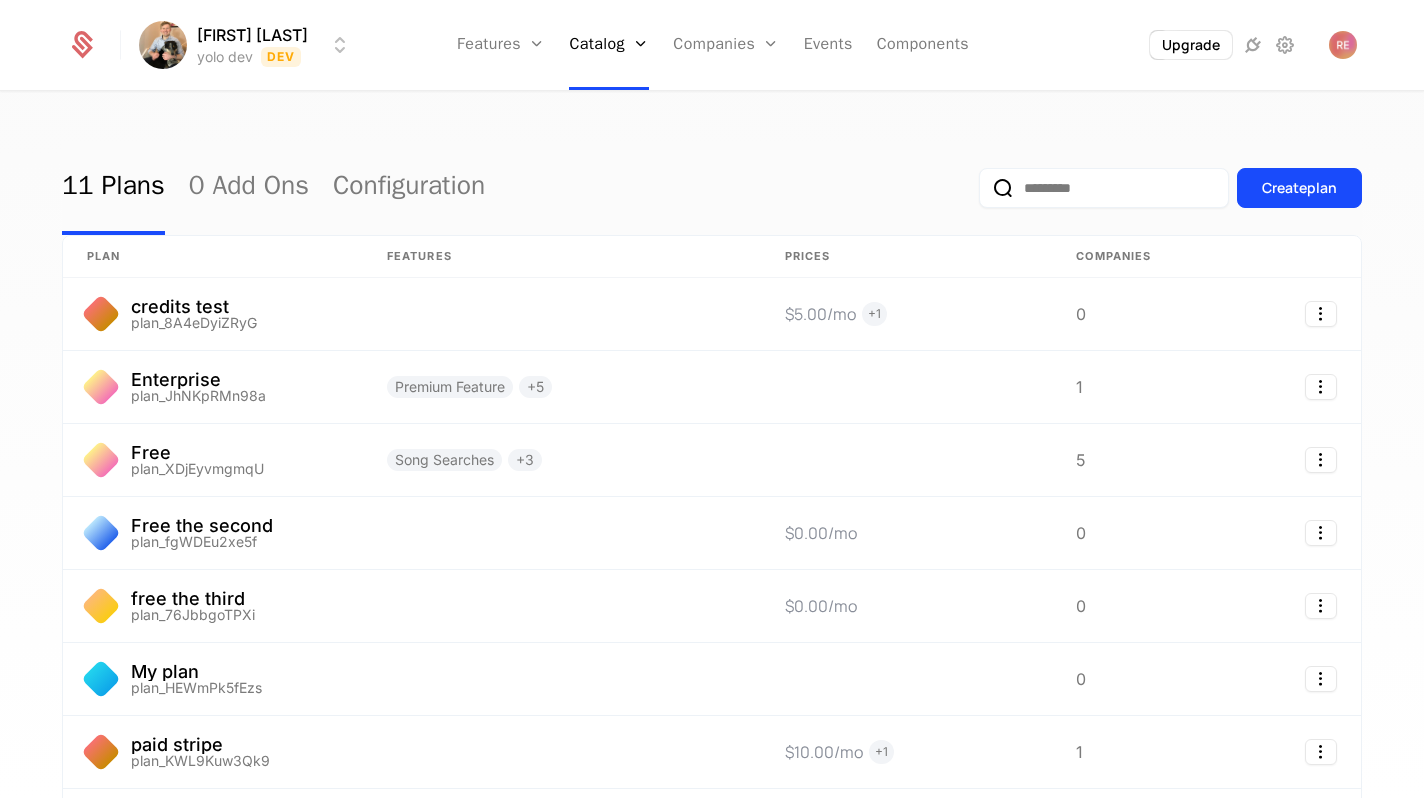 click on "Ryan Echternacht yolo dev Dev Features Features Flags Catalog Plans Add Ons Configuration Companies Companies Users Events Components Upgrade 11 Plans 0 Add Ons Configuration Create  plan plan Features Prices Companies credits test plan_8A4eDyiZRyG $5.00 /mo + 1 0 Enterprise plan_JhNKpRMn98a Premium Feature + 5 1 Free plan_XDjEyvmgmqU Song Searches + 3 5 Free the second plan_fgWDEu2xe5f $0.00 /mo 0 free the third plan_76JbbgoTPXi $0.00 /mo 0 My plan plan_HEWmPk5fEzs 0 paid stripe plan_KWL9Kuw3Qk9 $10.00 /mo + 1 1 Pro plan_CrXCuPE3obX Reporting + 1 $10.00 /mo + 1 0 Pro (original) plan_By6gccK6JB Premium Feature + 4 1 Starter plan_cpfeaSi4vLZ Reporting 1 Show ** ** ** *** *** per page per page 1 2 1  to  10   of   10  of   11
Best Viewed on Desktop You're currently viewing this on a  mobile device . For the best experience,   we recommend using a desktop or larger screens , as the application isn't fully optimized for smaller resolutions just yet. Got it" at bounding box center (712, 399) 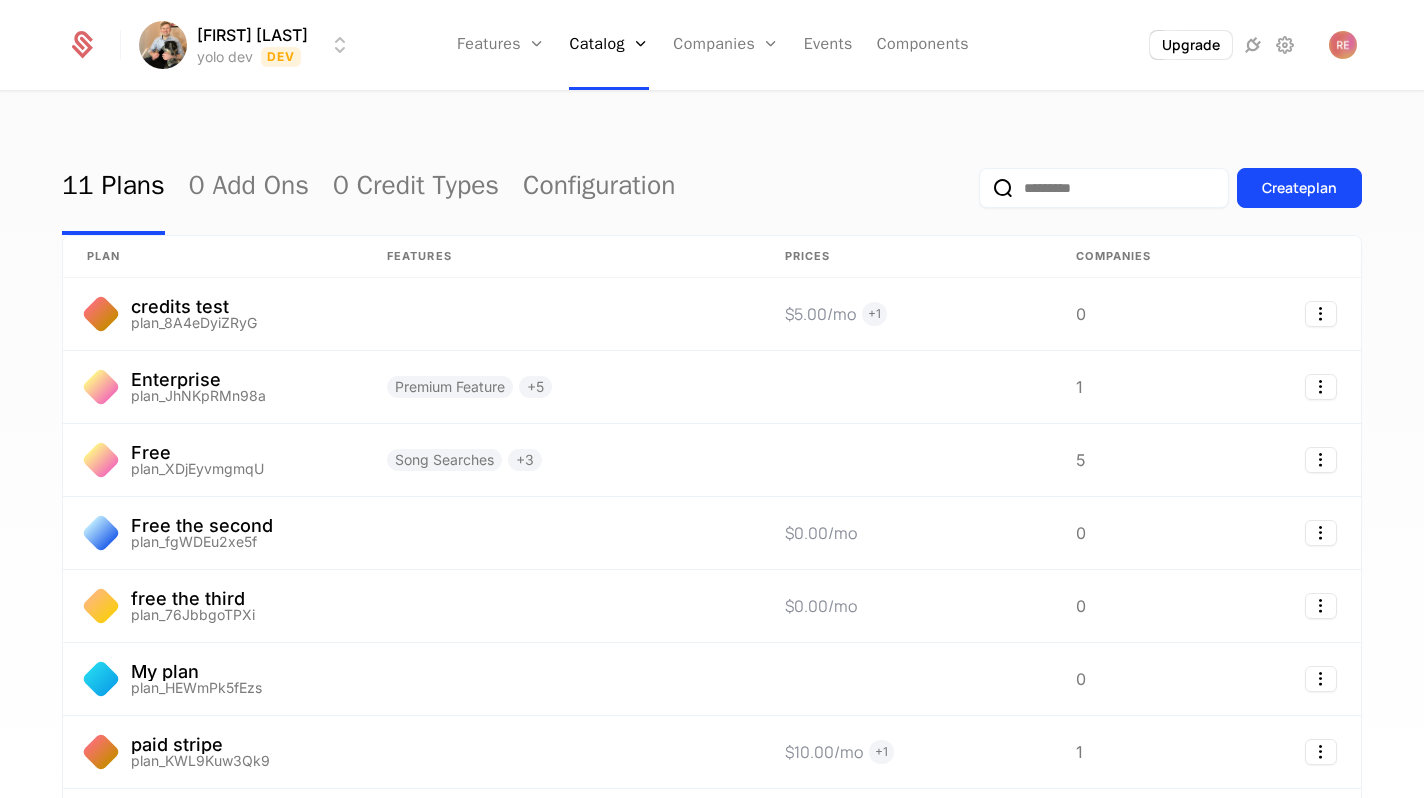 click on "11 Plans 0 Add Ons 0 Credit Types Configuration Create  plan" at bounding box center (712, 188) 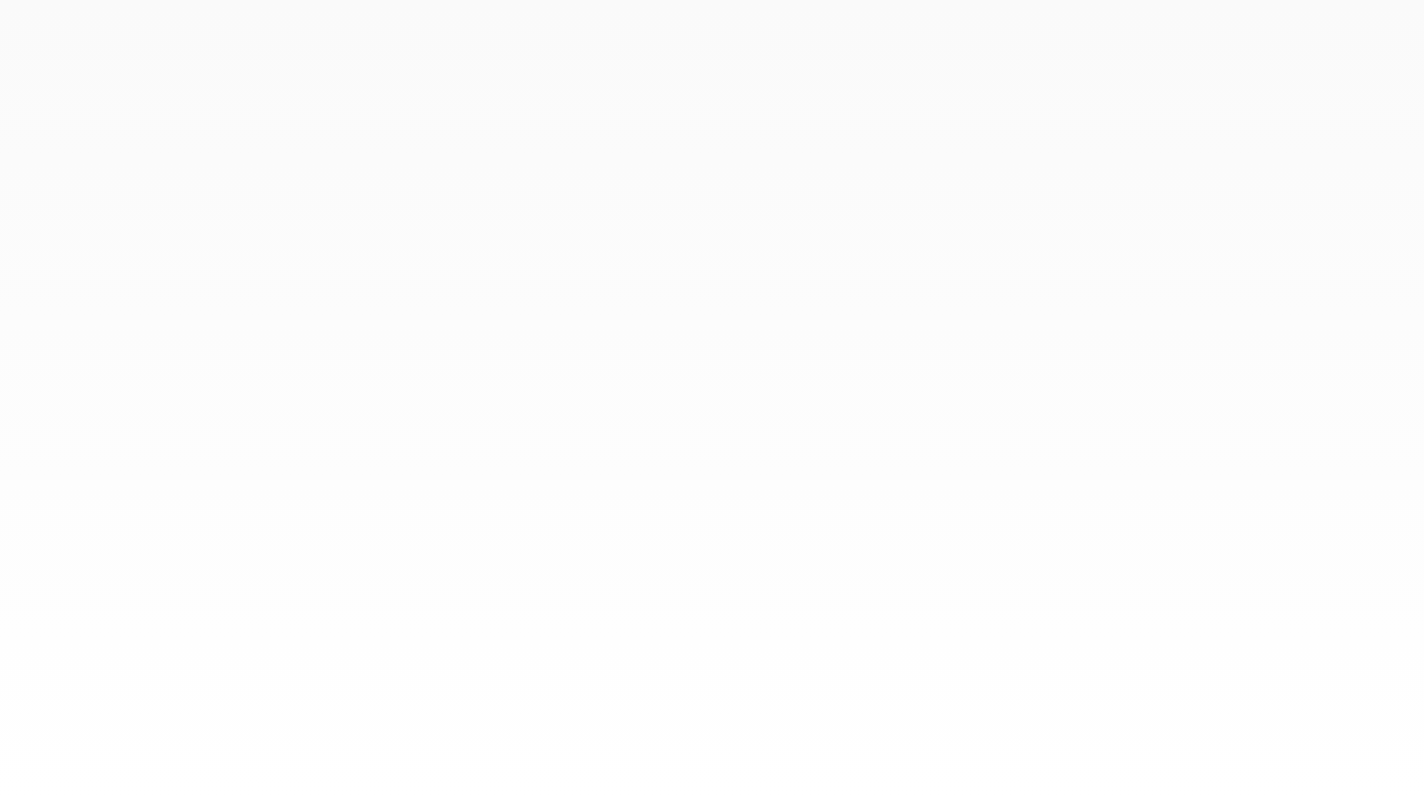 scroll, scrollTop: 0, scrollLeft: 0, axis: both 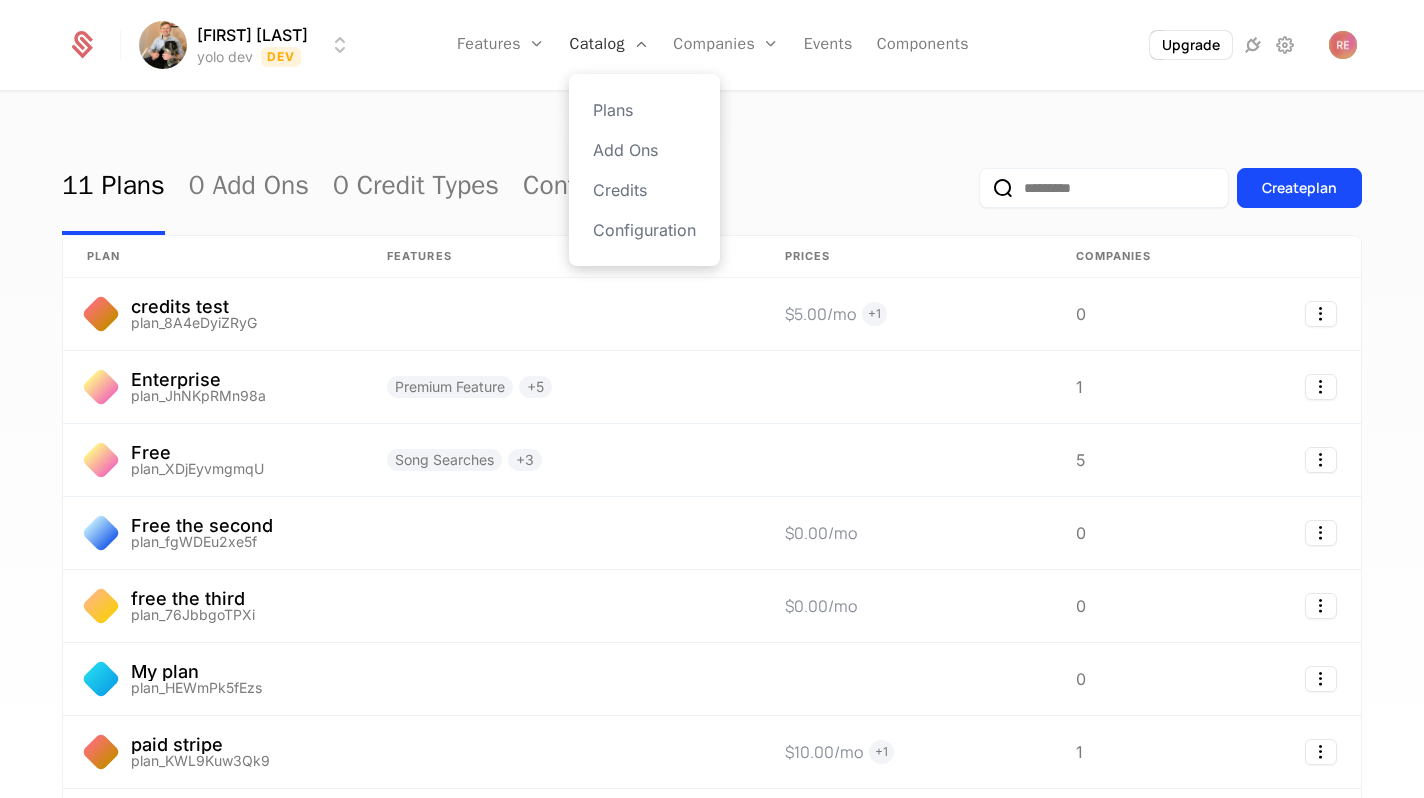 click on "Catalog" at bounding box center [609, 45] 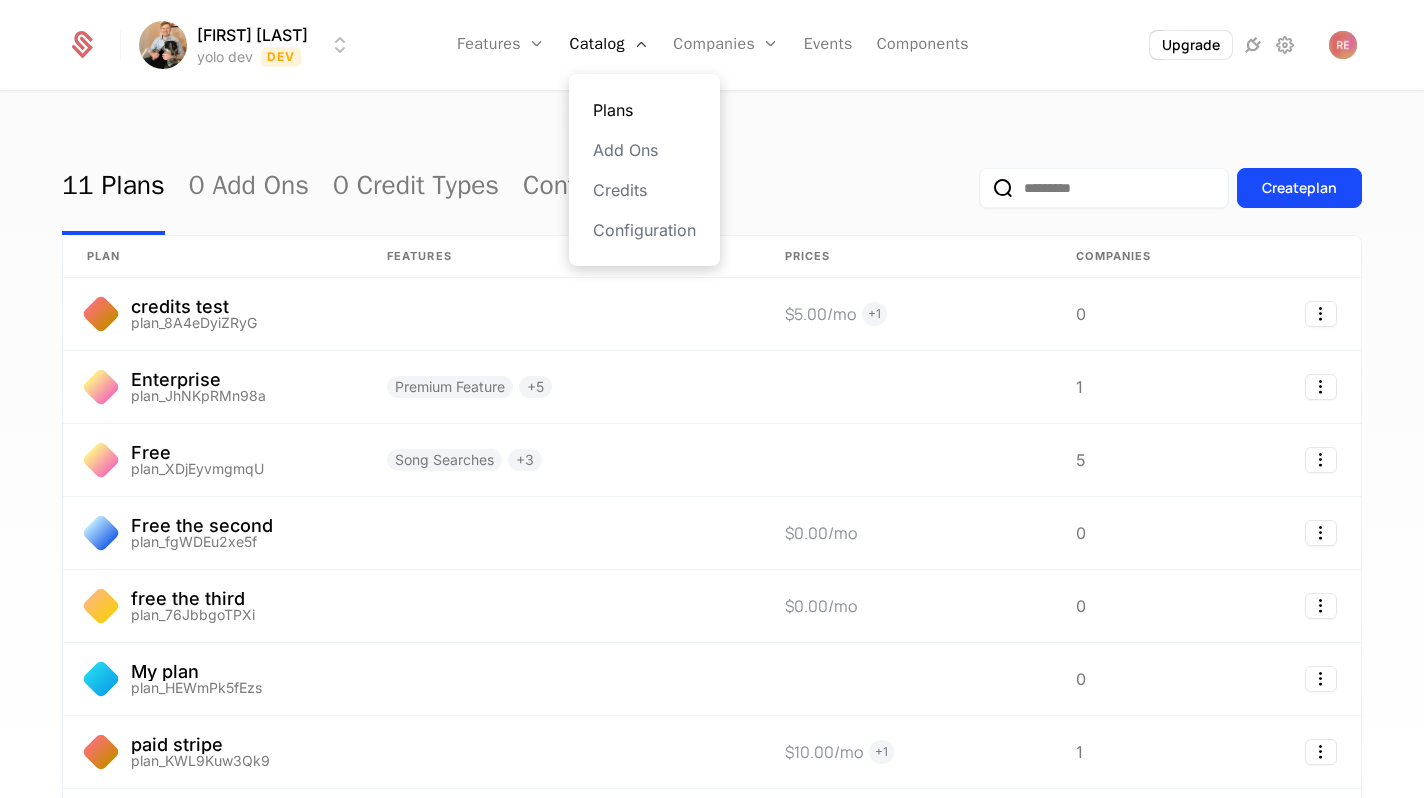 click on "Plans" at bounding box center [644, 110] 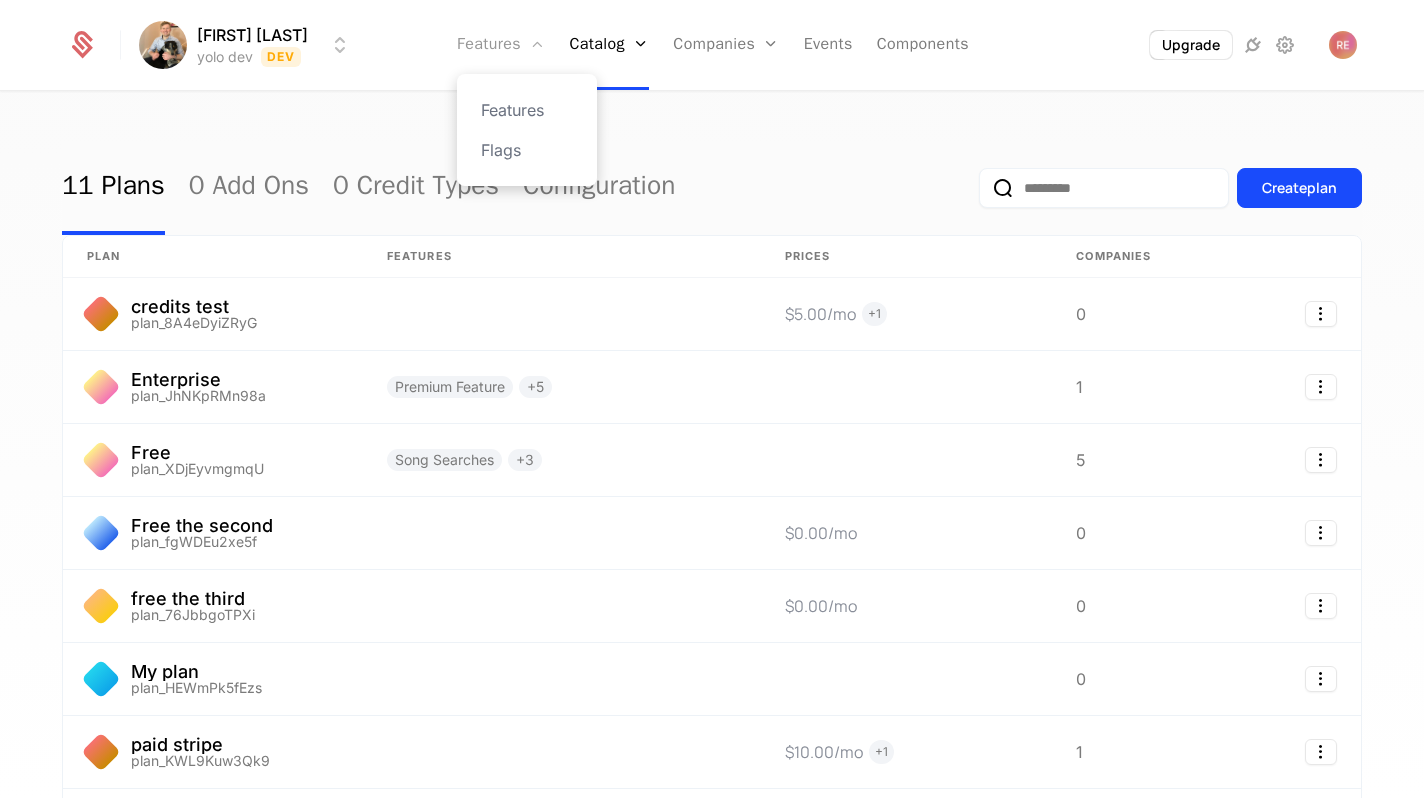 click on "Features" at bounding box center (501, 45) 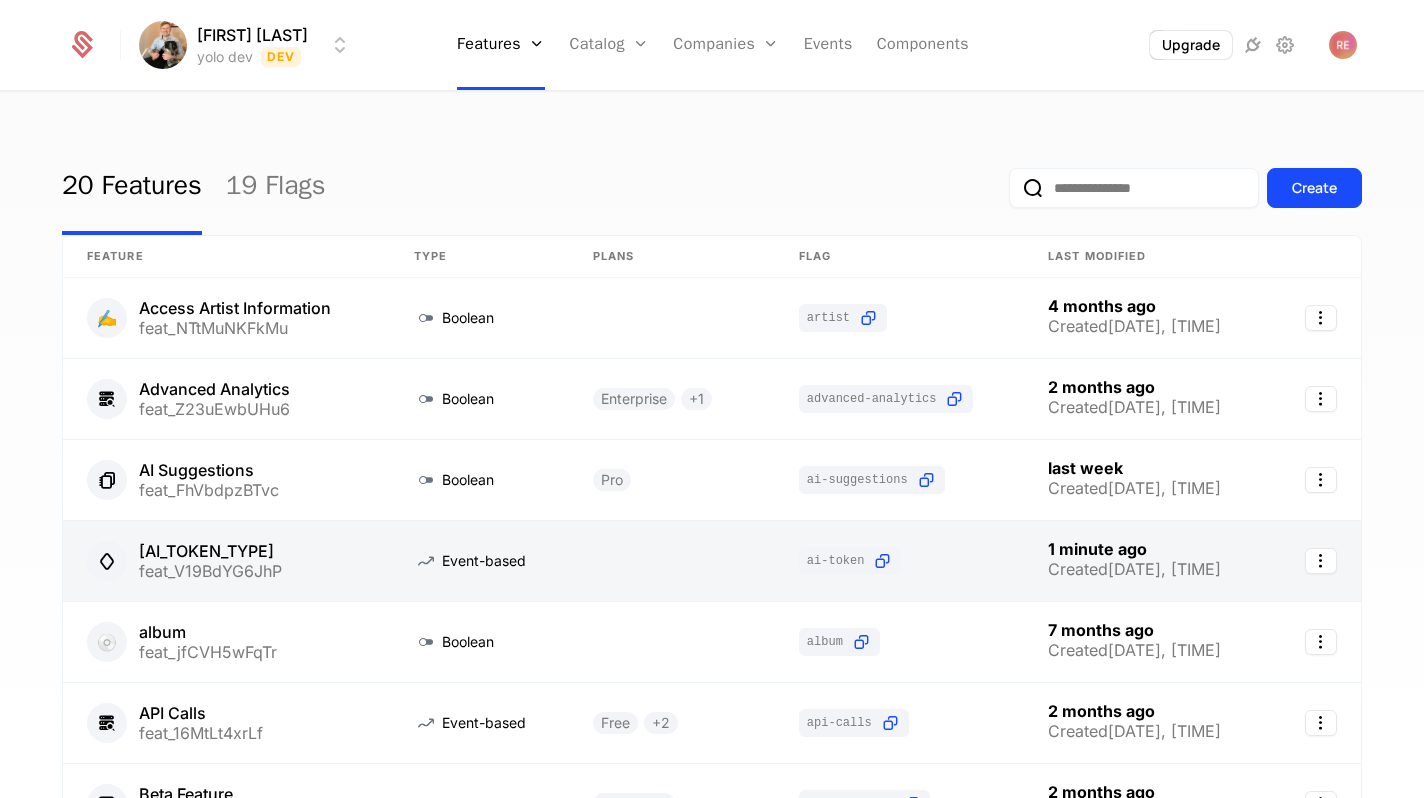 click at bounding box center (226, 561) 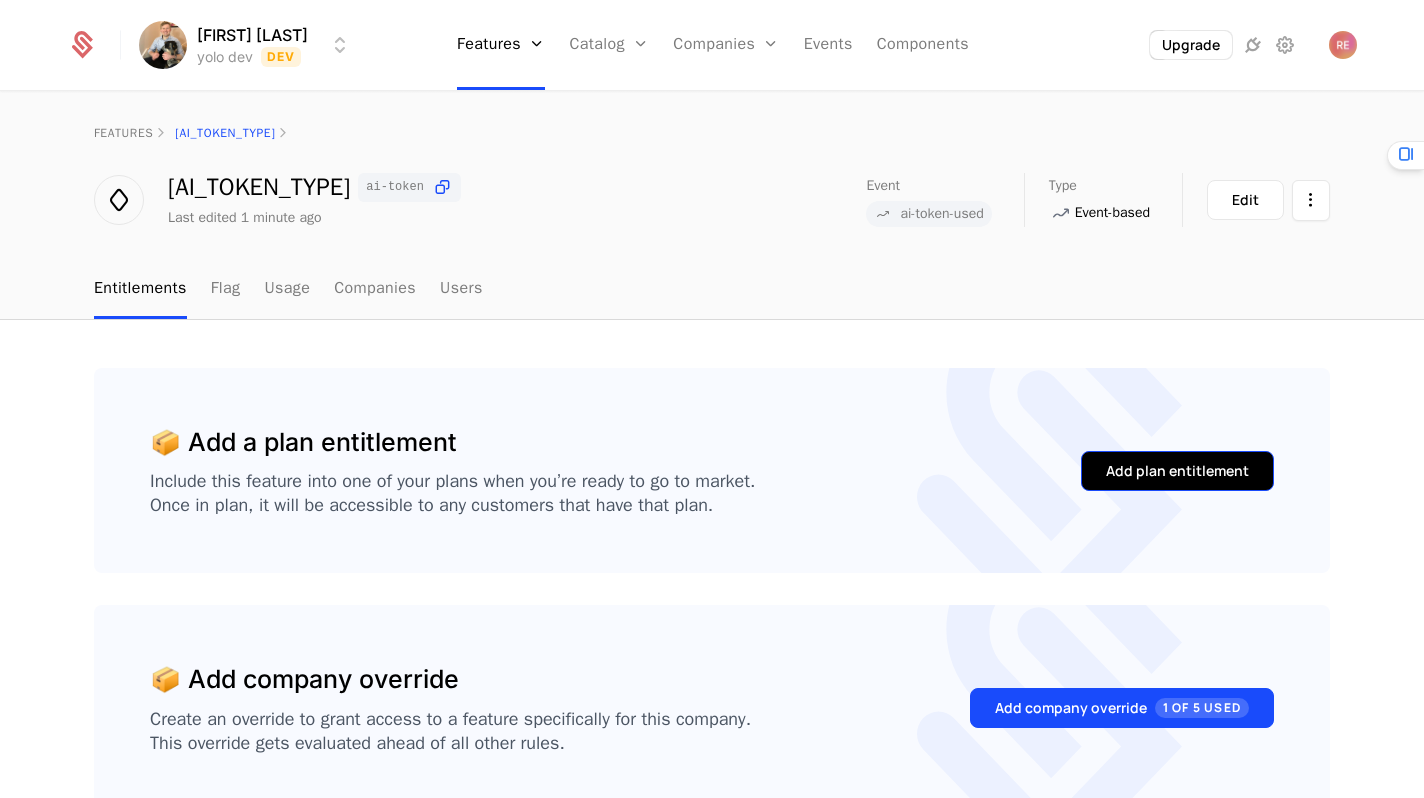 click on "Add plan entitlement" at bounding box center (1177, 471) 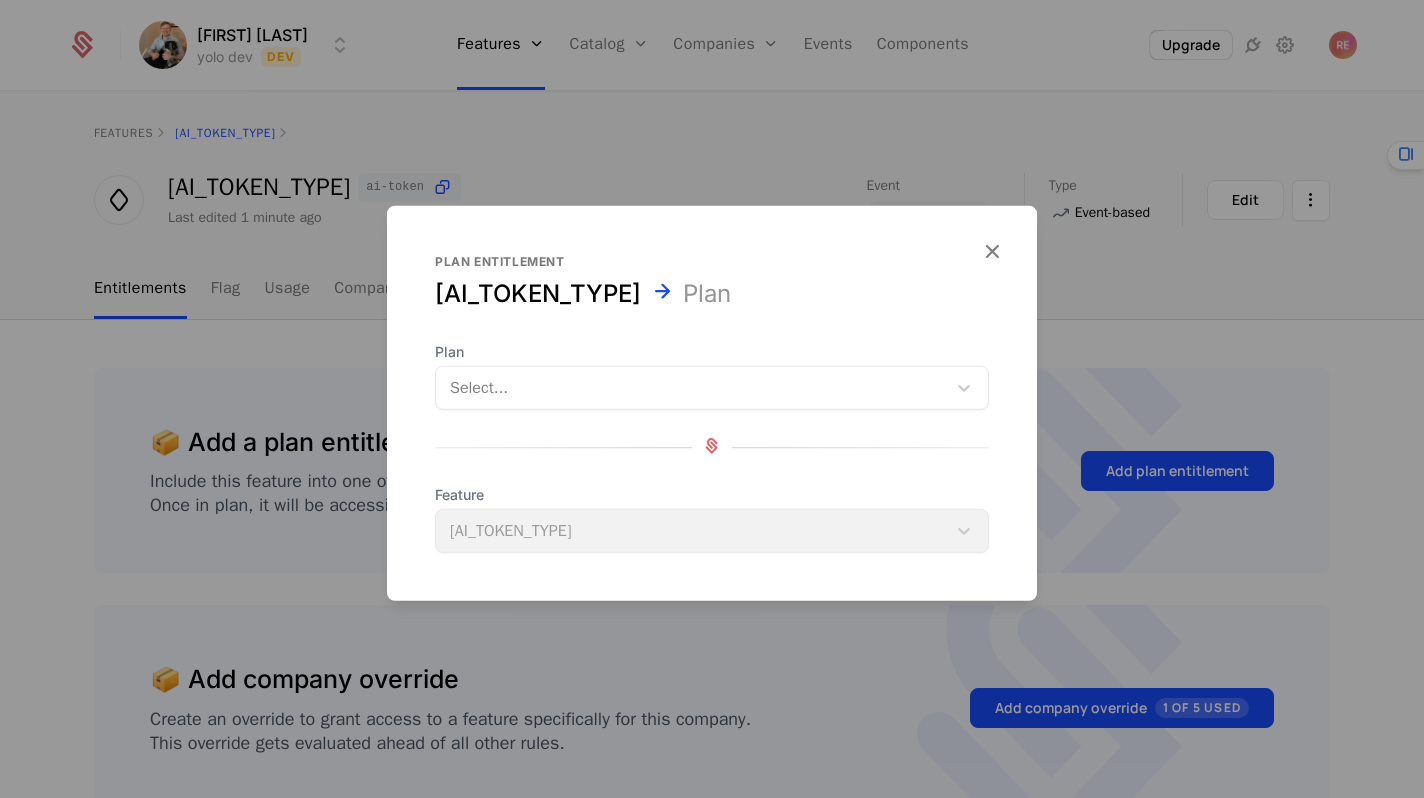 click on "Plan Select... Feature [AI_TOKEN_TYPE]" at bounding box center (712, 447) 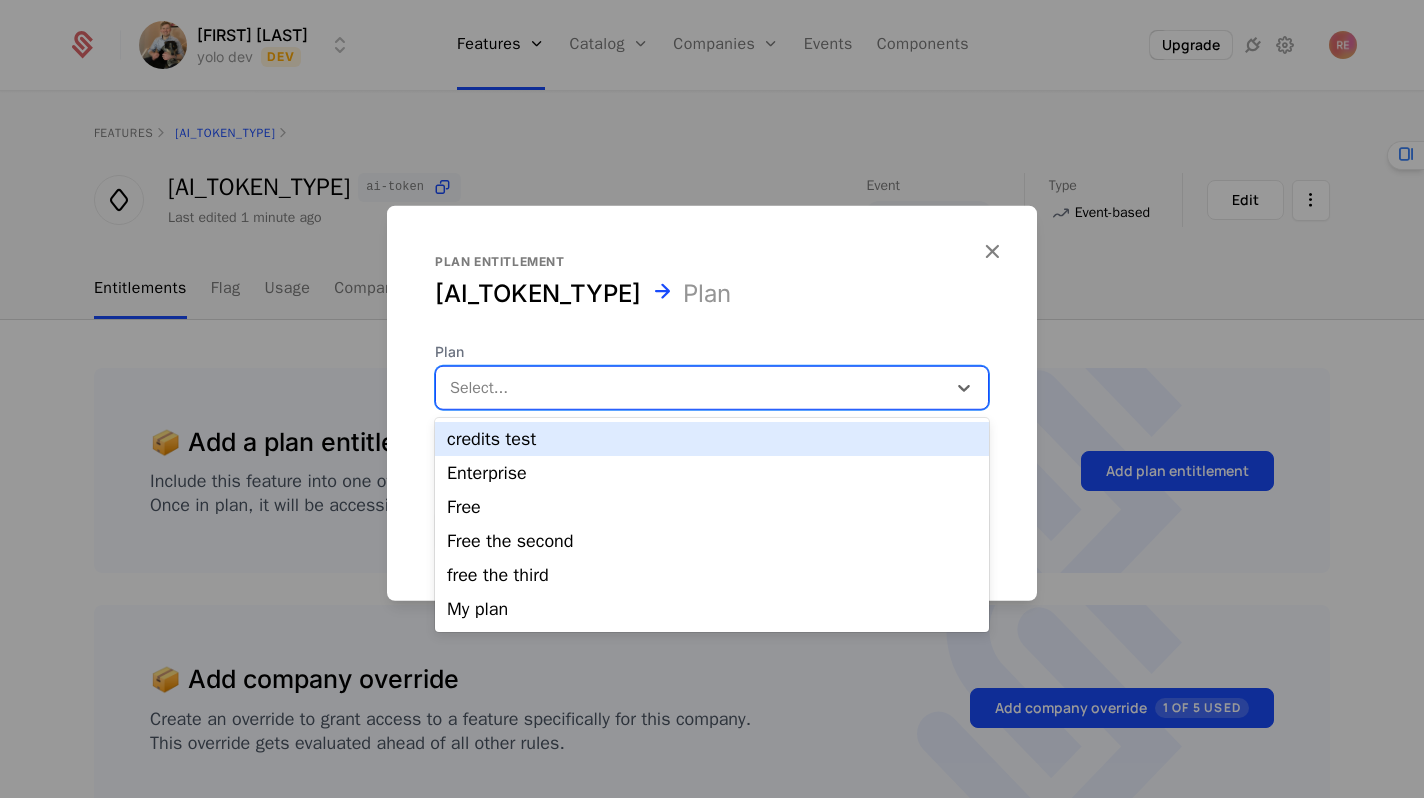 click at bounding box center (691, 388) 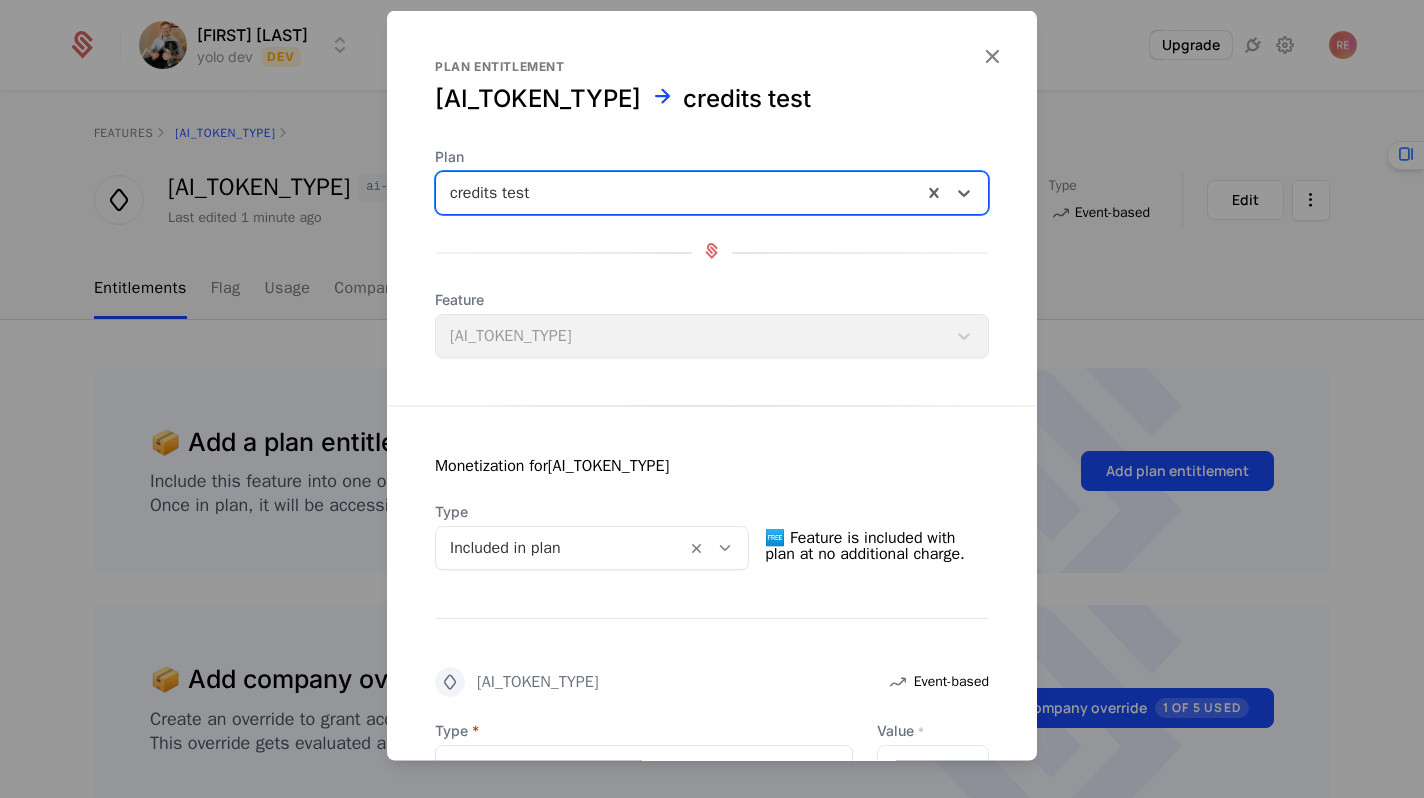 click at bounding box center (561, 548) 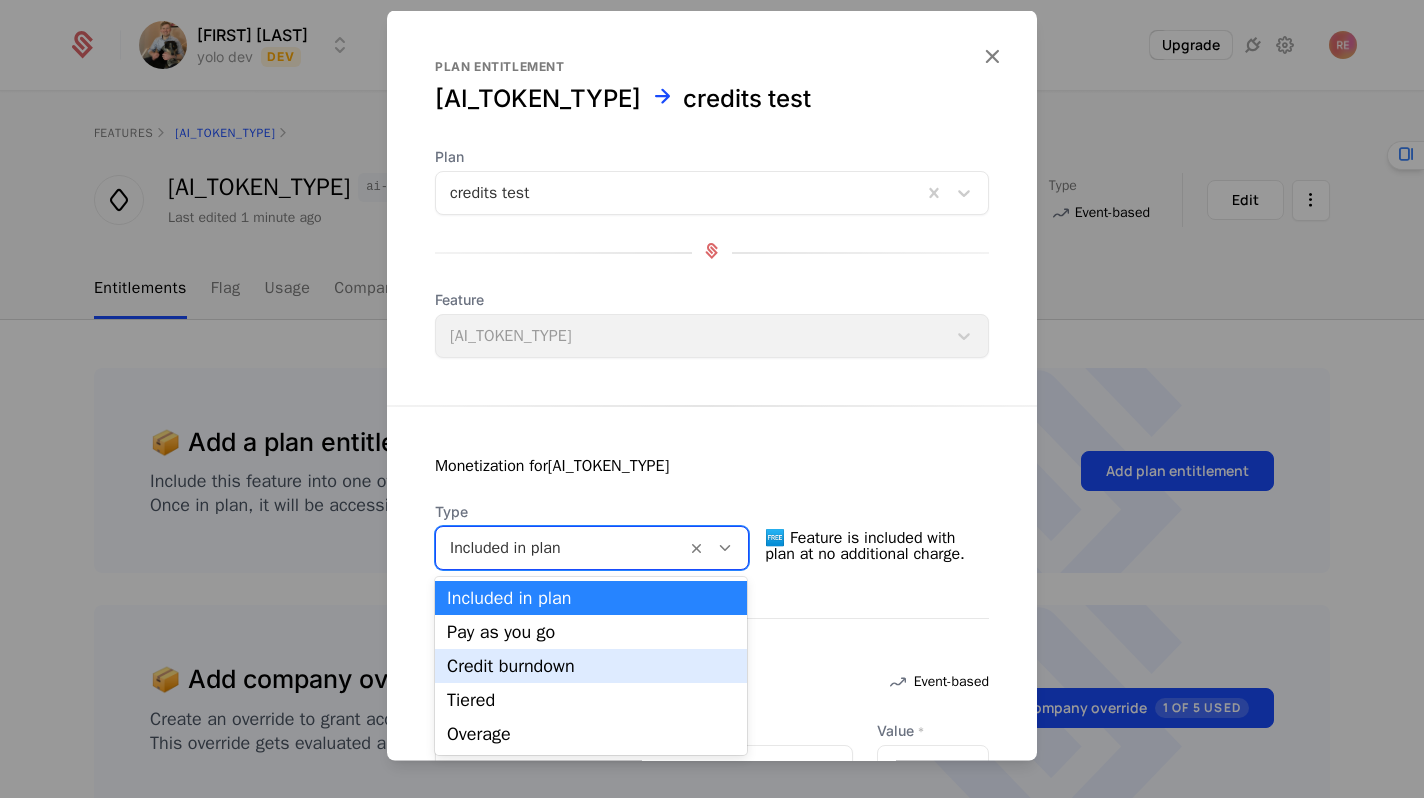 click on "Credit burndown" at bounding box center [591, 666] 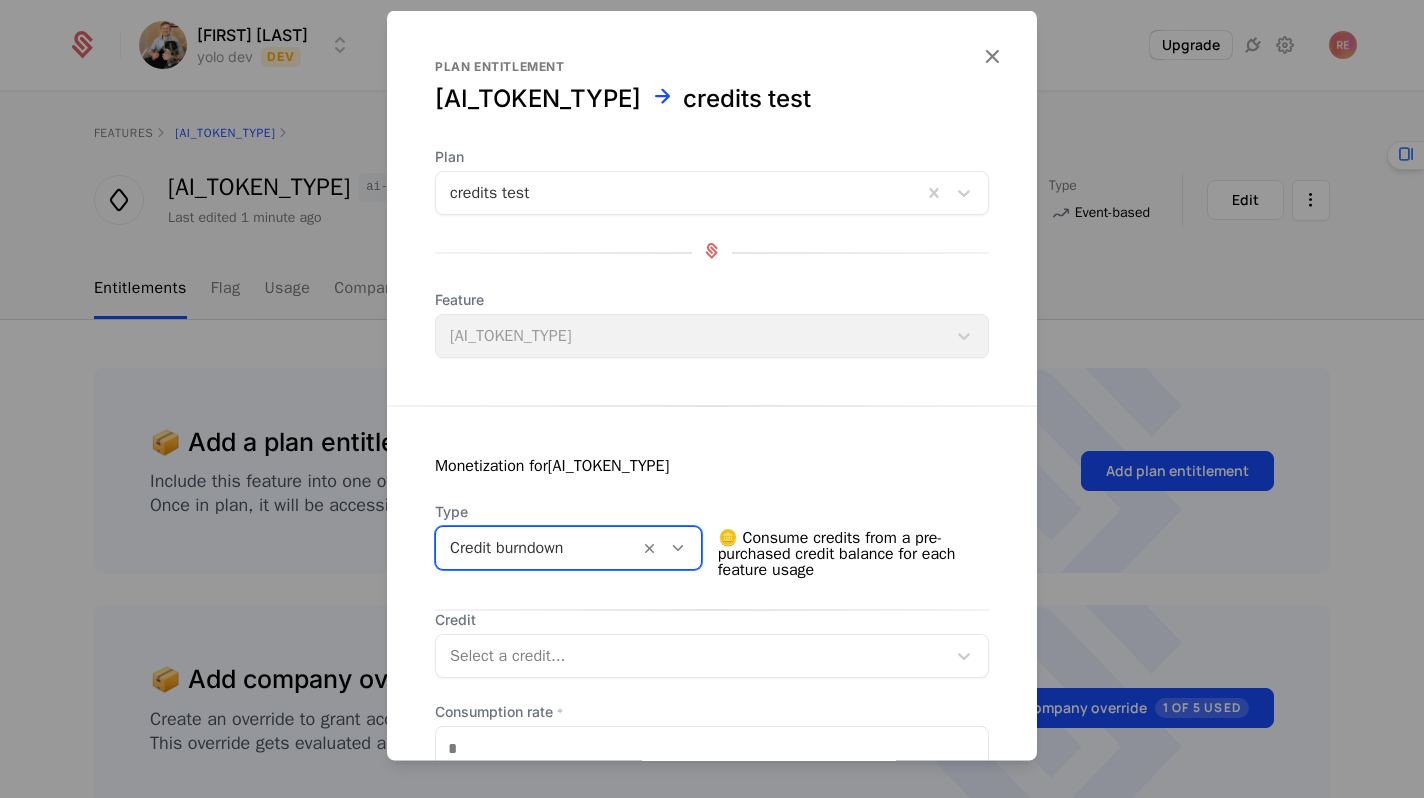 scroll, scrollTop: 240, scrollLeft: 0, axis: vertical 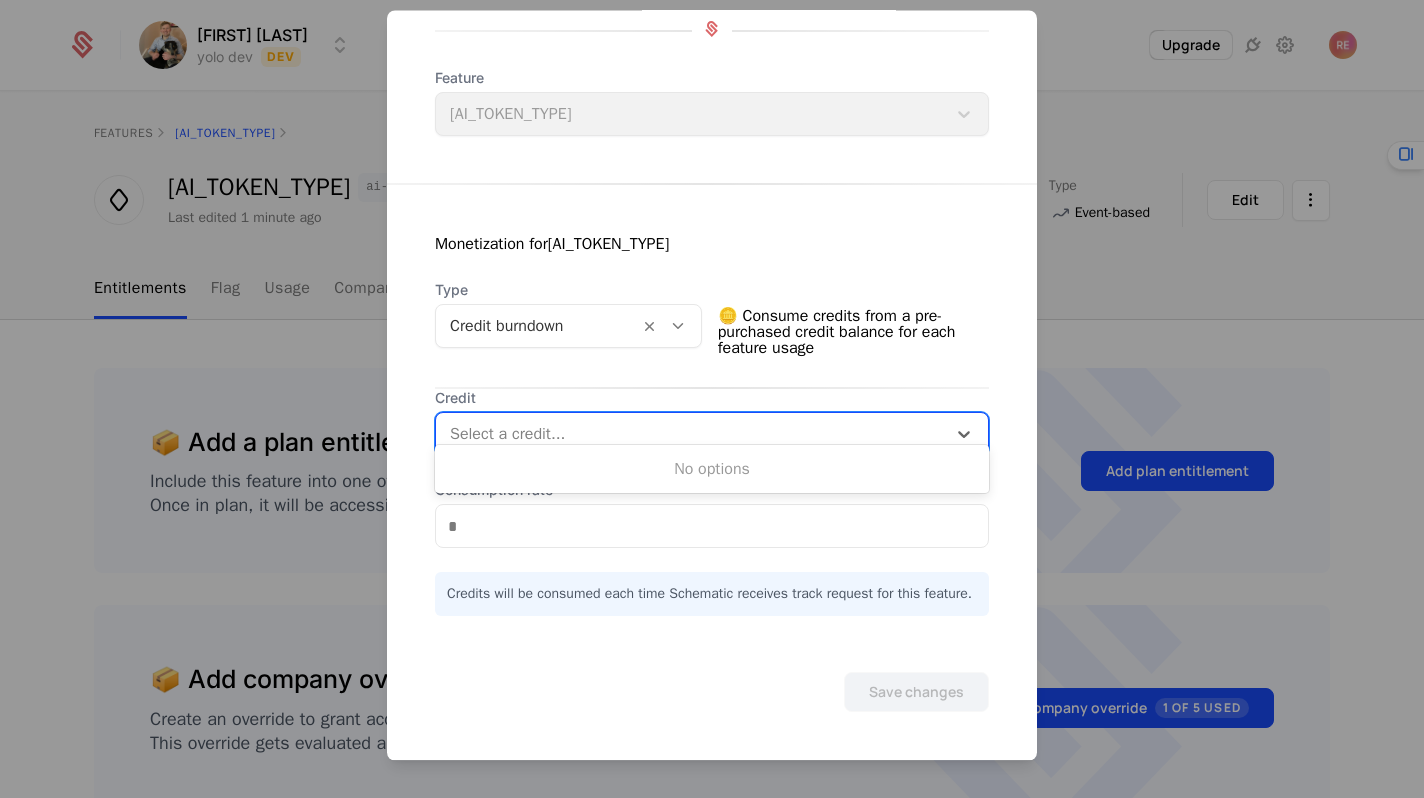 click at bounding box center [691, 435] 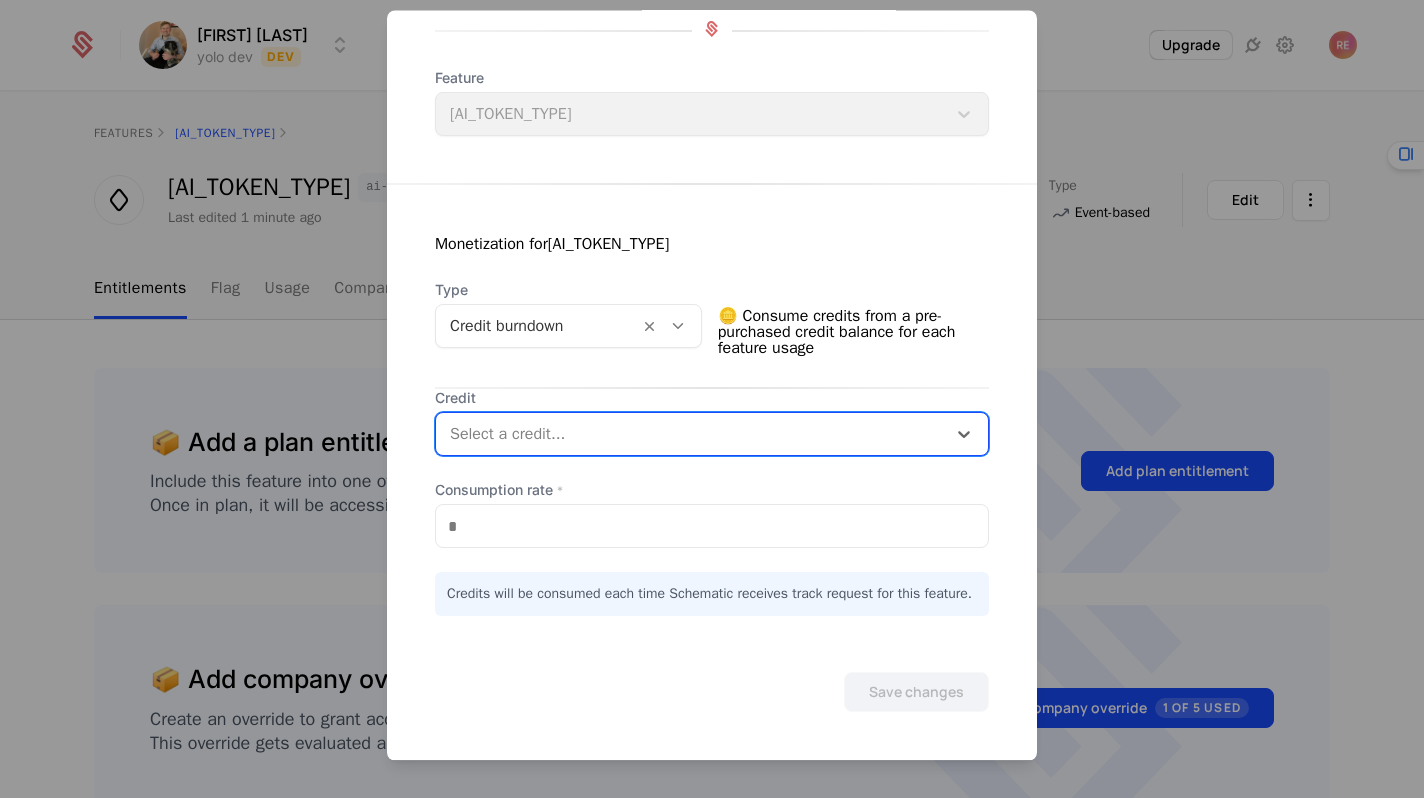 click at bounding box center [691, 435] 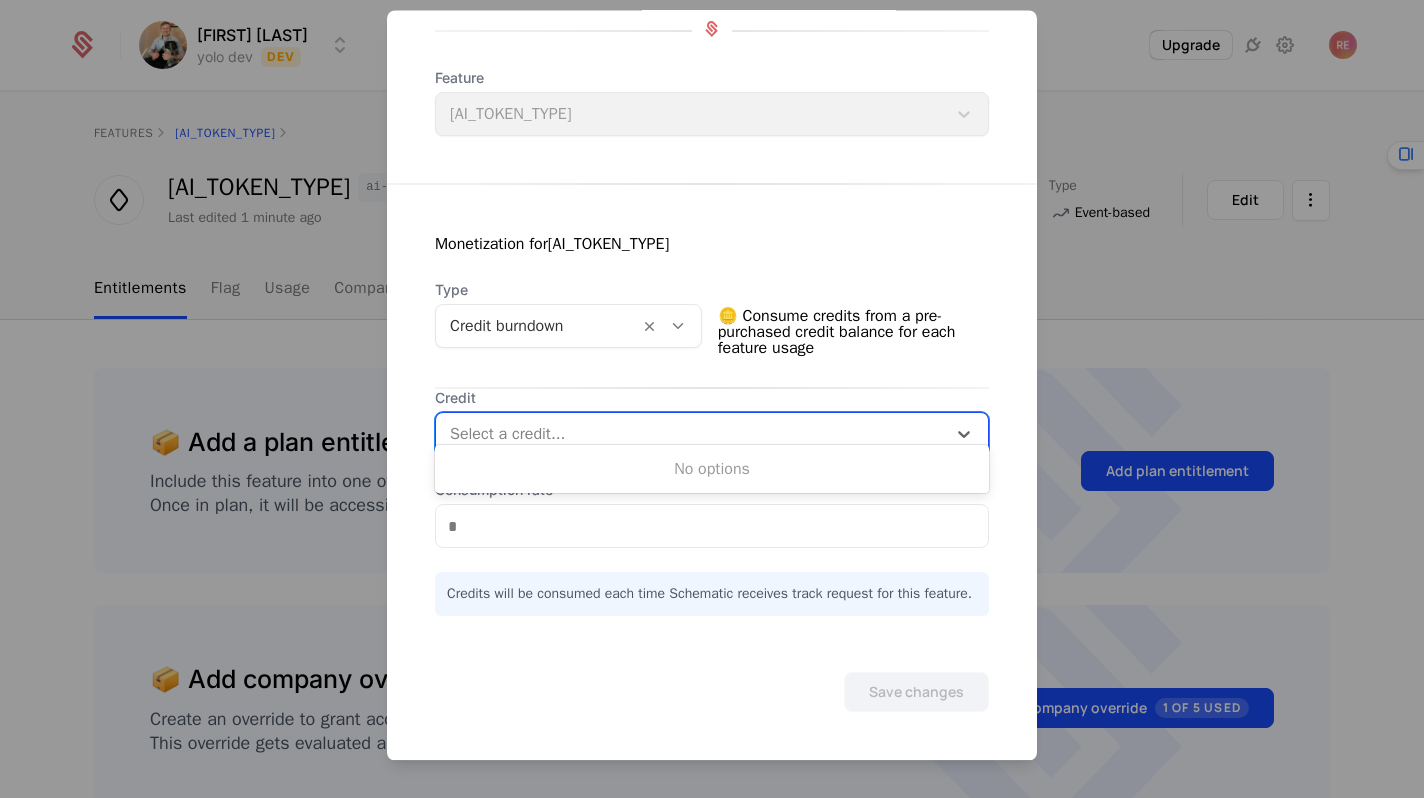 click on "No options" at bounding box center [712, 469] 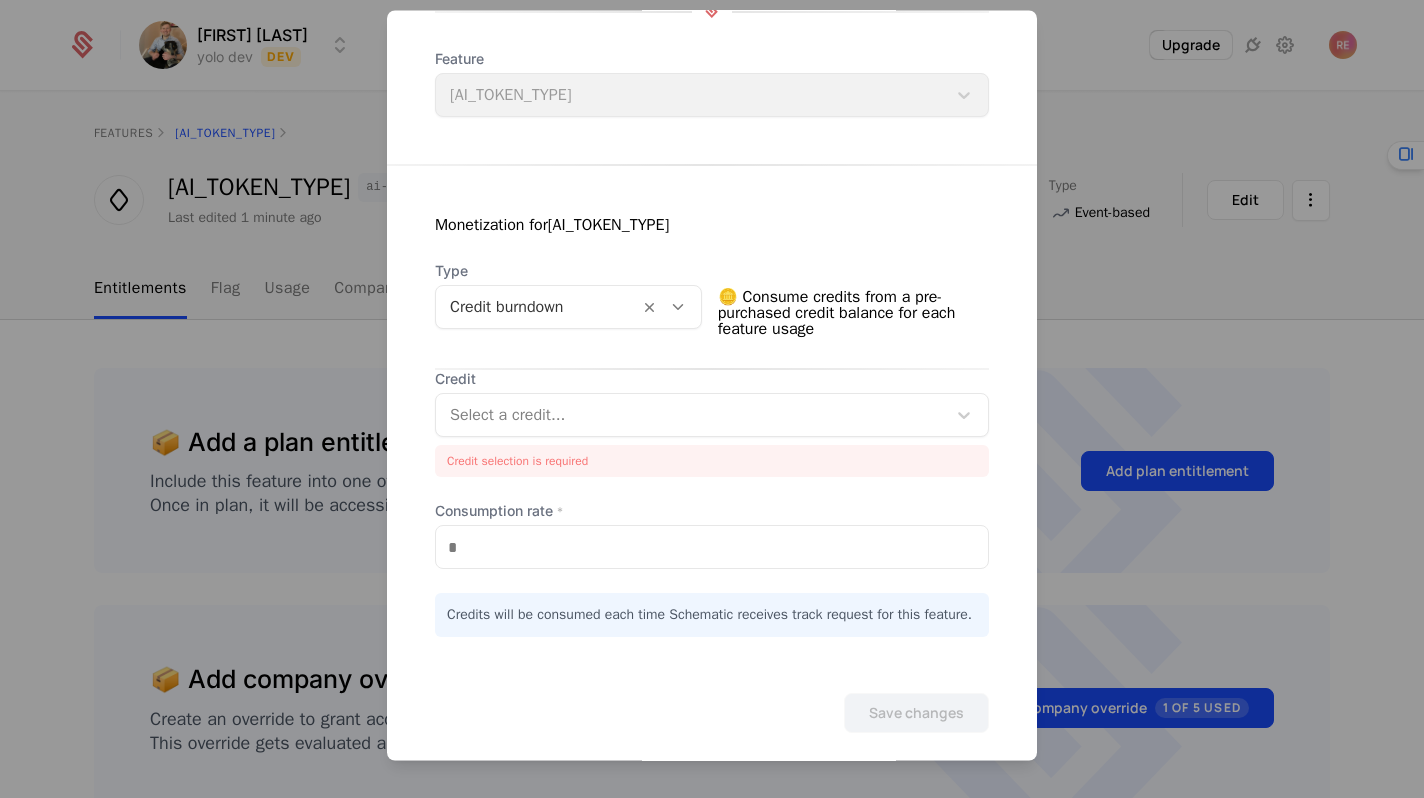 click on "Credit Select a credit... Credit selection is required Consumption rate * * Credits will be consumed each time Schematic receives track request for this feature." at bounding box center (712, 504) 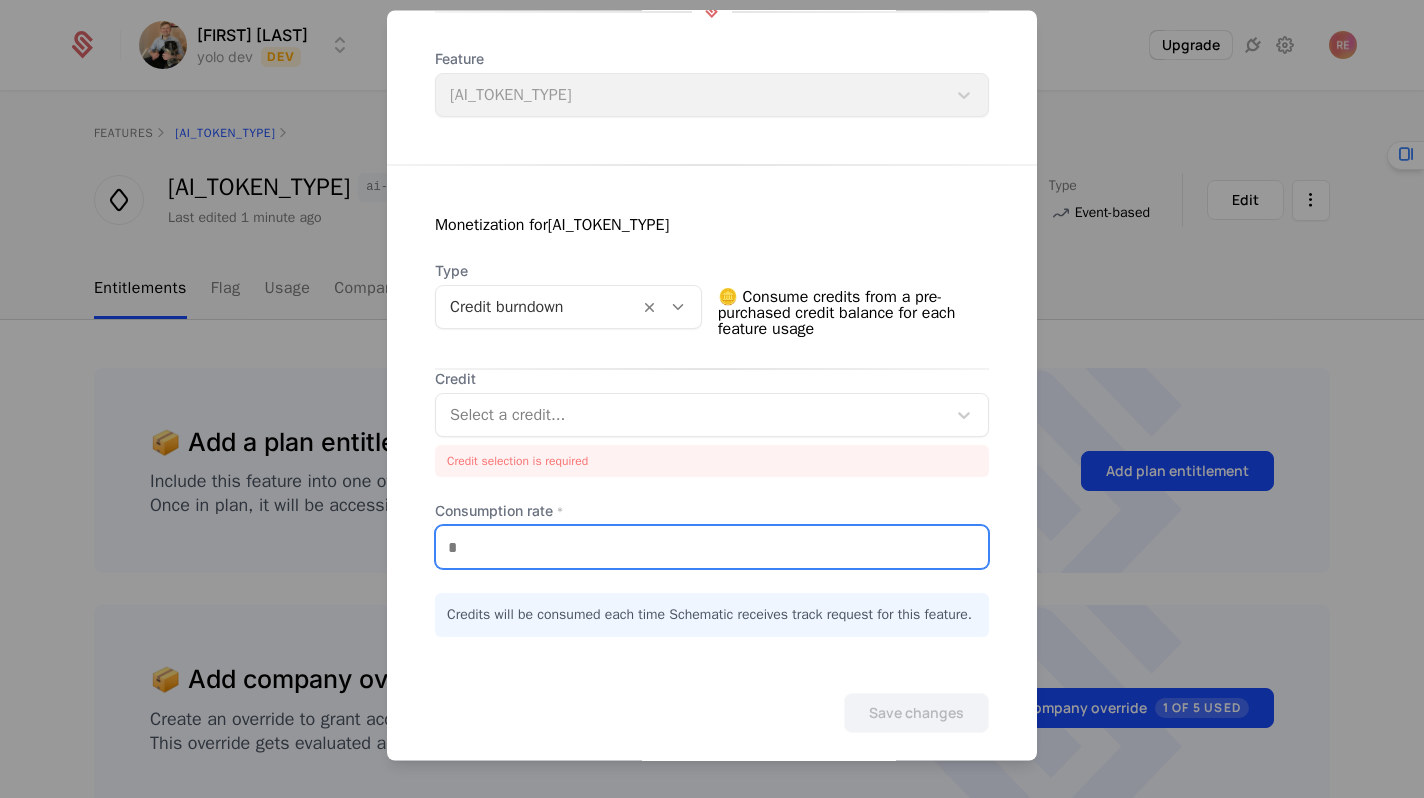 click on "*" at bounding box center [712, 548] 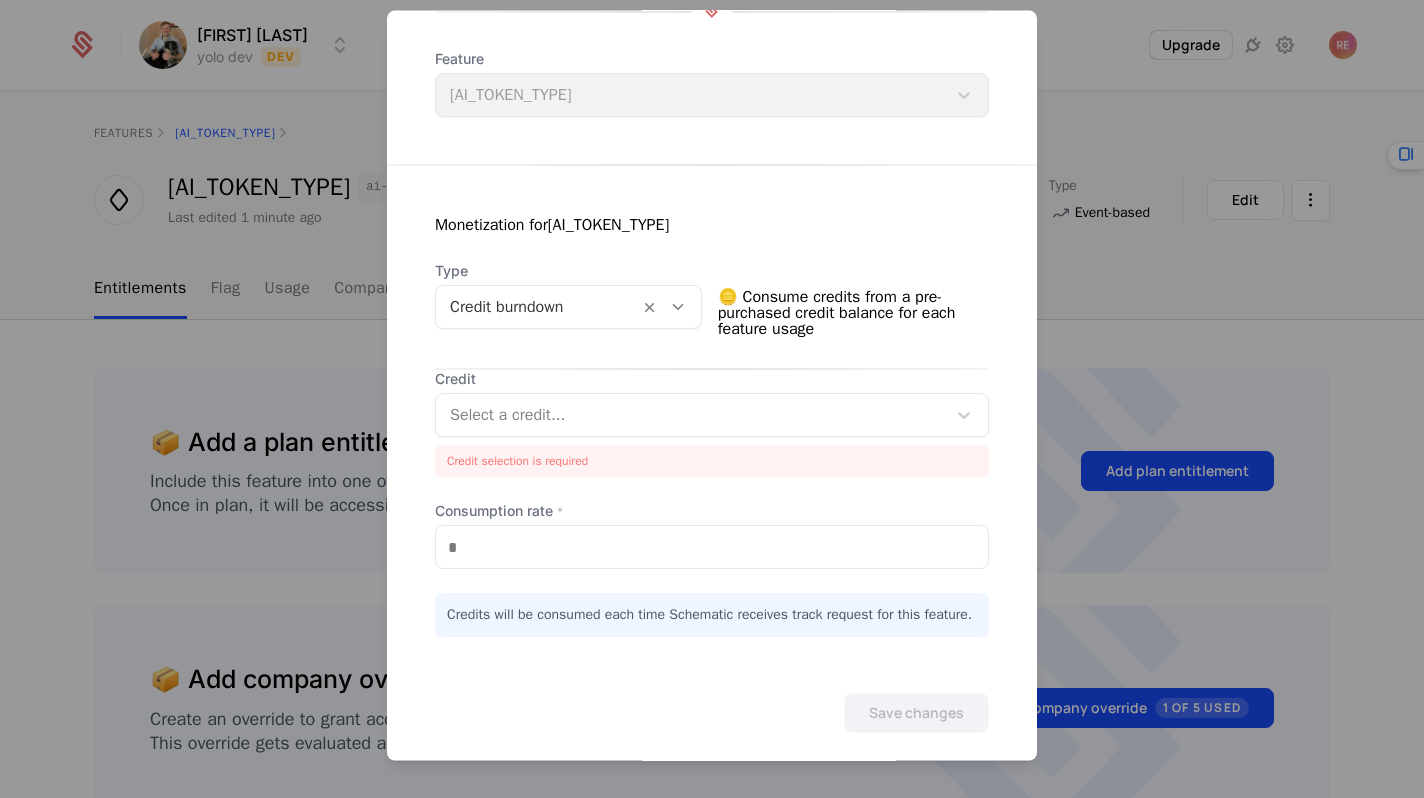 click at bounding box center (712, 399) 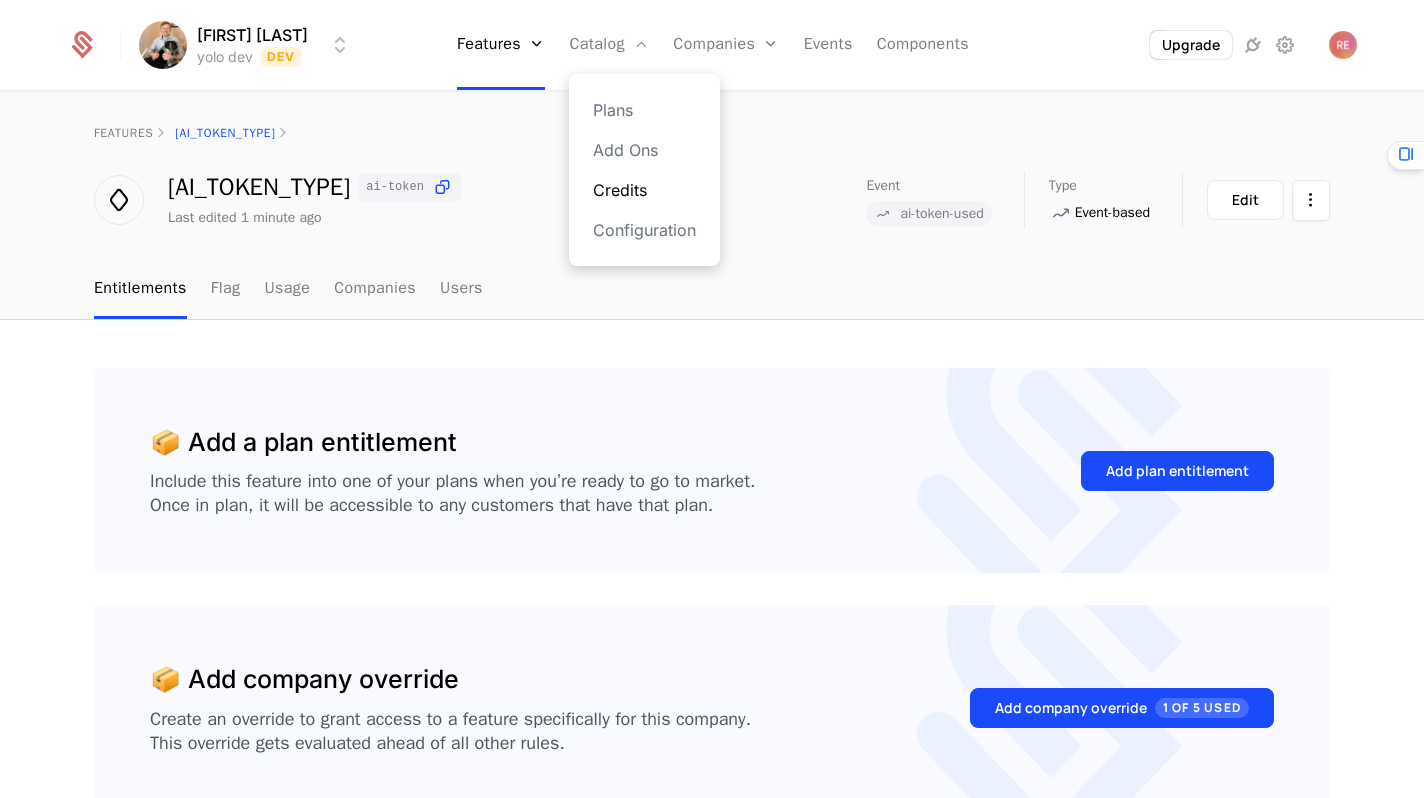 click on "Credits" at bounding box center [644, 190] 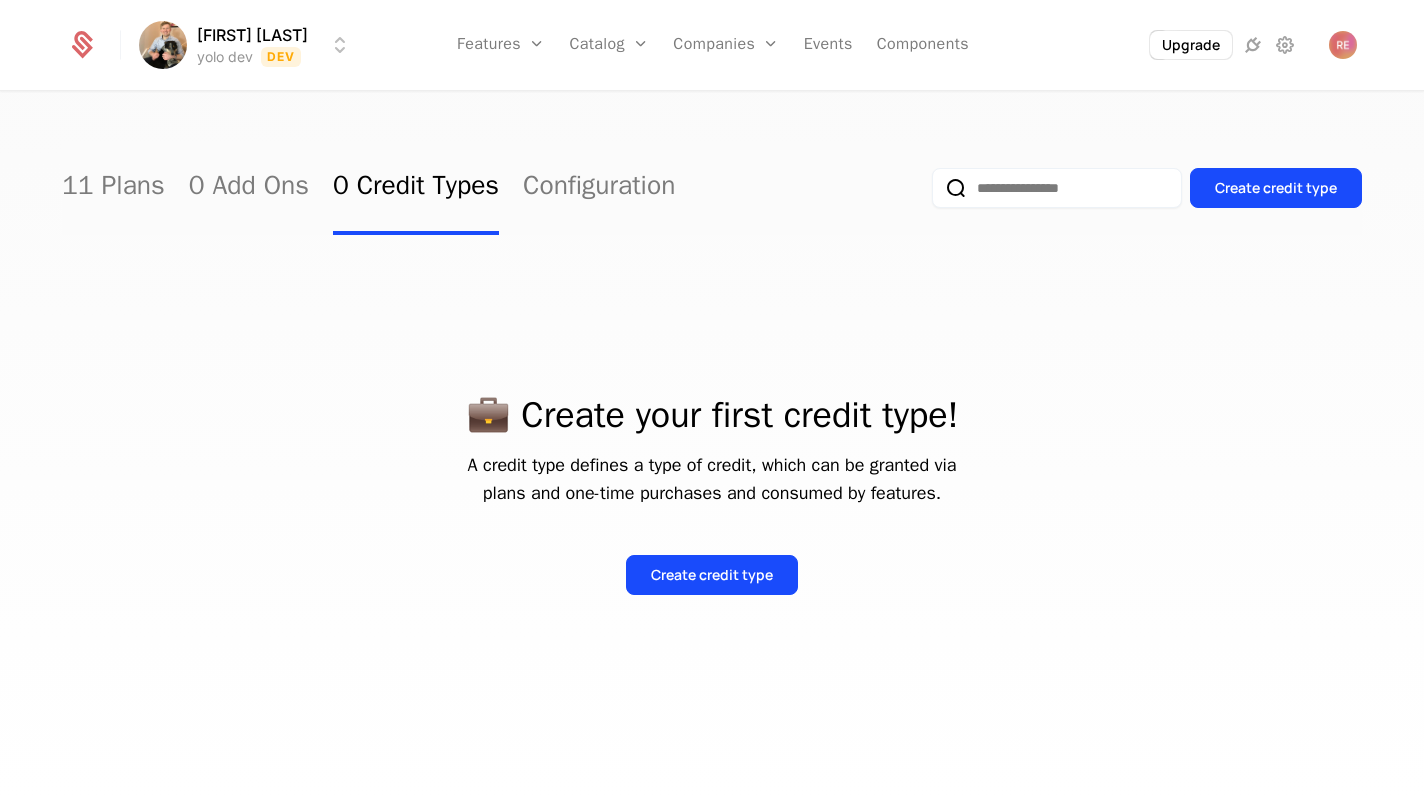 click on "Create credit type" at bounding box center (1147, 188) 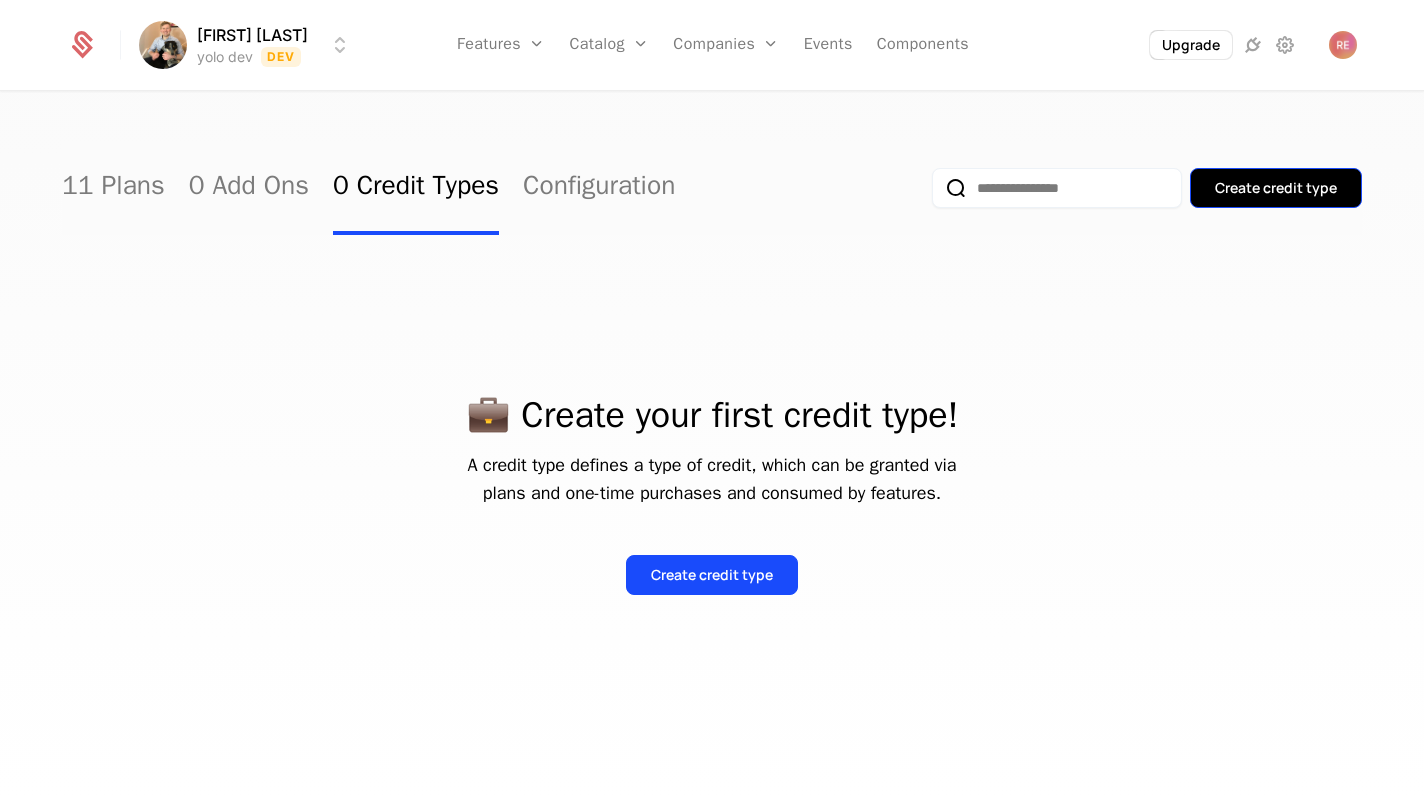 click on "Create credit type" at bounding box center [1276, 188] 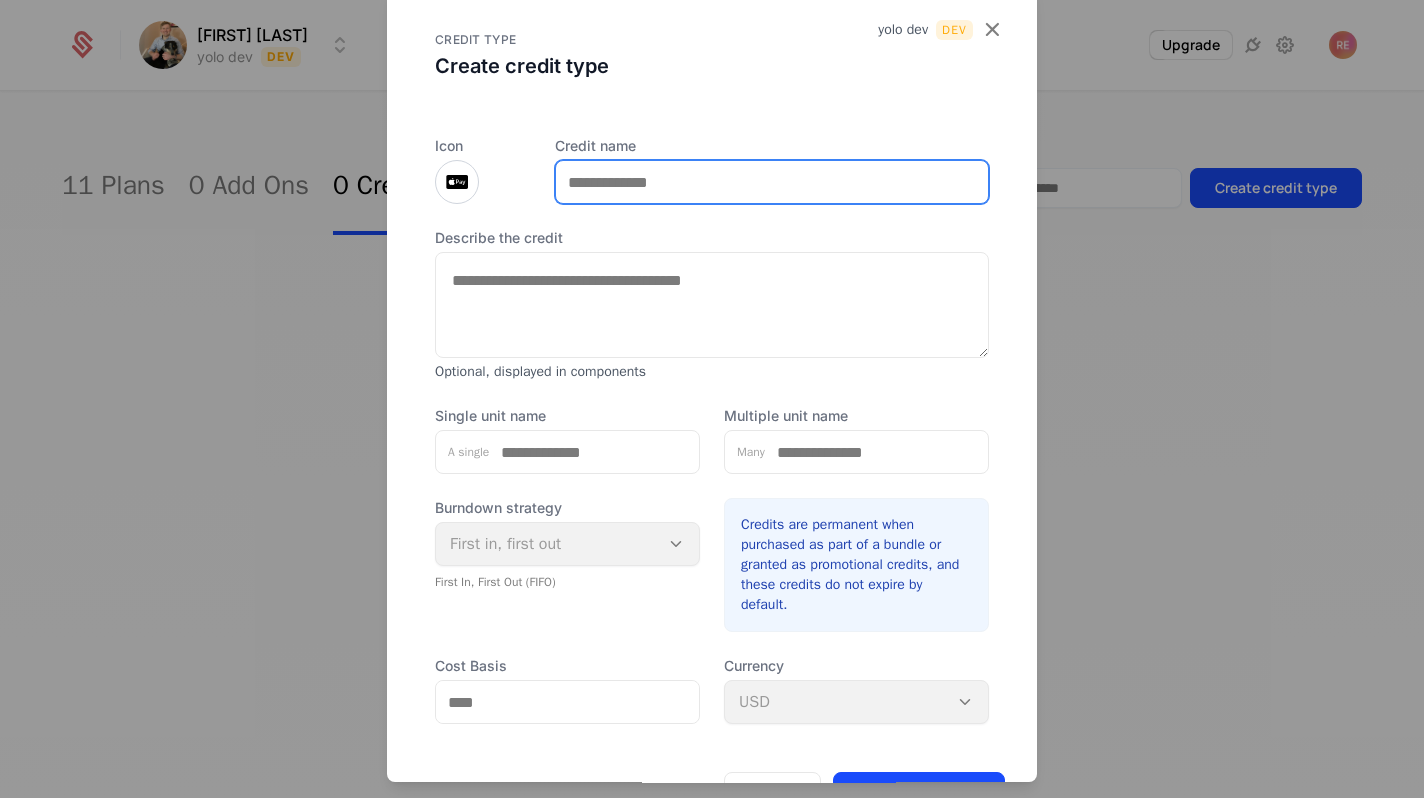 click on "Credit name" at bounding box center (772, 182) 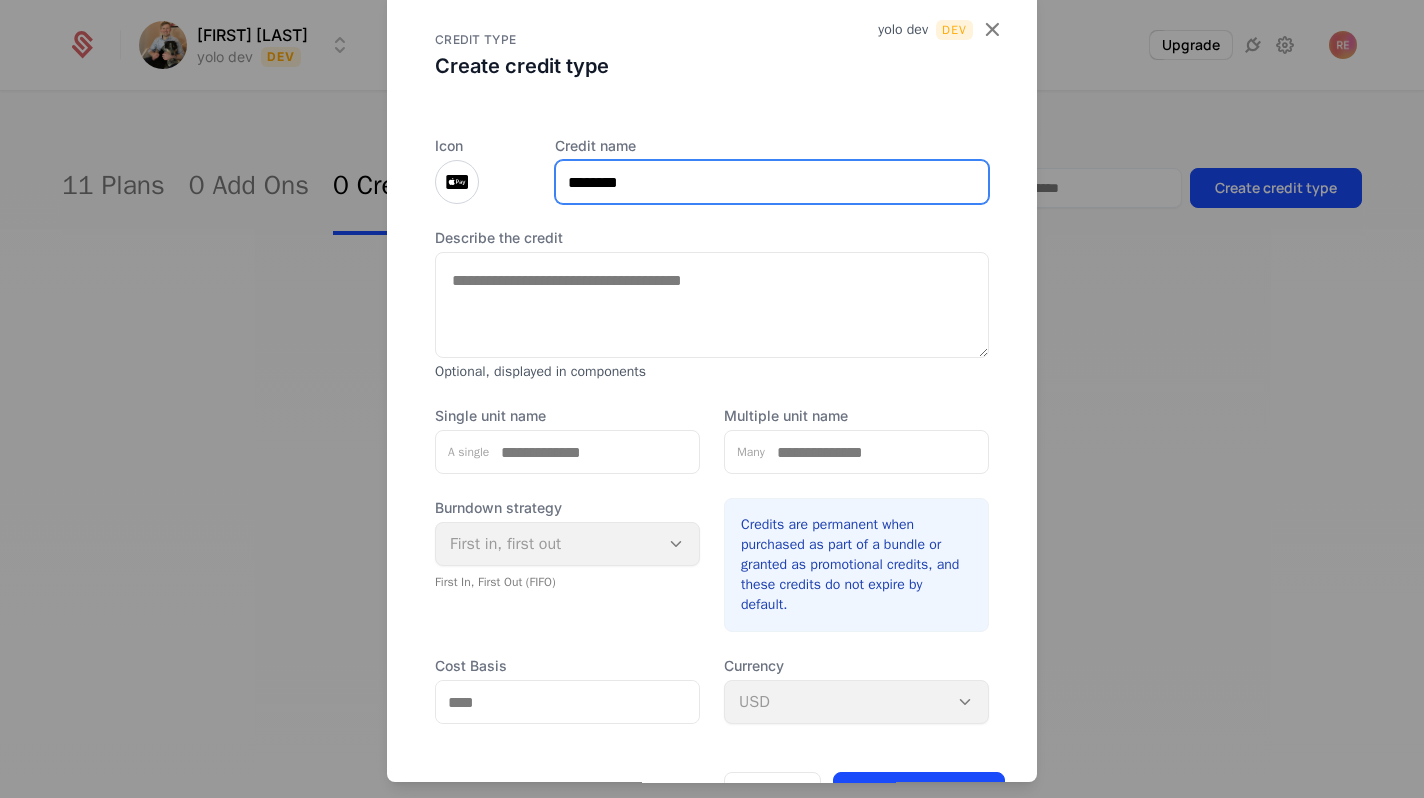 type on "********" 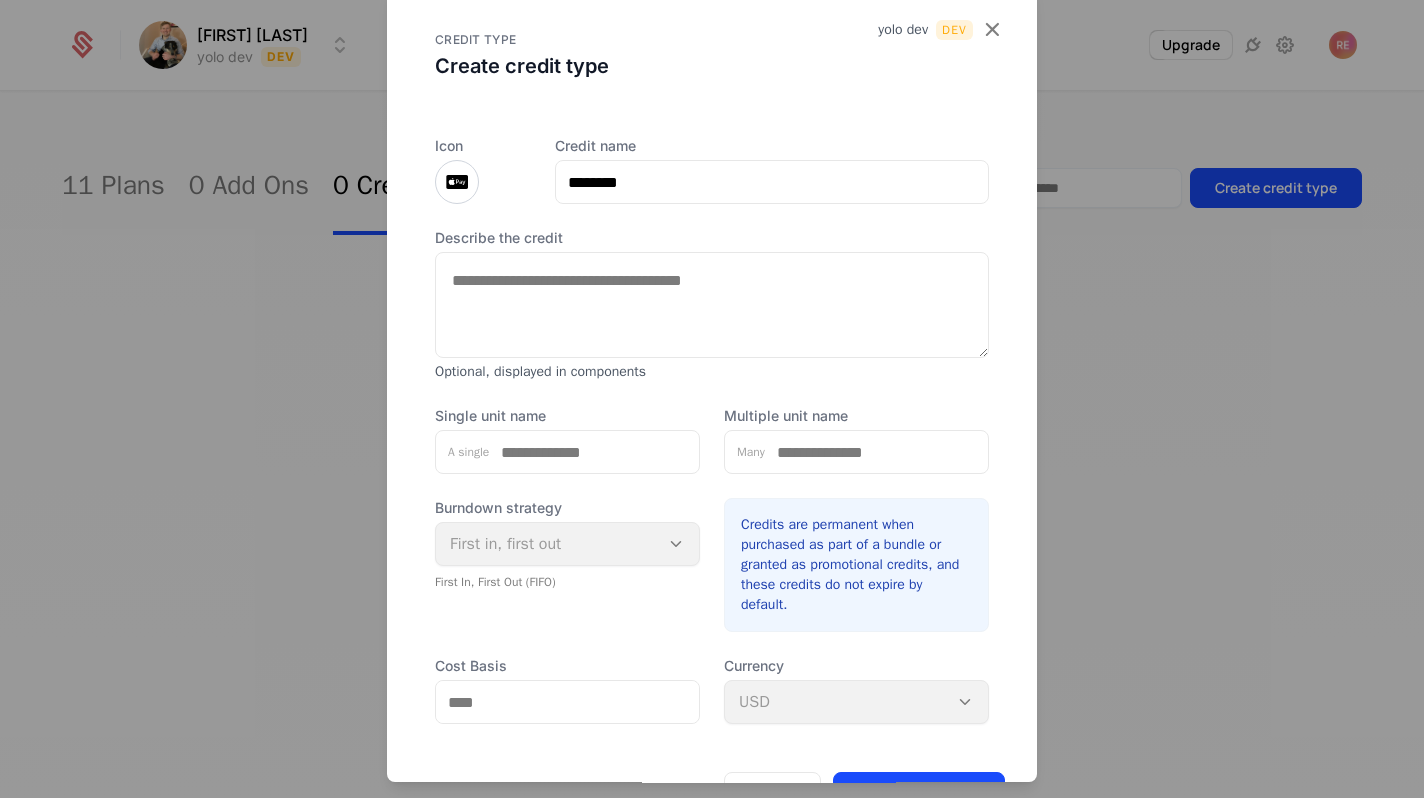 click on "Describe the credit" at bounding box center [712, 305] 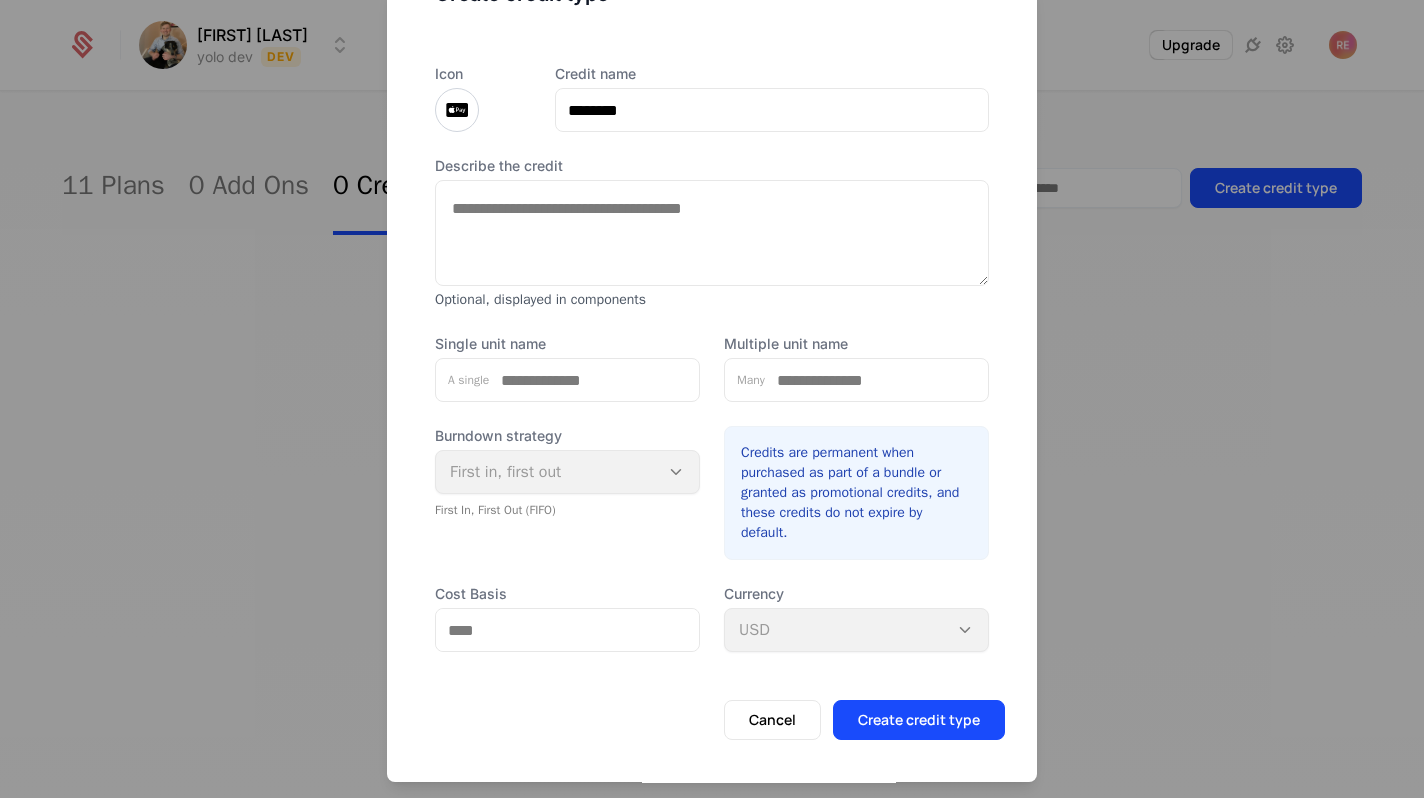 scroll, scrollTop: 78, scrollLeft: 0, axis: vertical 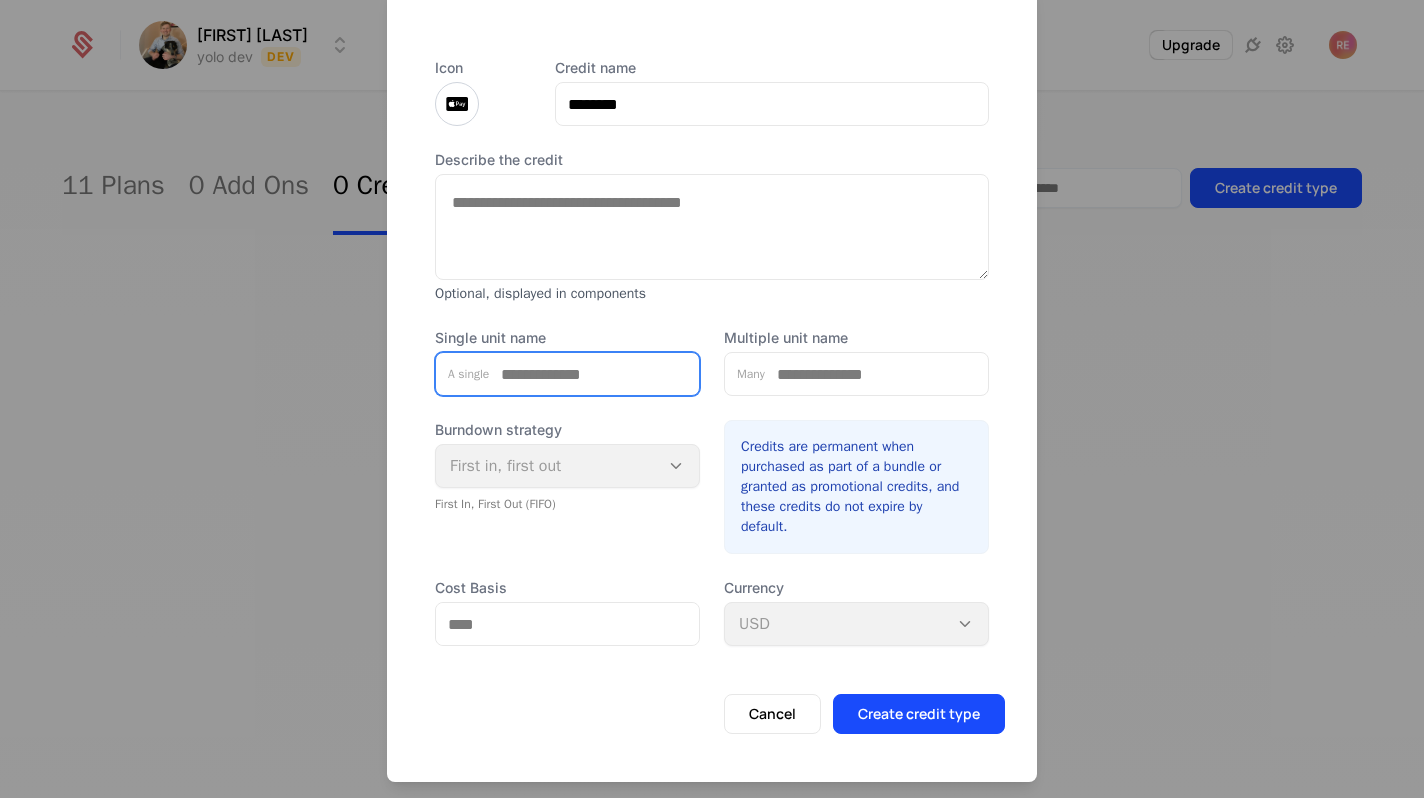 click on "Single unit name" at bounding box center (594, 374) 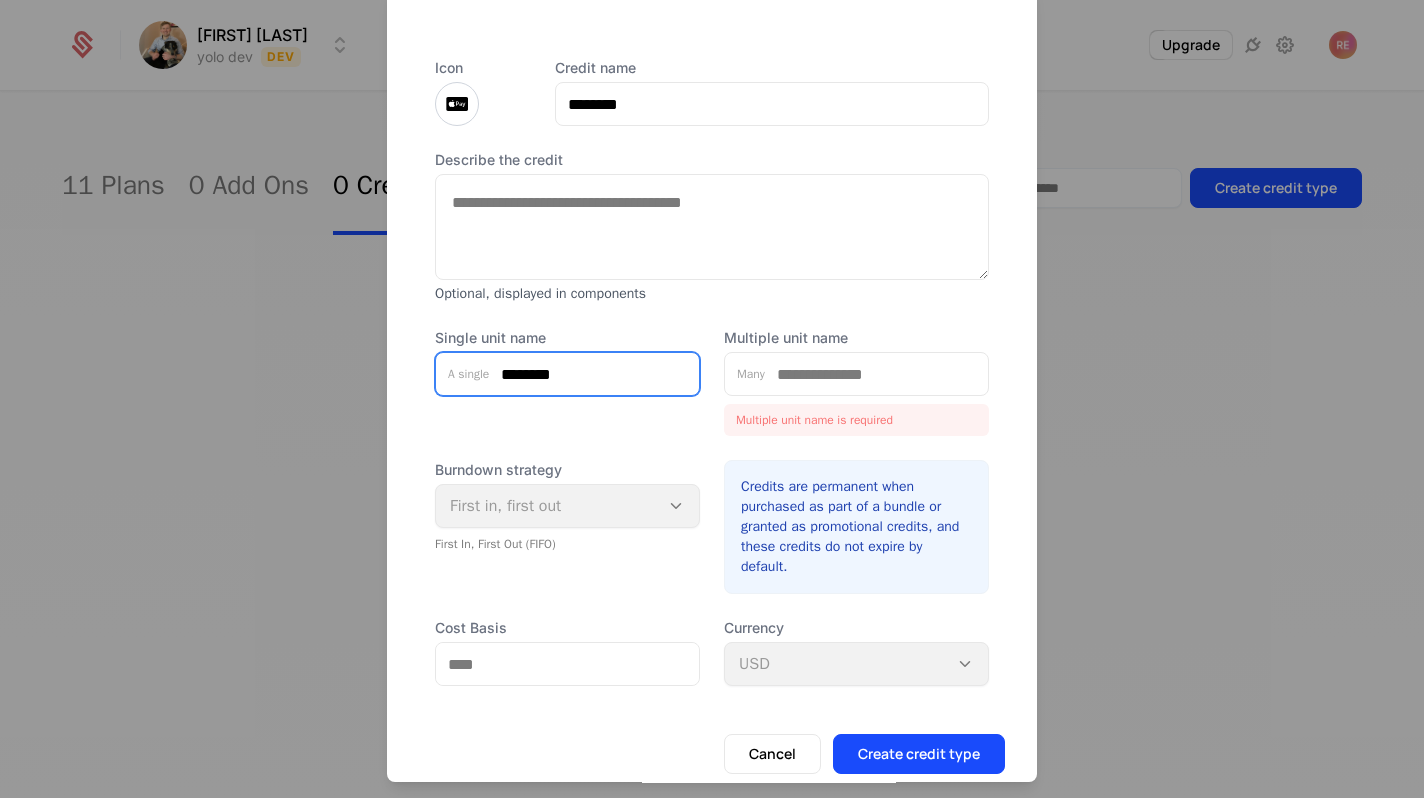type on "********" 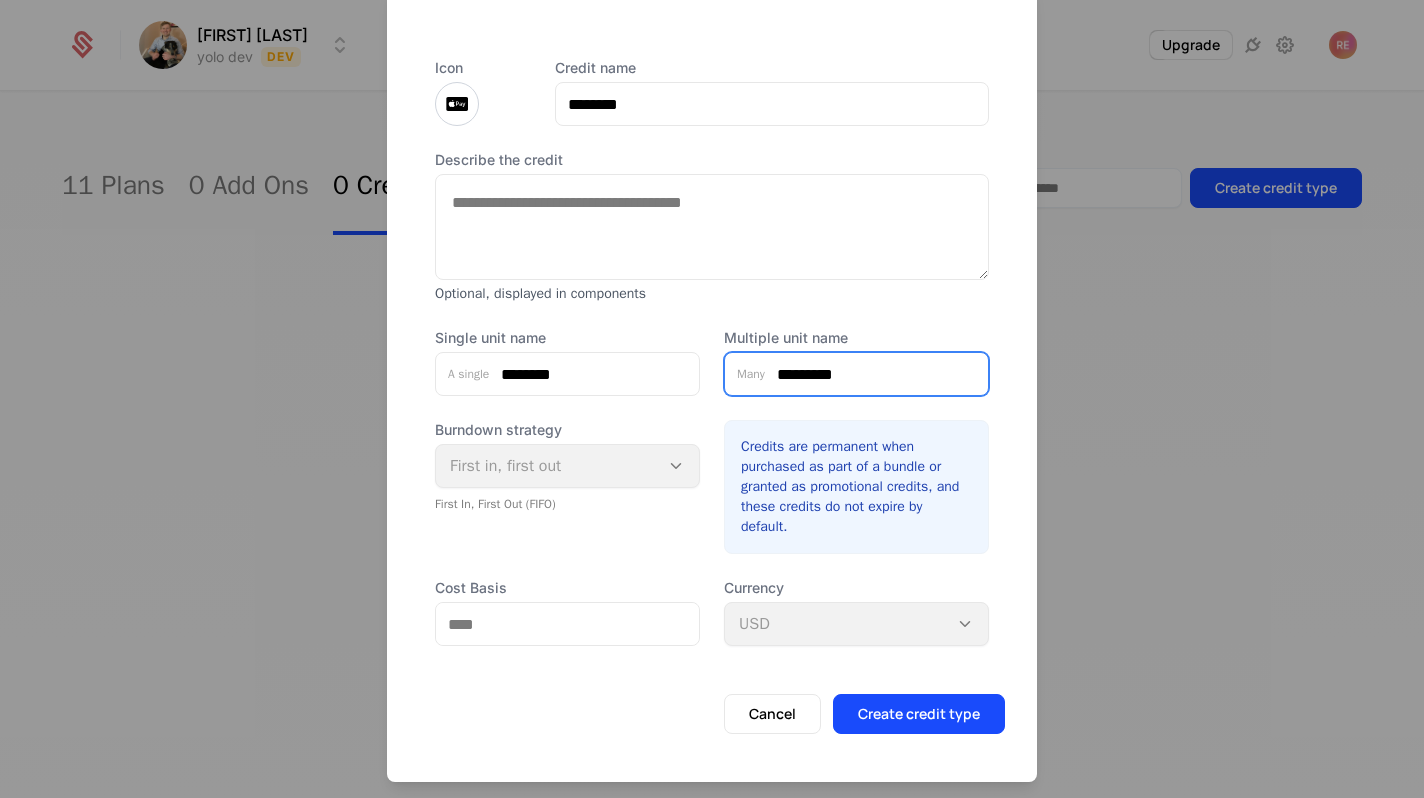 type on "*********" 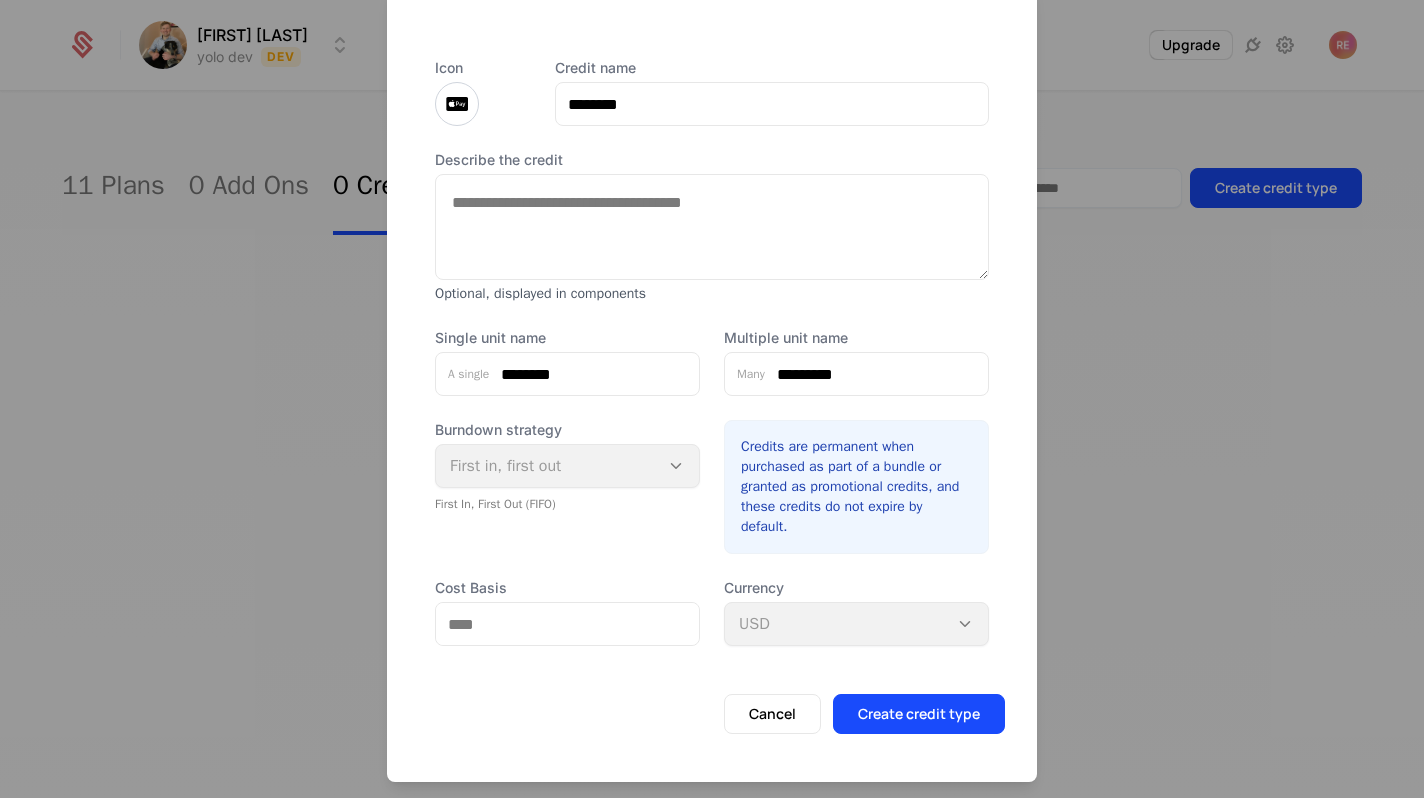 click on "Burndown strategy First in, first out First In, First Out (FIFO)" at bounding box center (567, 466) 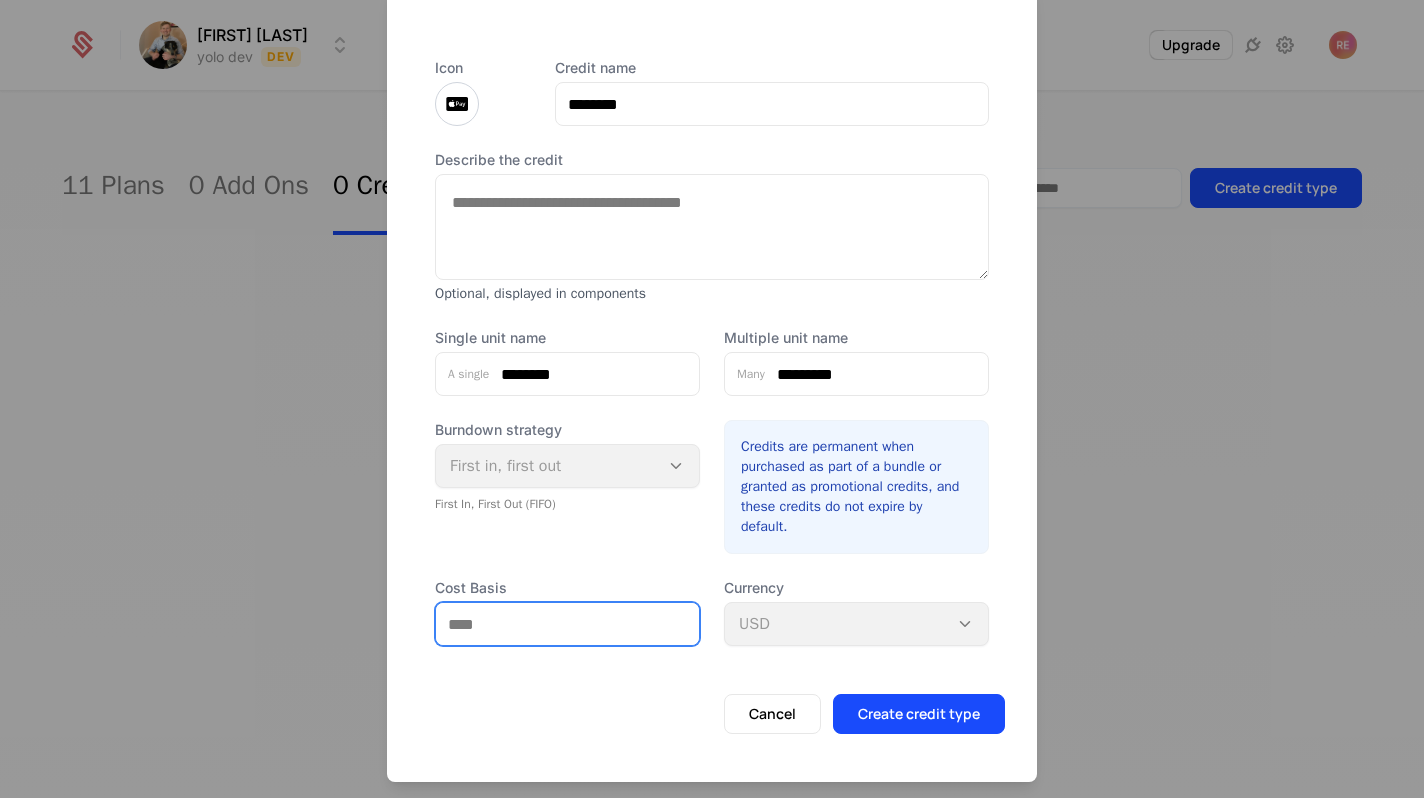 click on "Cost Basis" at bounding box center [567, 624] 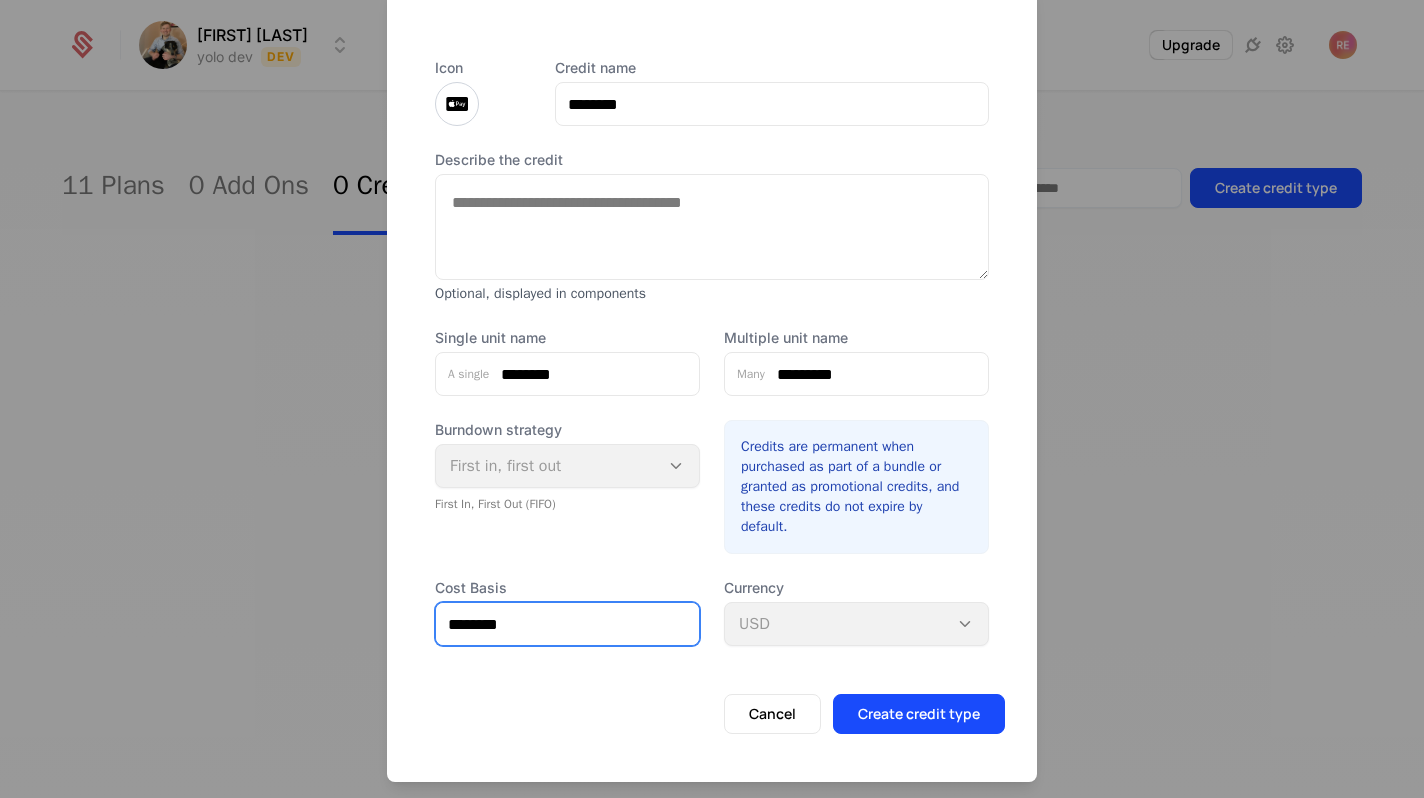 type on "********" 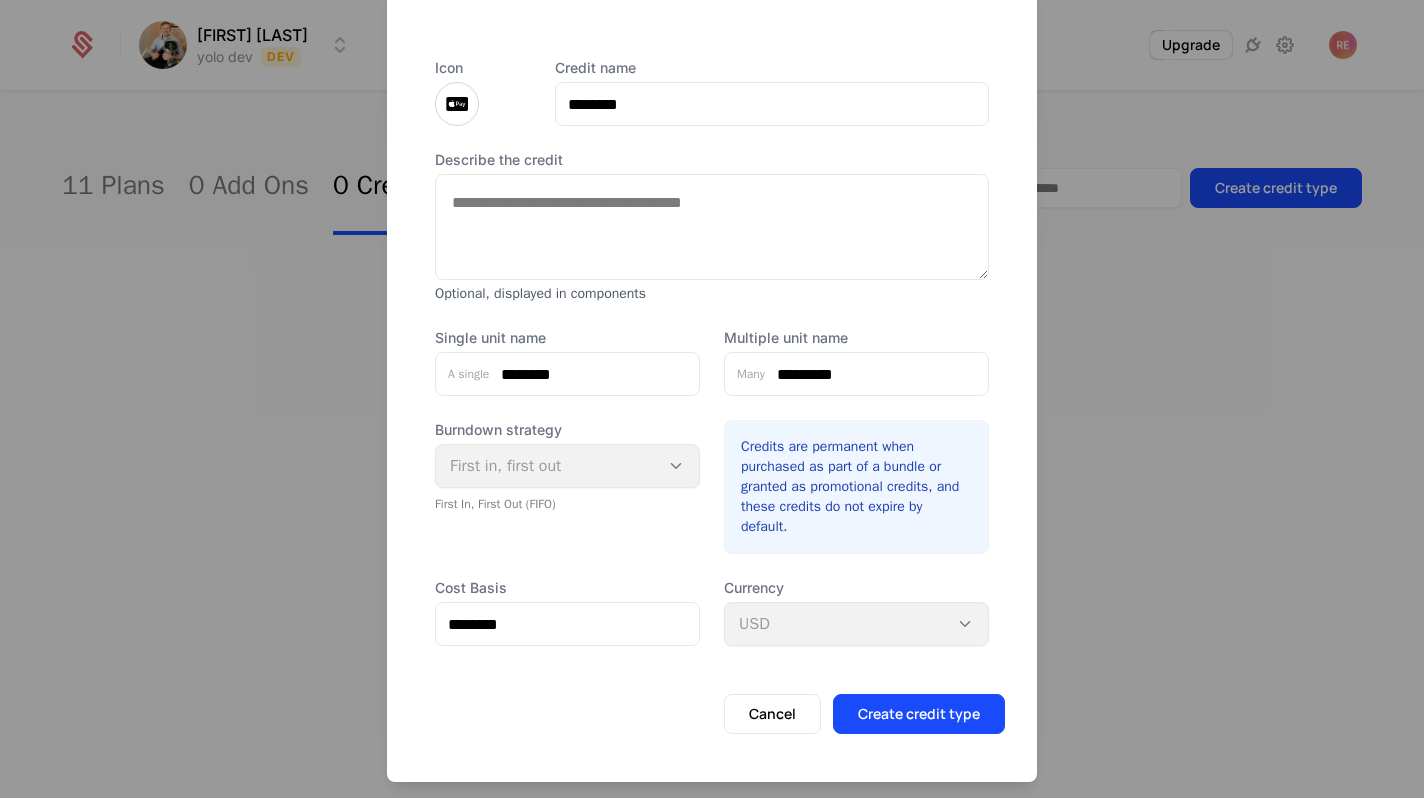 click on "Cancel Create credit type" at bounding box center [712, 734] 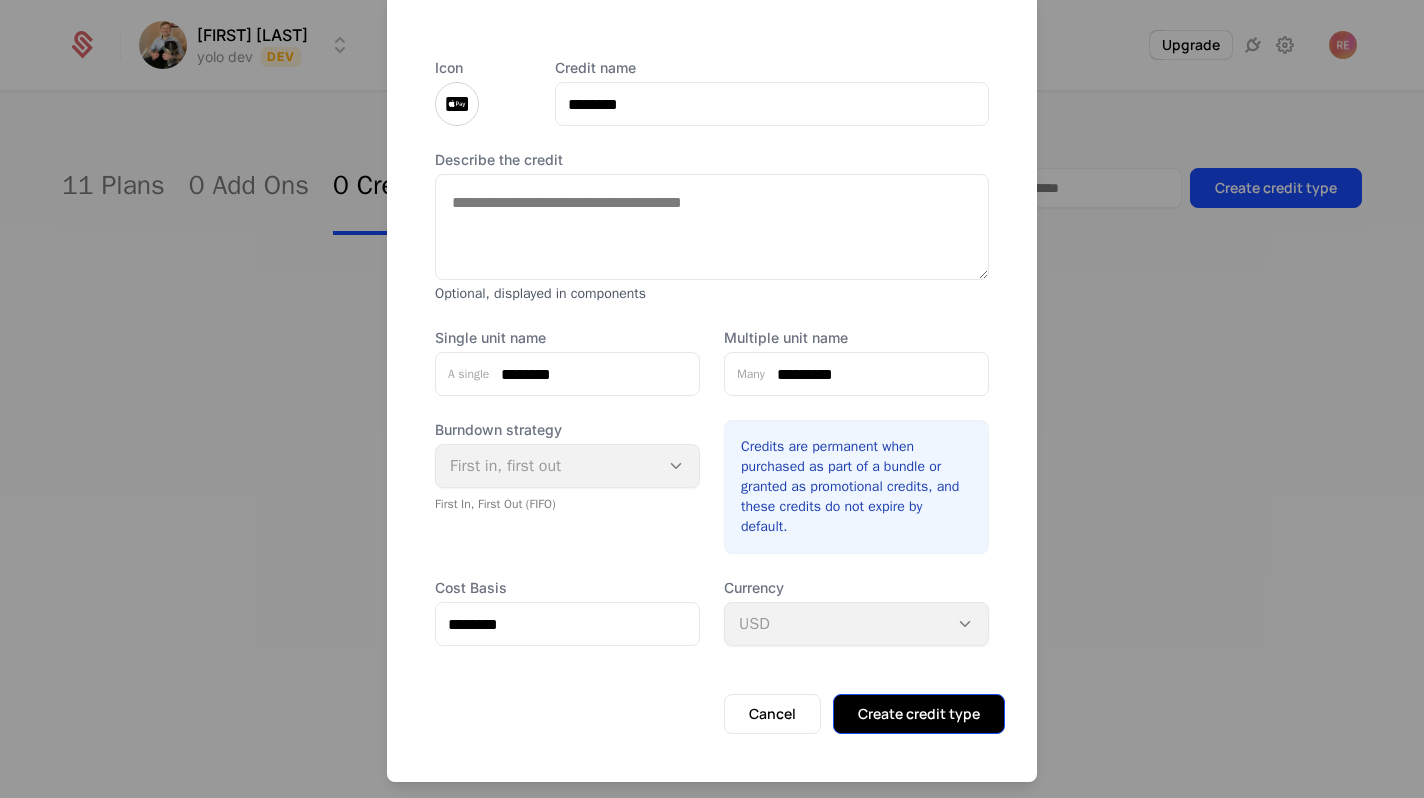click on "Create credit type" at bounding box center [919, 714] 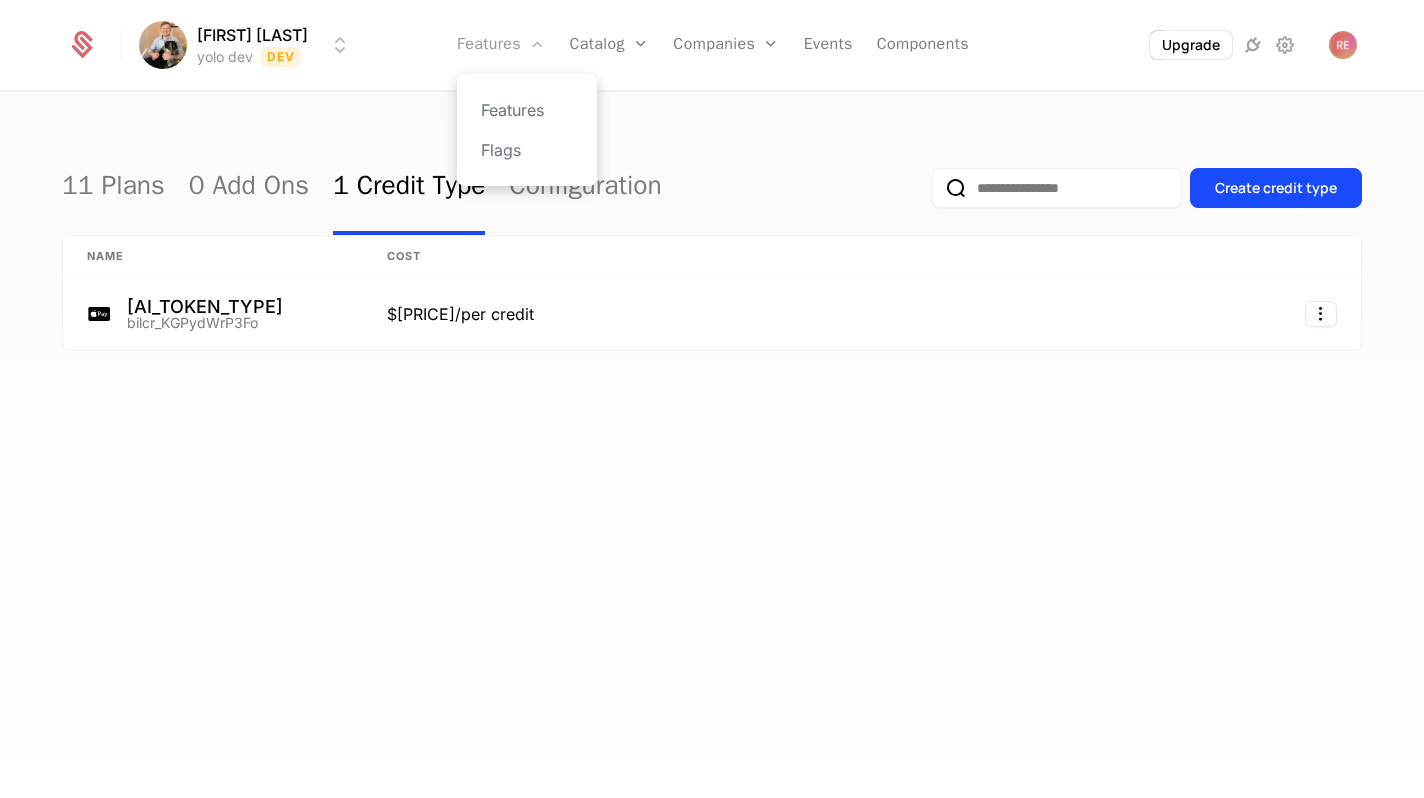 click on "Features" at bounding box center [501, 45] 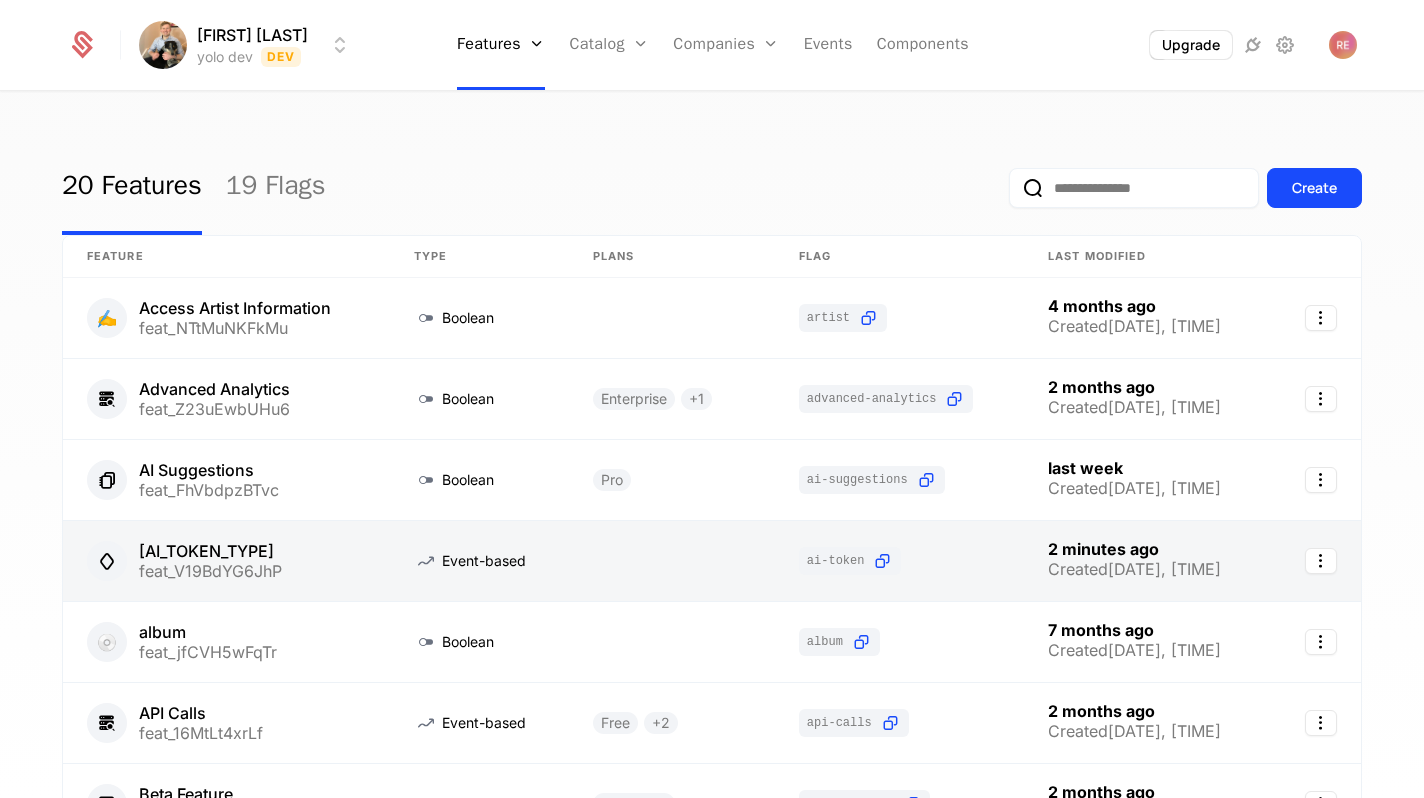 click at bounding box center (226, 561) 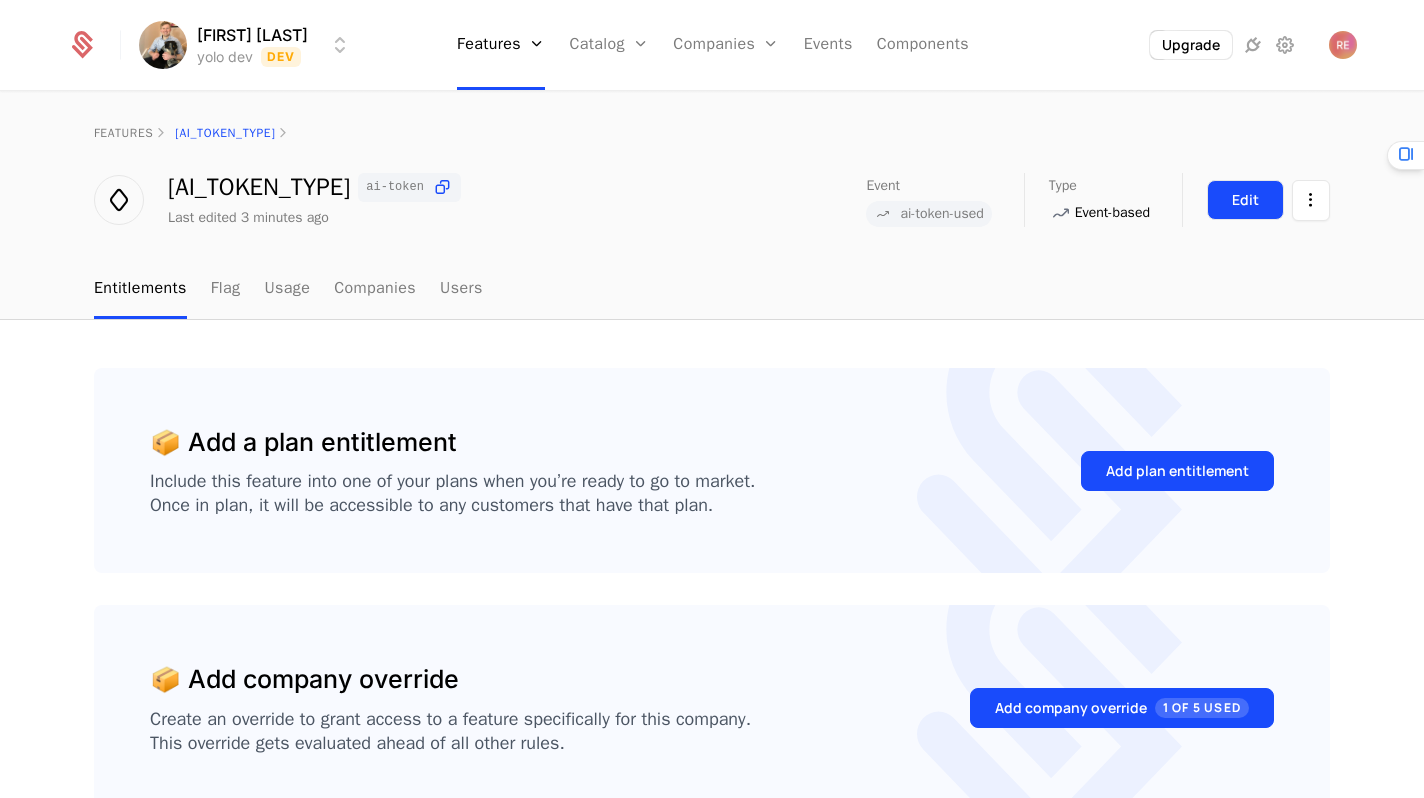 click on "Edit" at bounding box center (1245, 200) 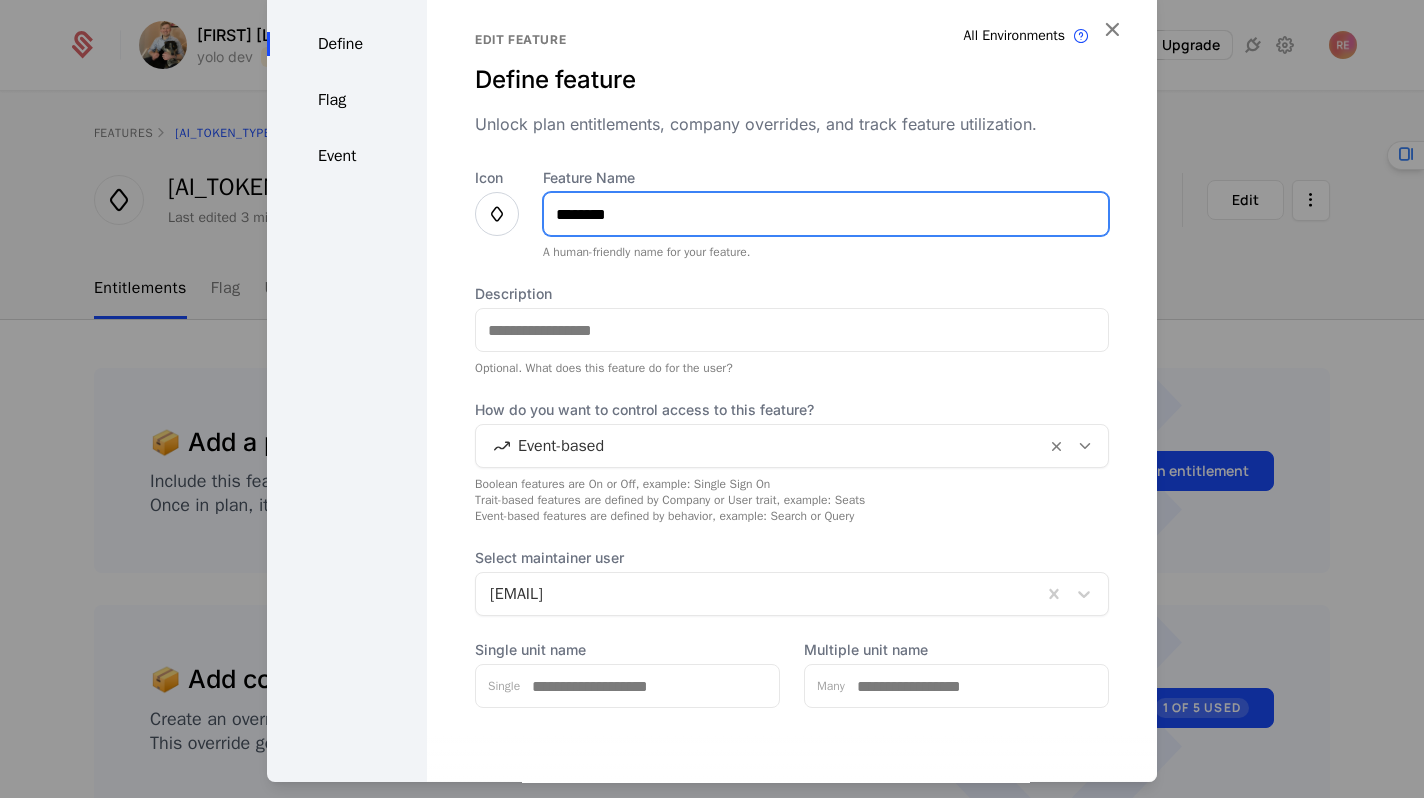 click on "********" at bounding box center [826, 214] 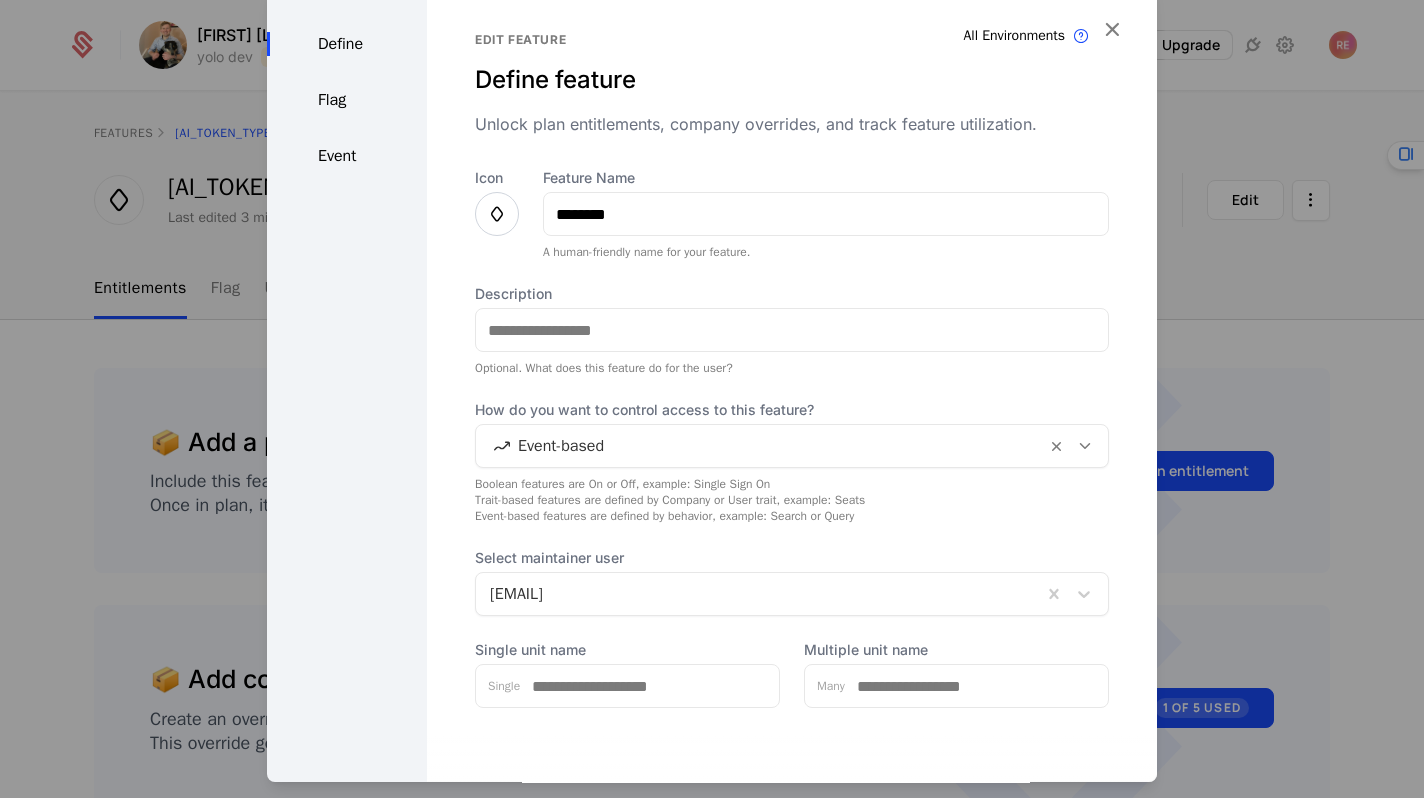 click on "Flag" at bounding box center (347, 100) 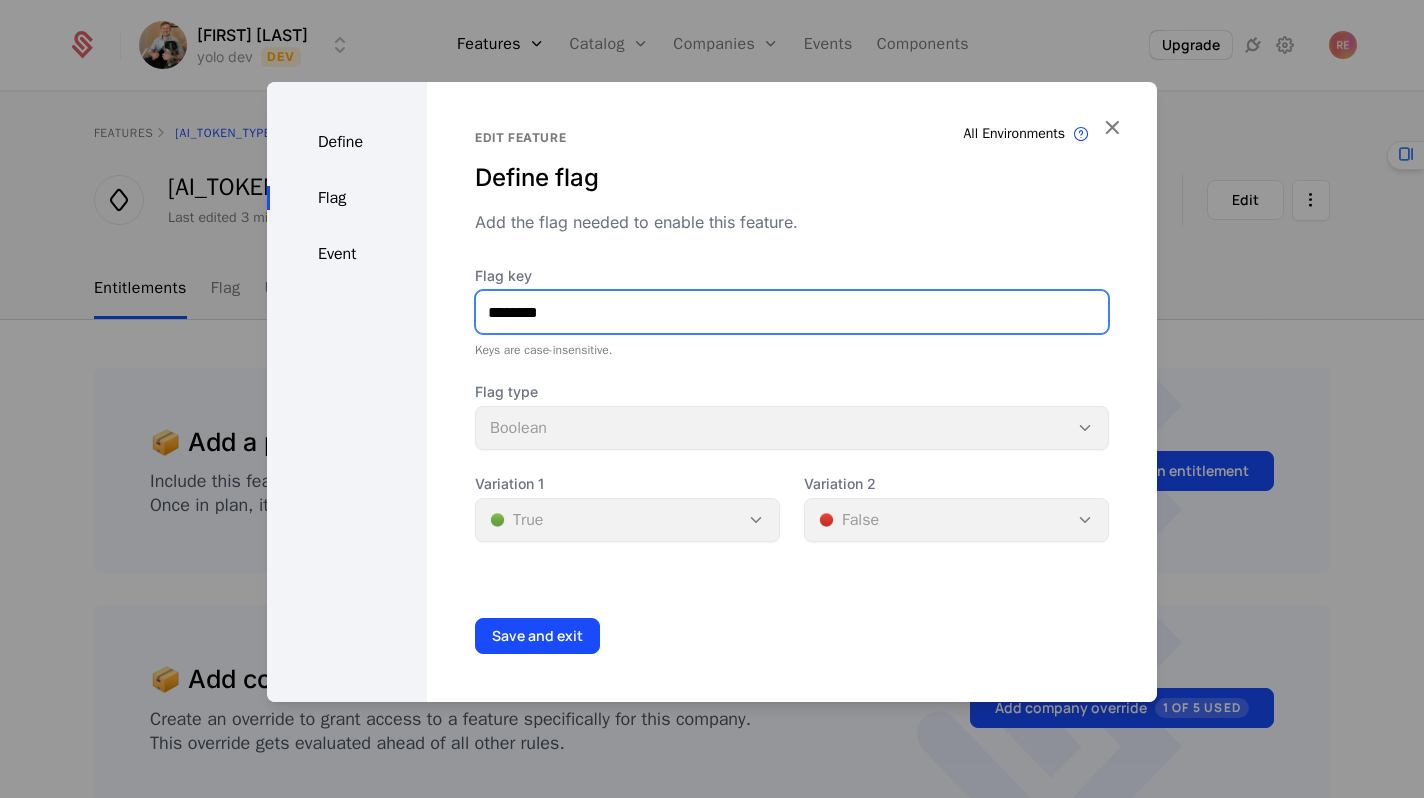 click on "********" at bounding box center [792, 312] 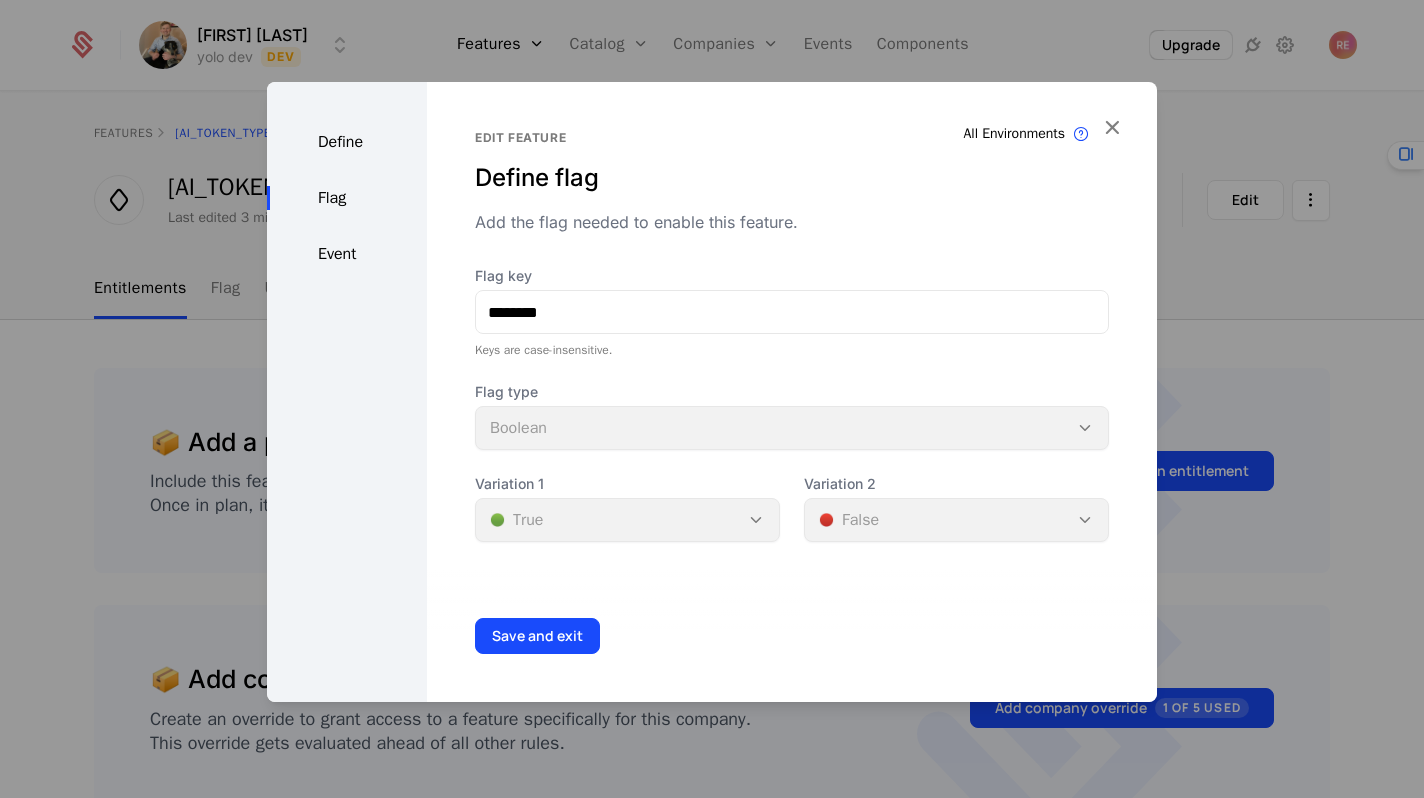 click on "Define Flag Event" at bounding box center (347, 392) 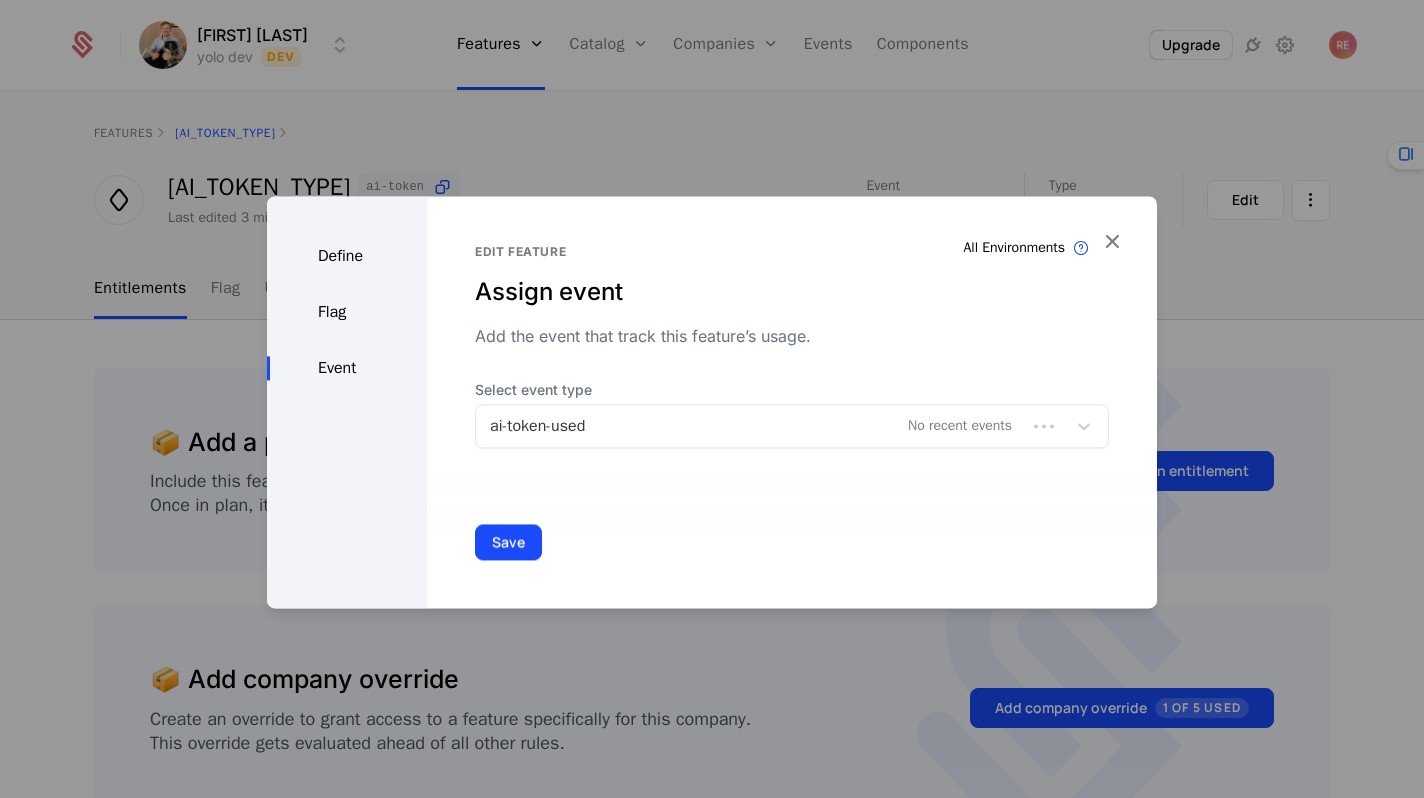 click at bounding box center (751, 426) 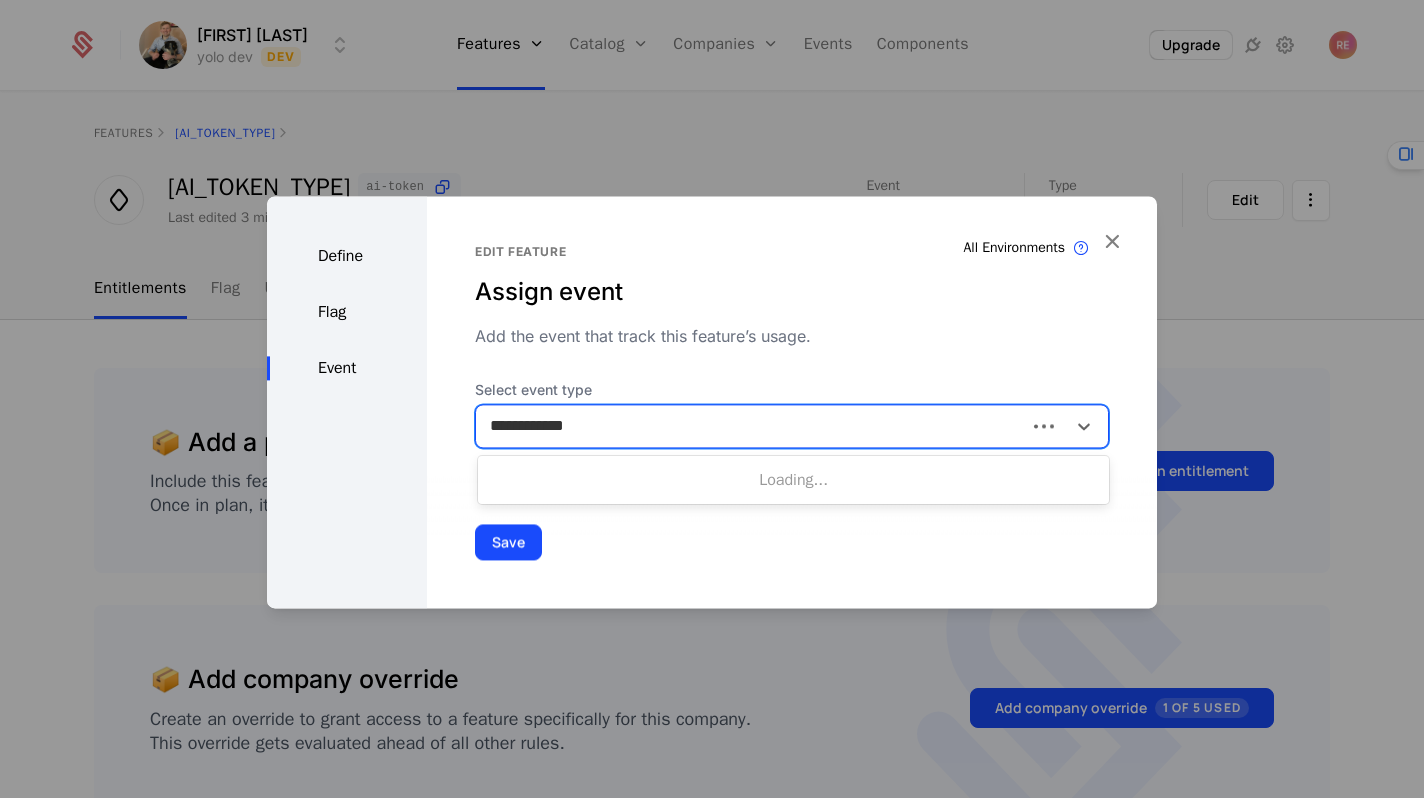 type on "**********" 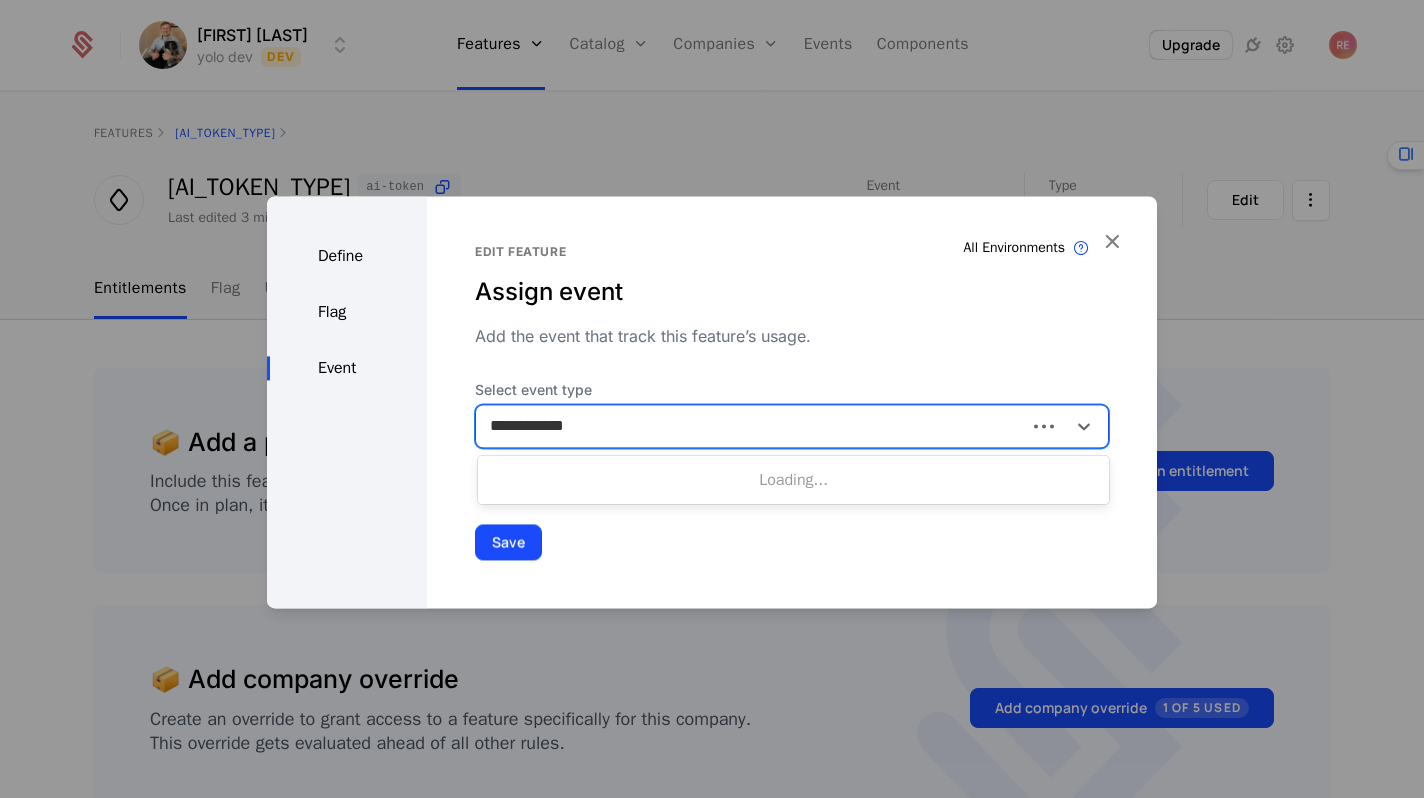 click on "Save" at bounding box center [508, 542] 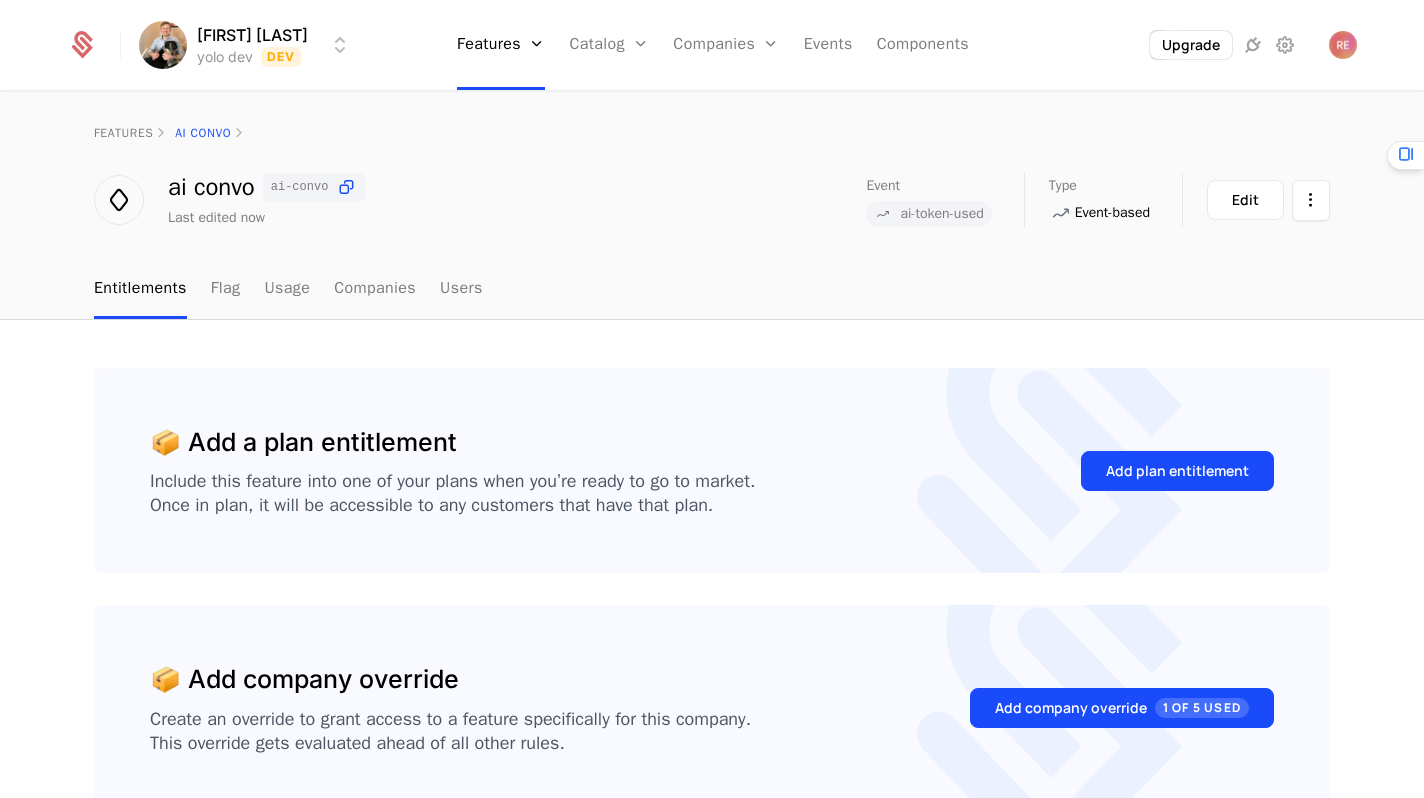click on "Edit" at bounding box center (1268, 200) 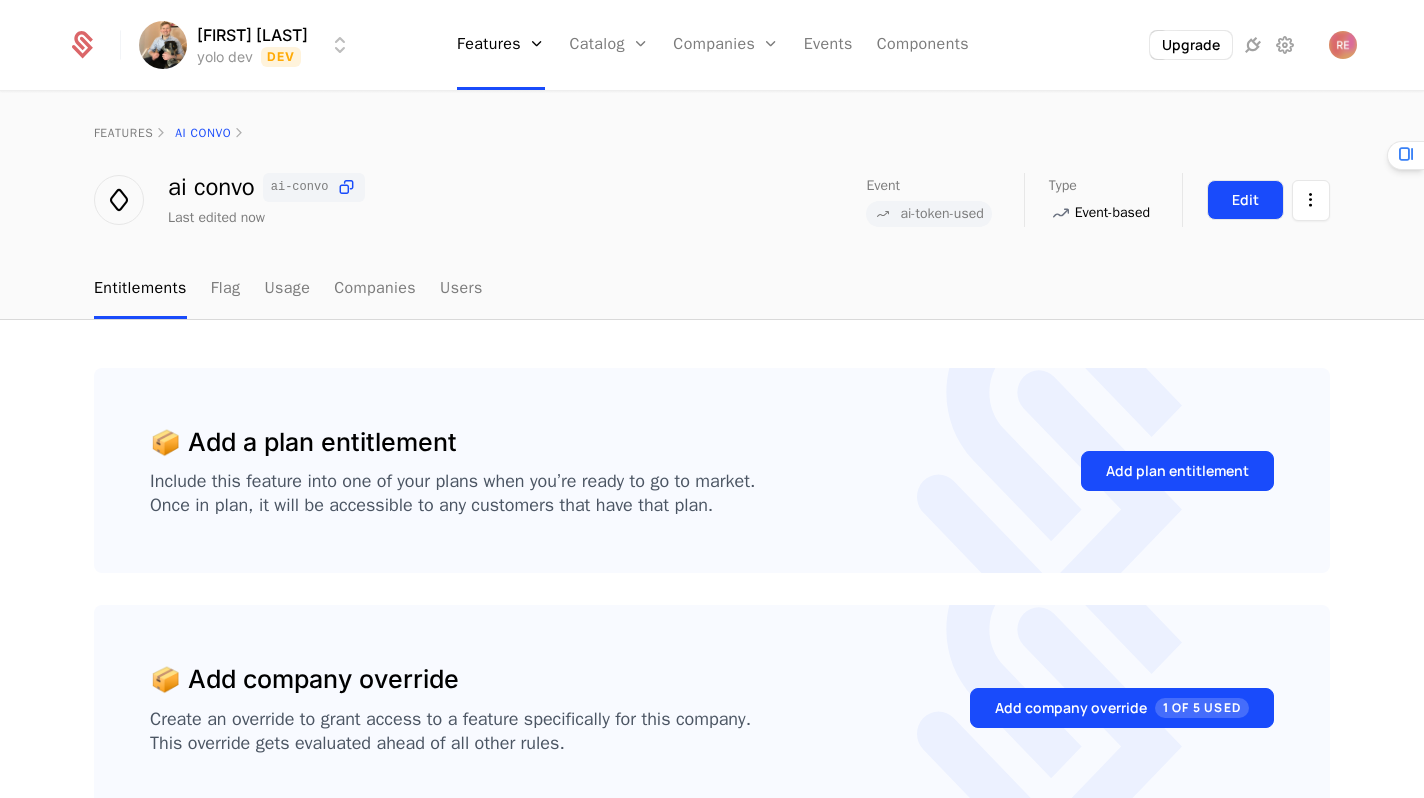 click on "Edit" at bounding box center [1245, 200] 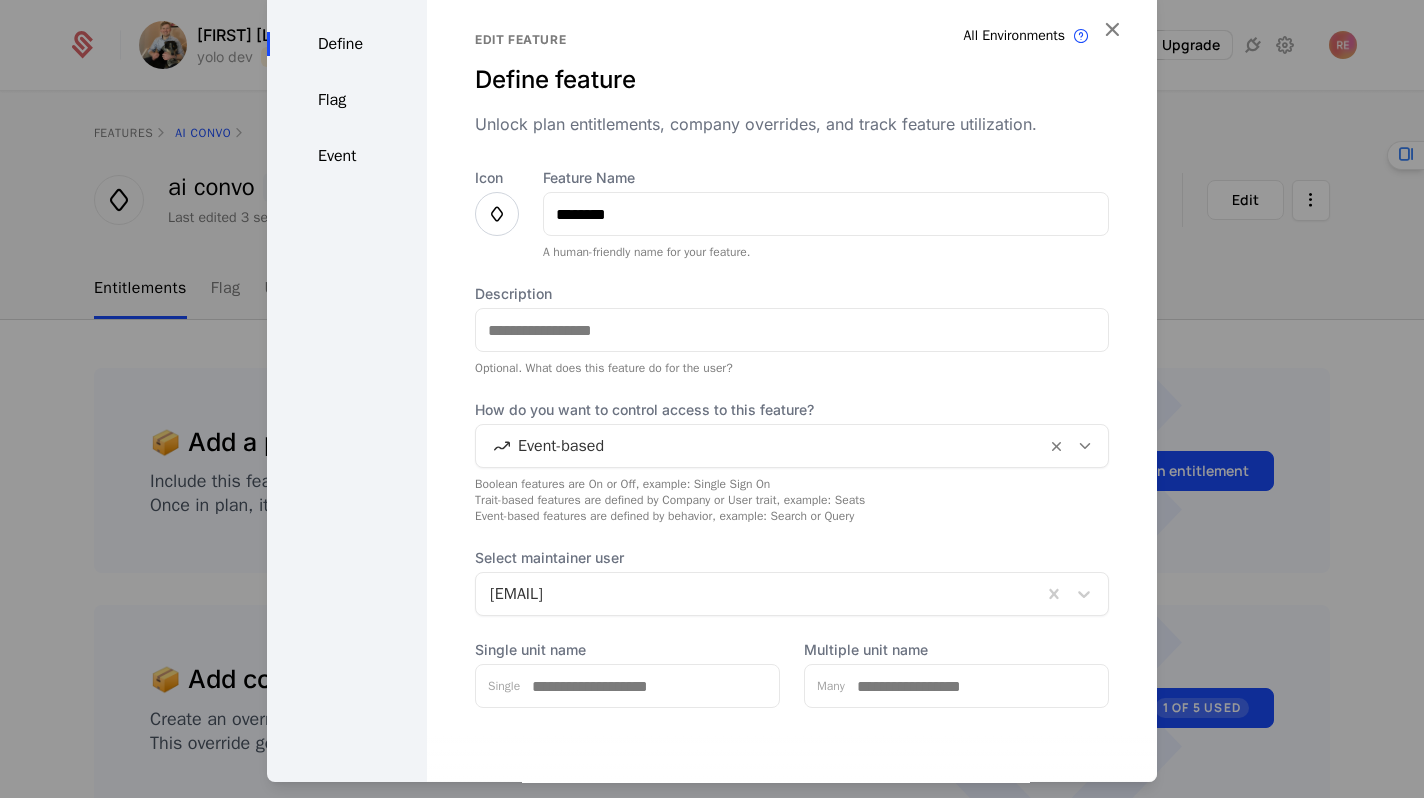 click on "Define Flag Event" at bounding box center (347, 426) 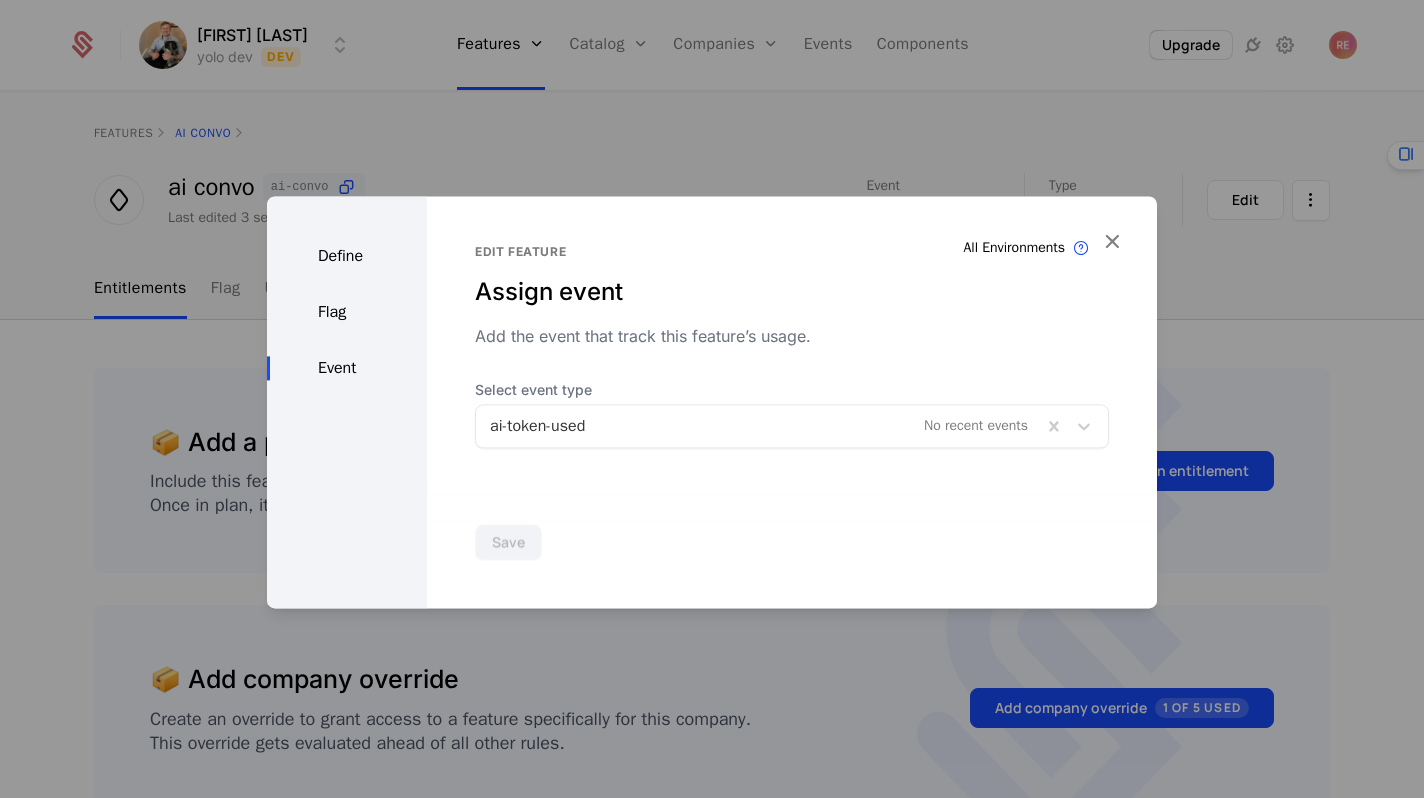click at bounding box center [759, 426] 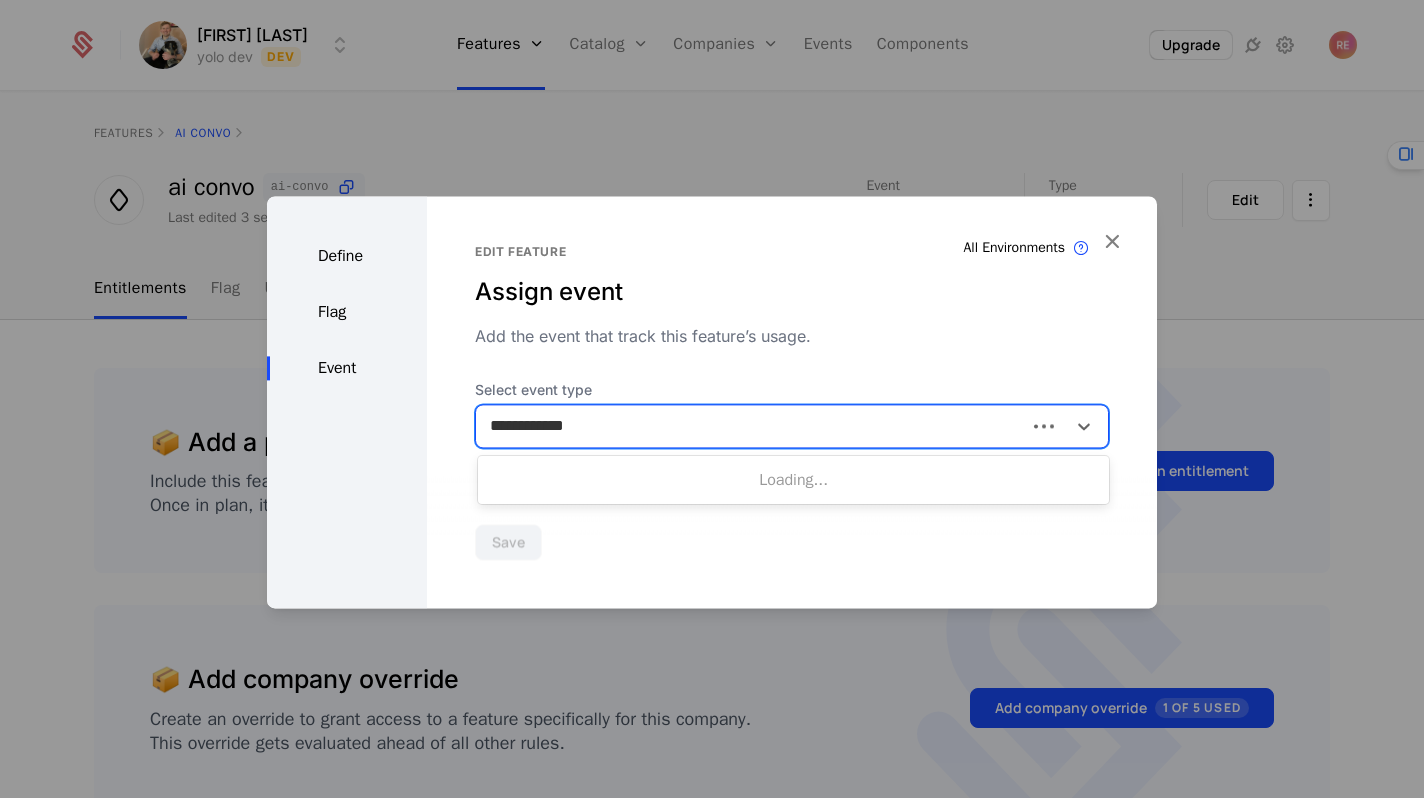 type on "**********" 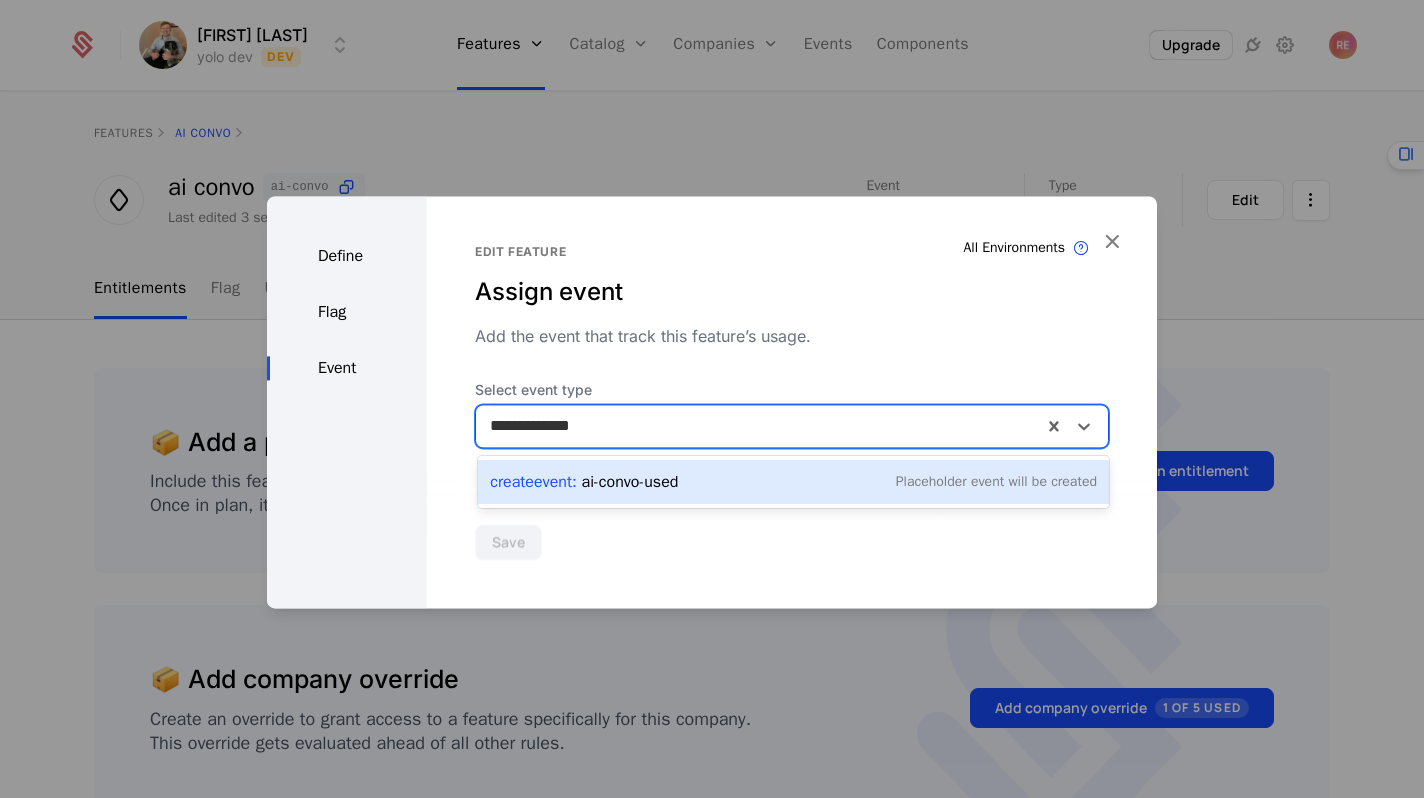click on "Create  Event :   ai-convo-used Placeholder   Event   will be created" at bounding box center [793, 482] 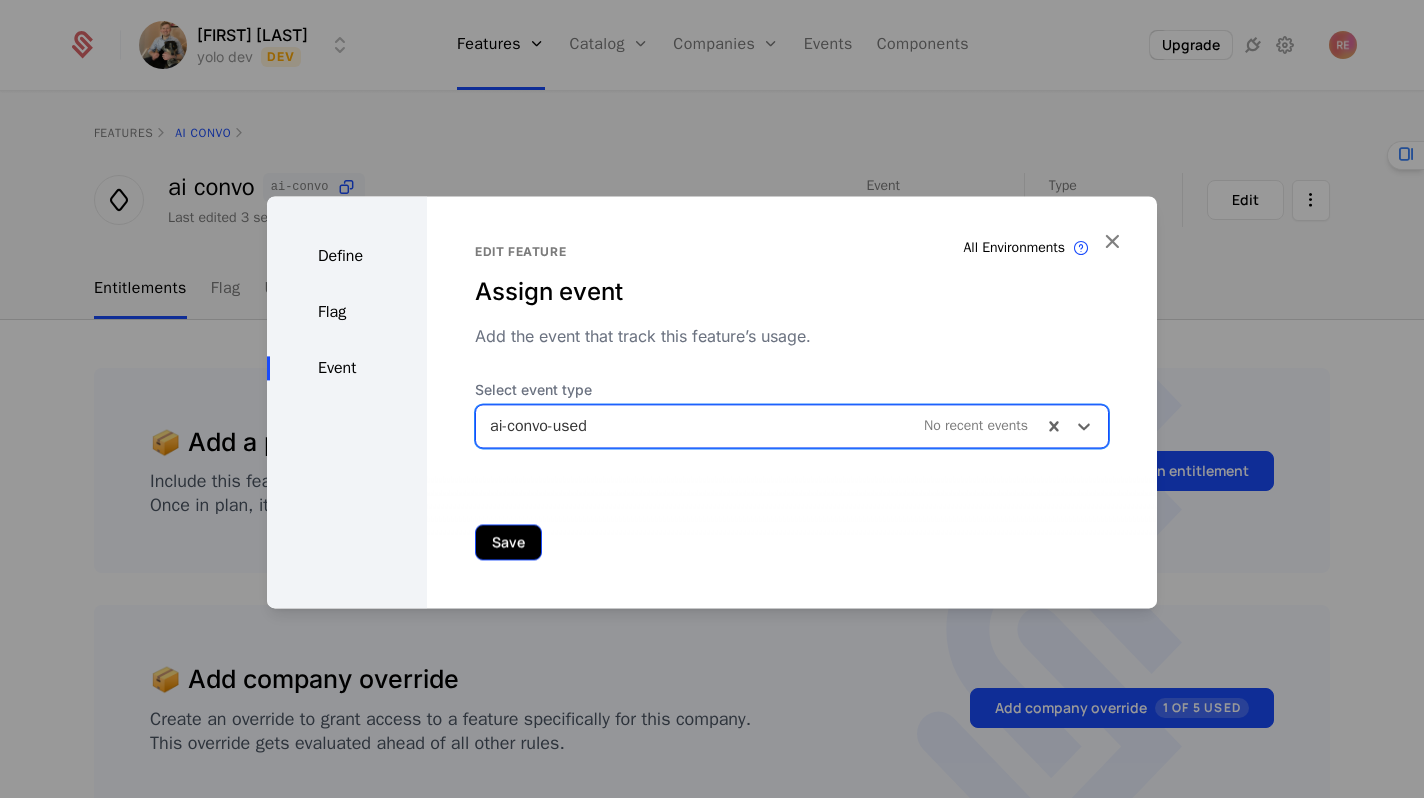 click on "Save" at bounding box center (508, 542) 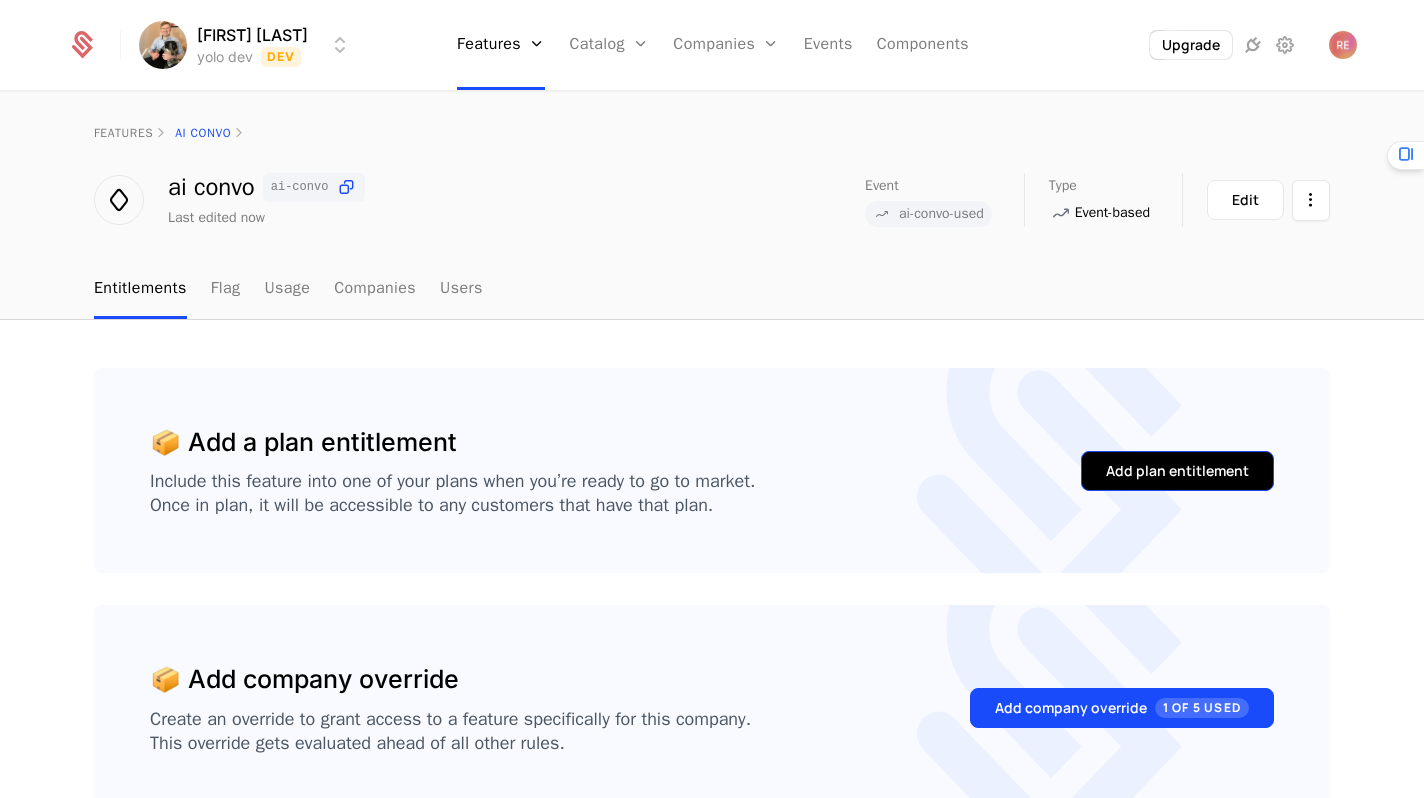 click on "Add plan entitlement" at bounding box center [1177, 471] 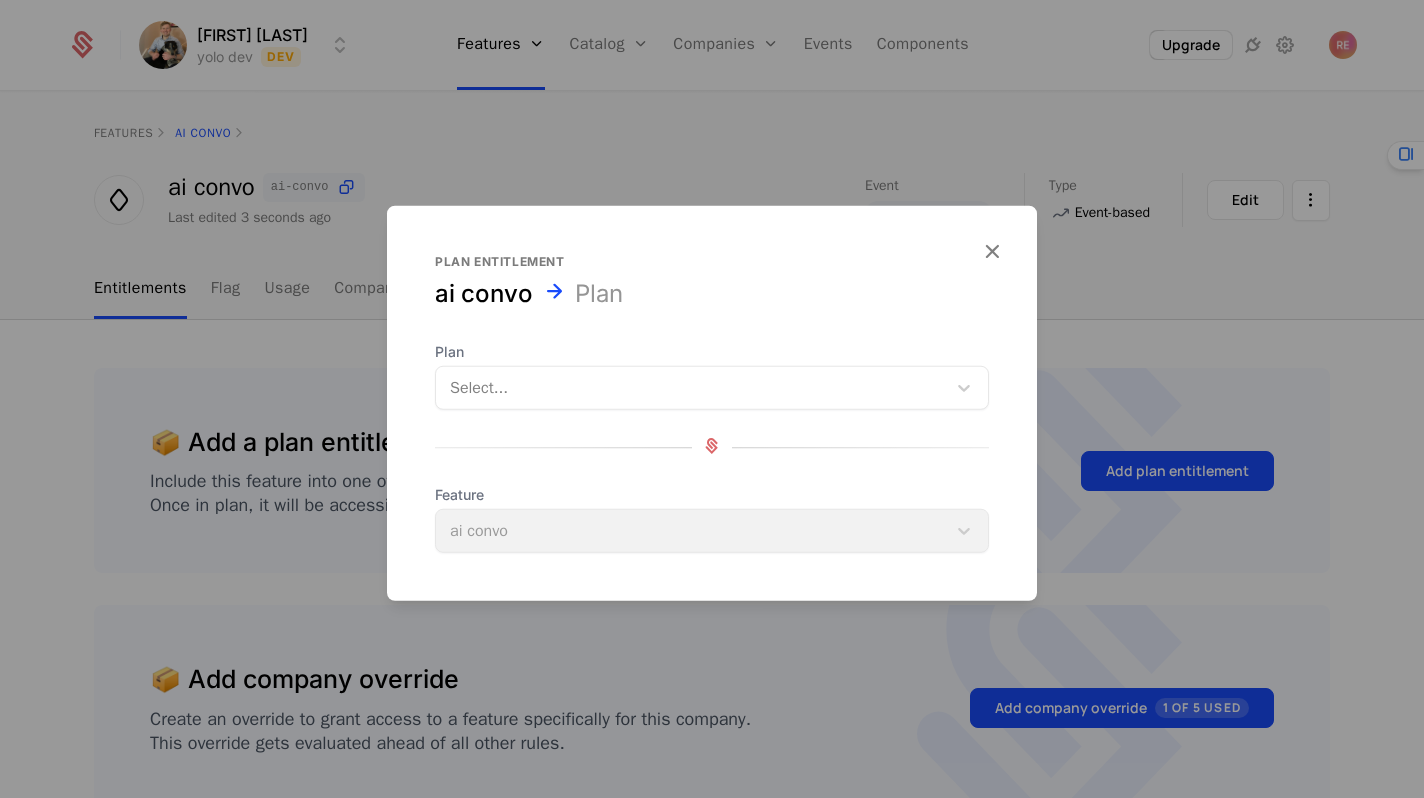 click on "Plan Select... Feature ai convo" at bounding box center (712, 447) 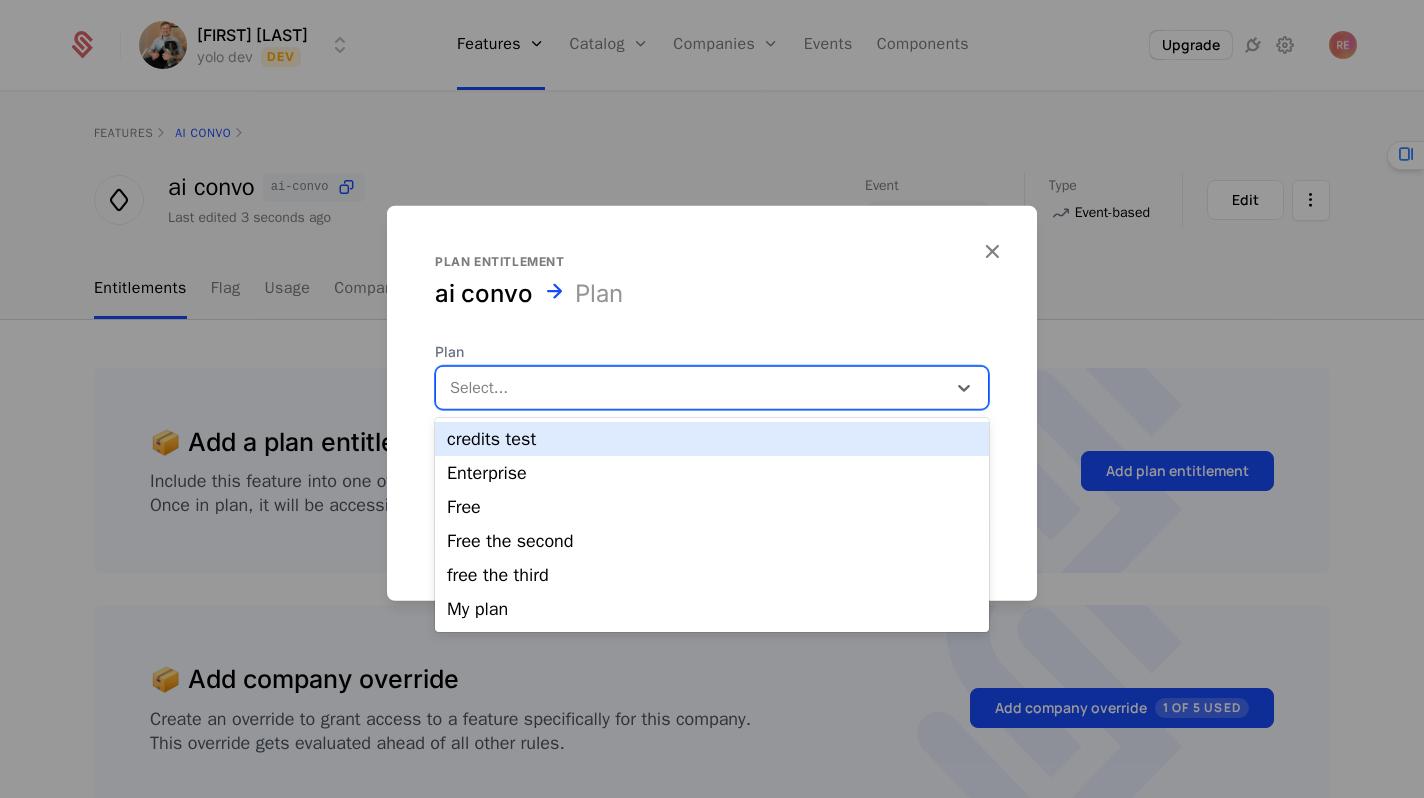 click at bounding box center [691, 388] 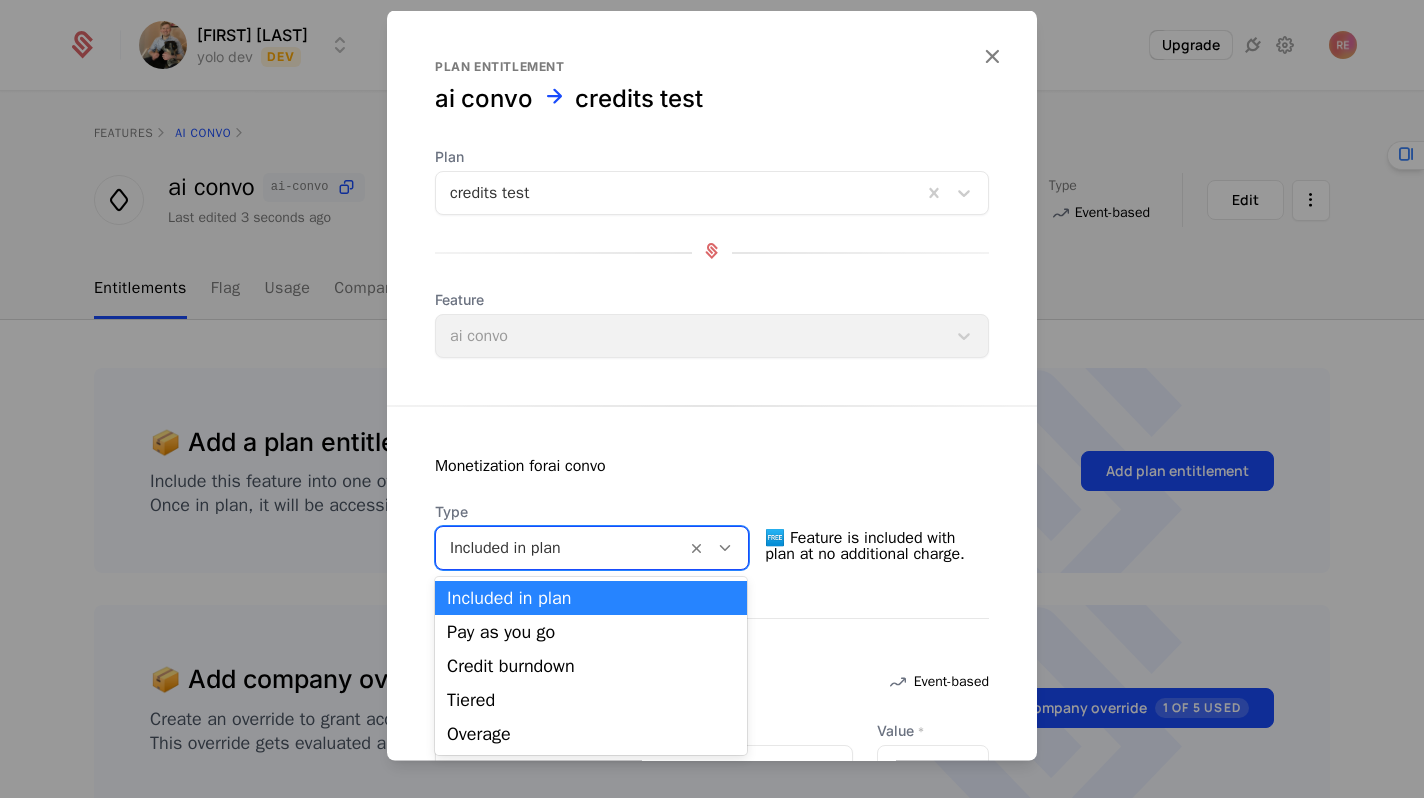 click on "Included in plan" at bounding box center [561, 548] 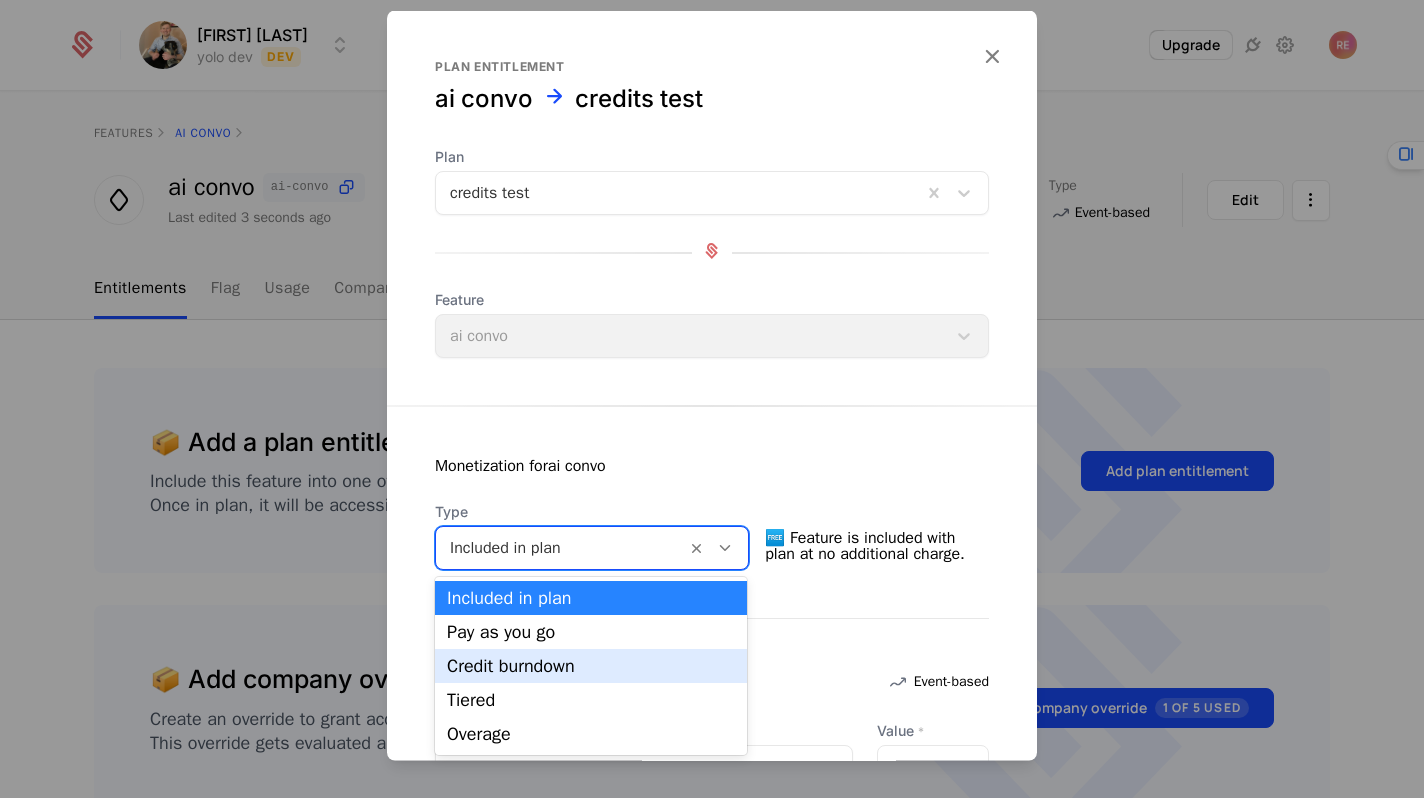 click on "Credit burndown" at bounding box center [591, 666] 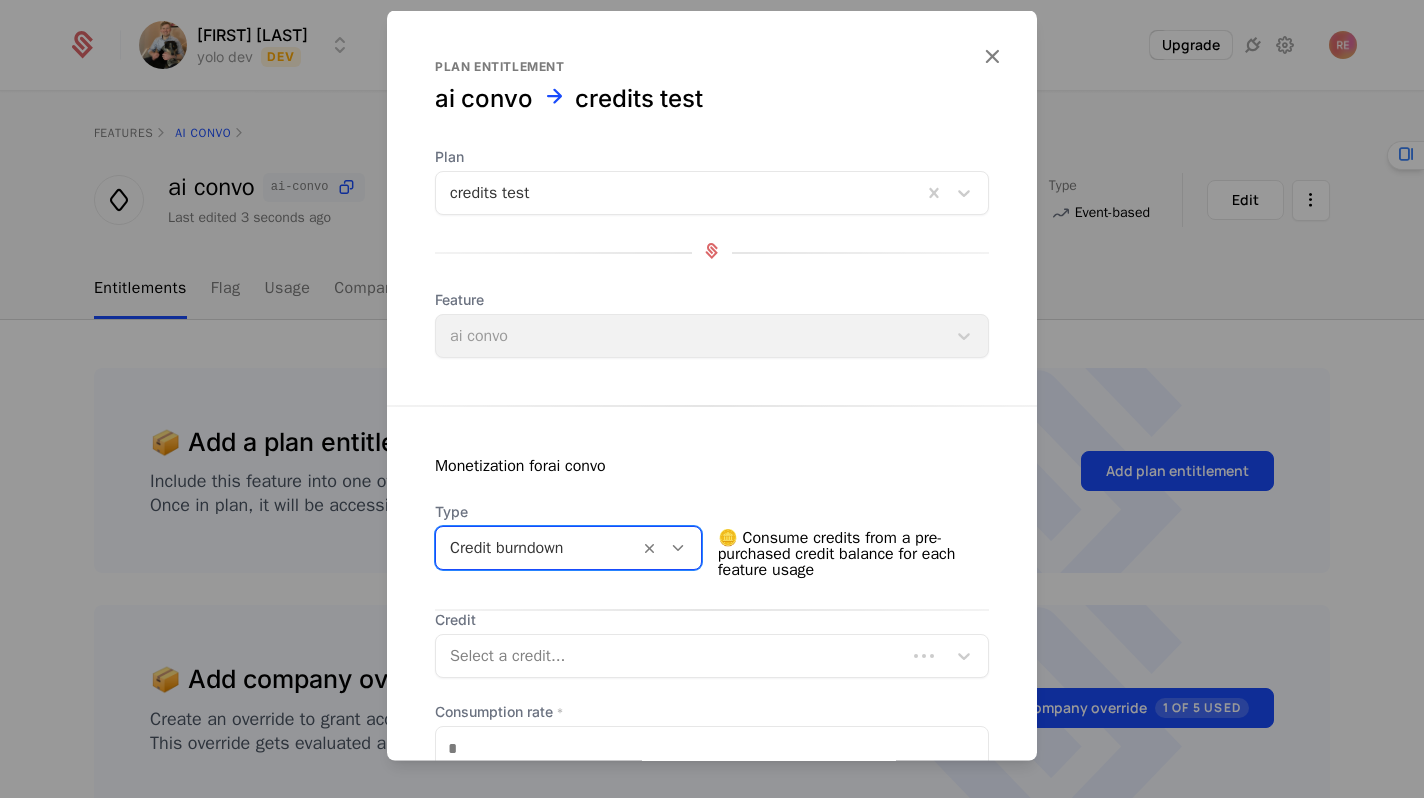 scroll, scrollTop: 240, scrollLeft: 0, axis: vertical 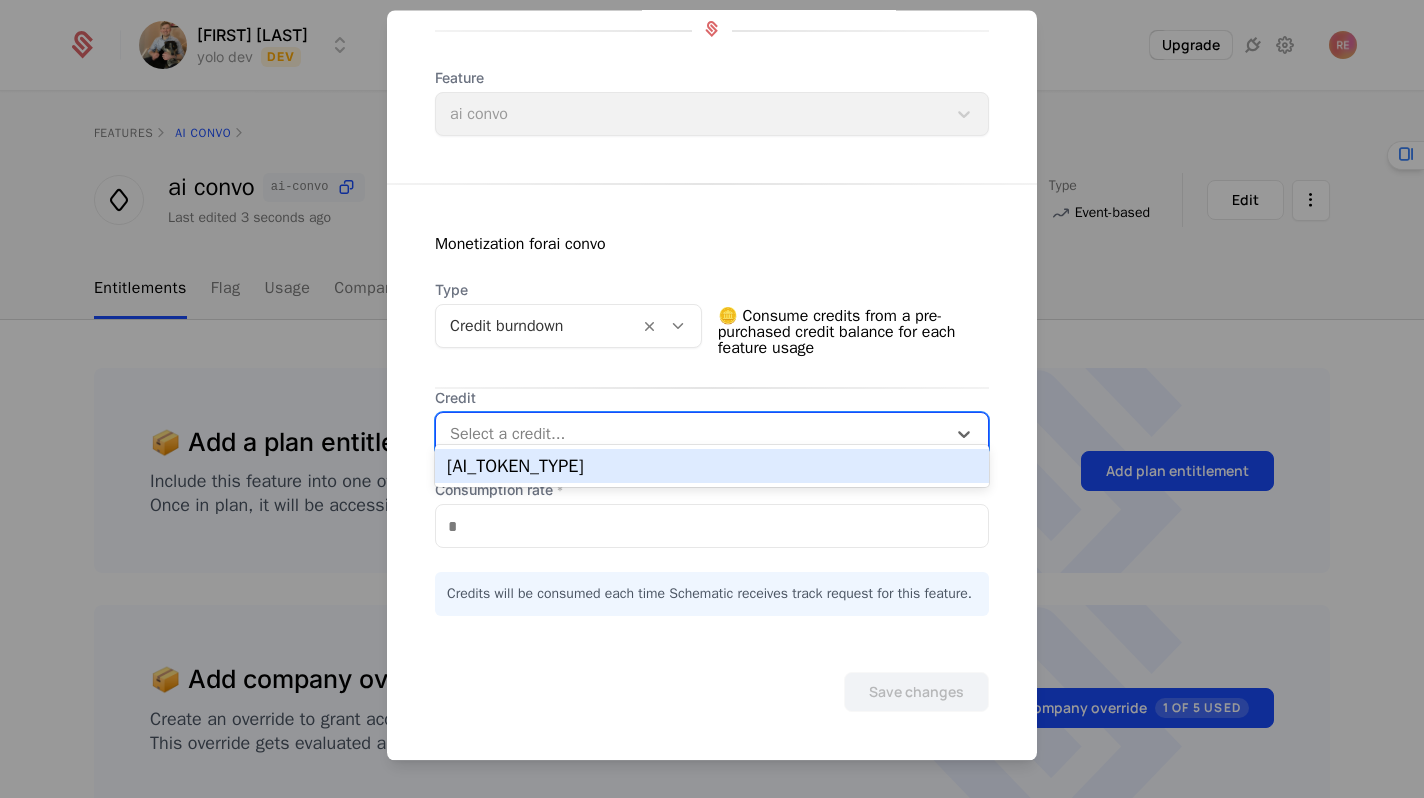 click at bounding box center (691, 435) 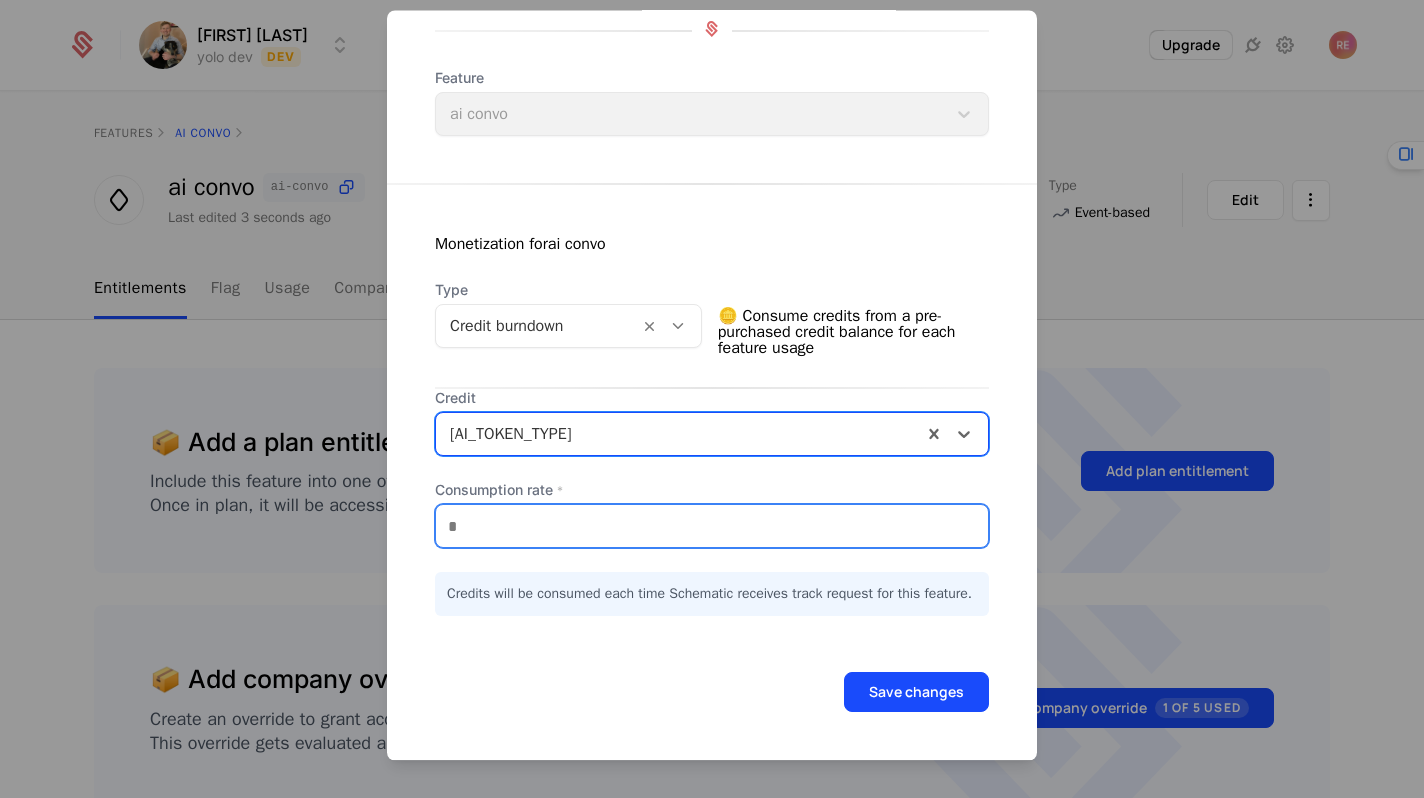 click on "*" at bounding box center (712, 527) 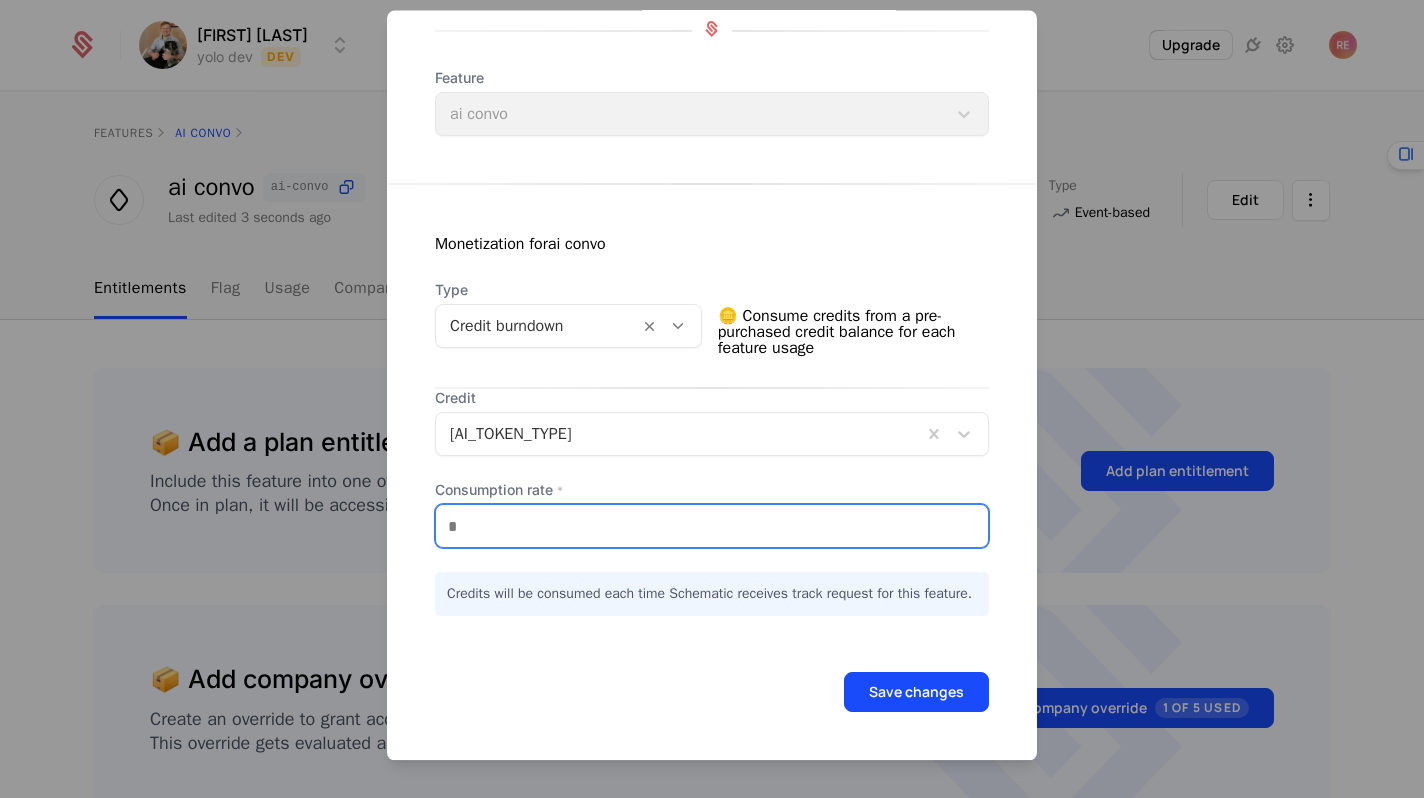 click on "****" at bounding box center [712, 527] 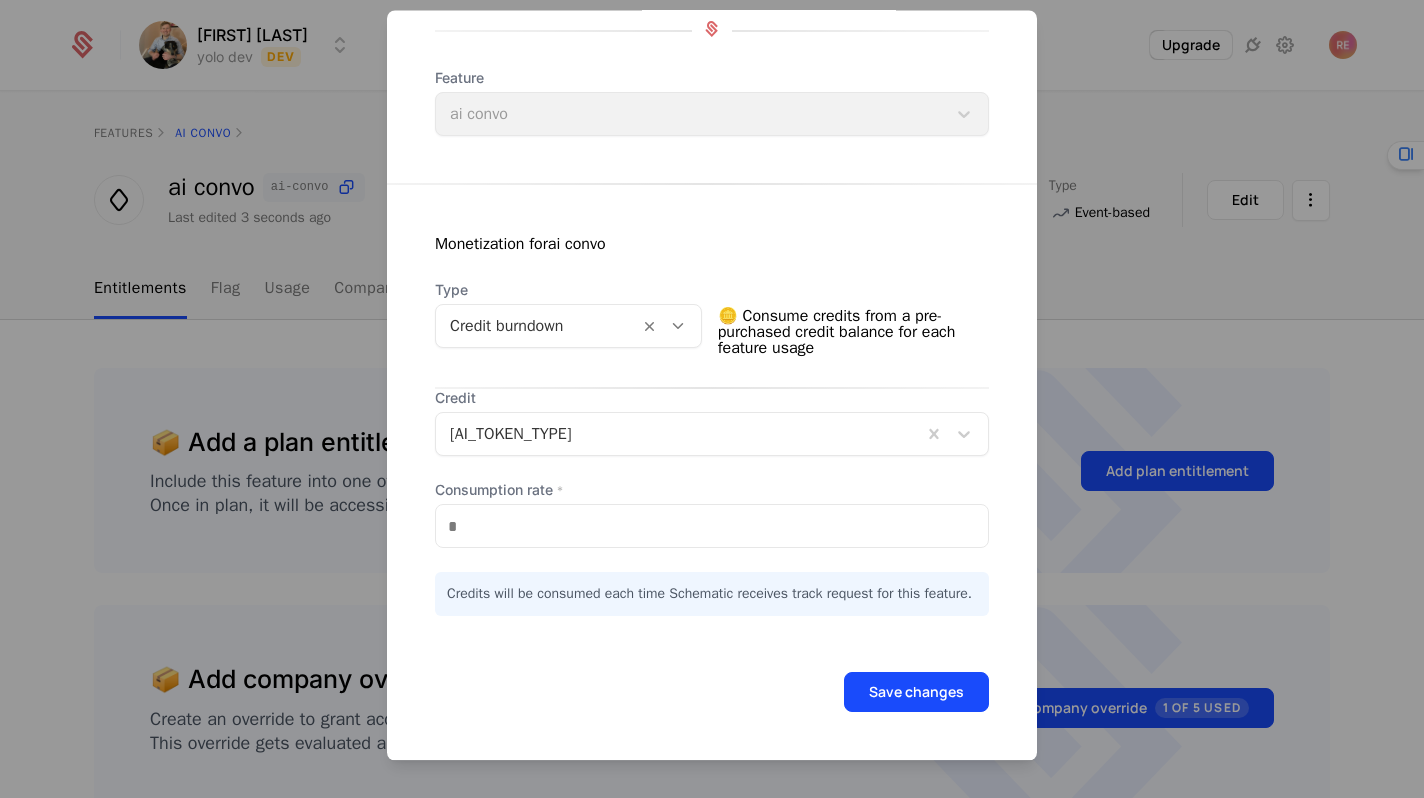 click on "Consumption rate *" at bounding box center (712, 491) 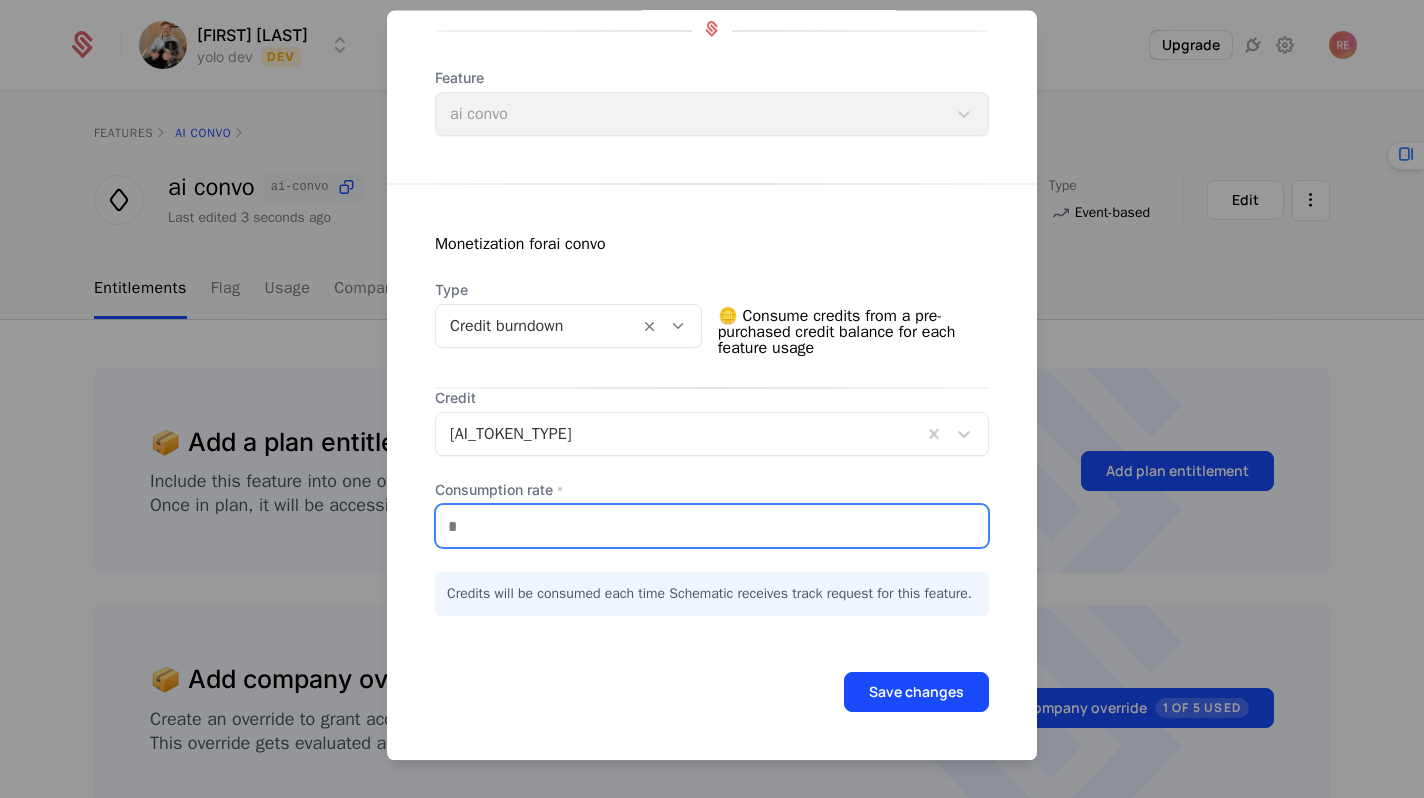 click on "*" at bounding box center (712, 527) 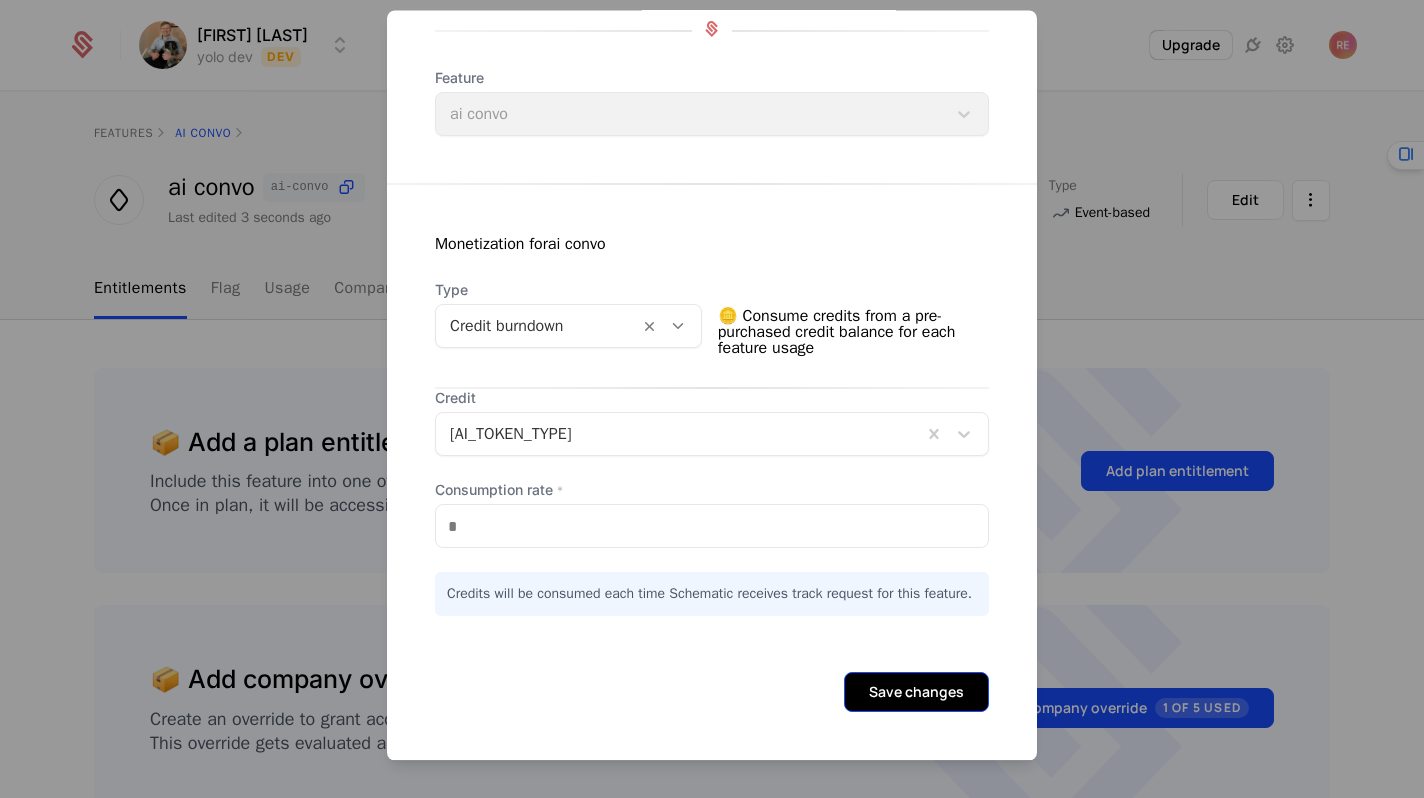 click on "Save changes" at bounding box center (916, 693) 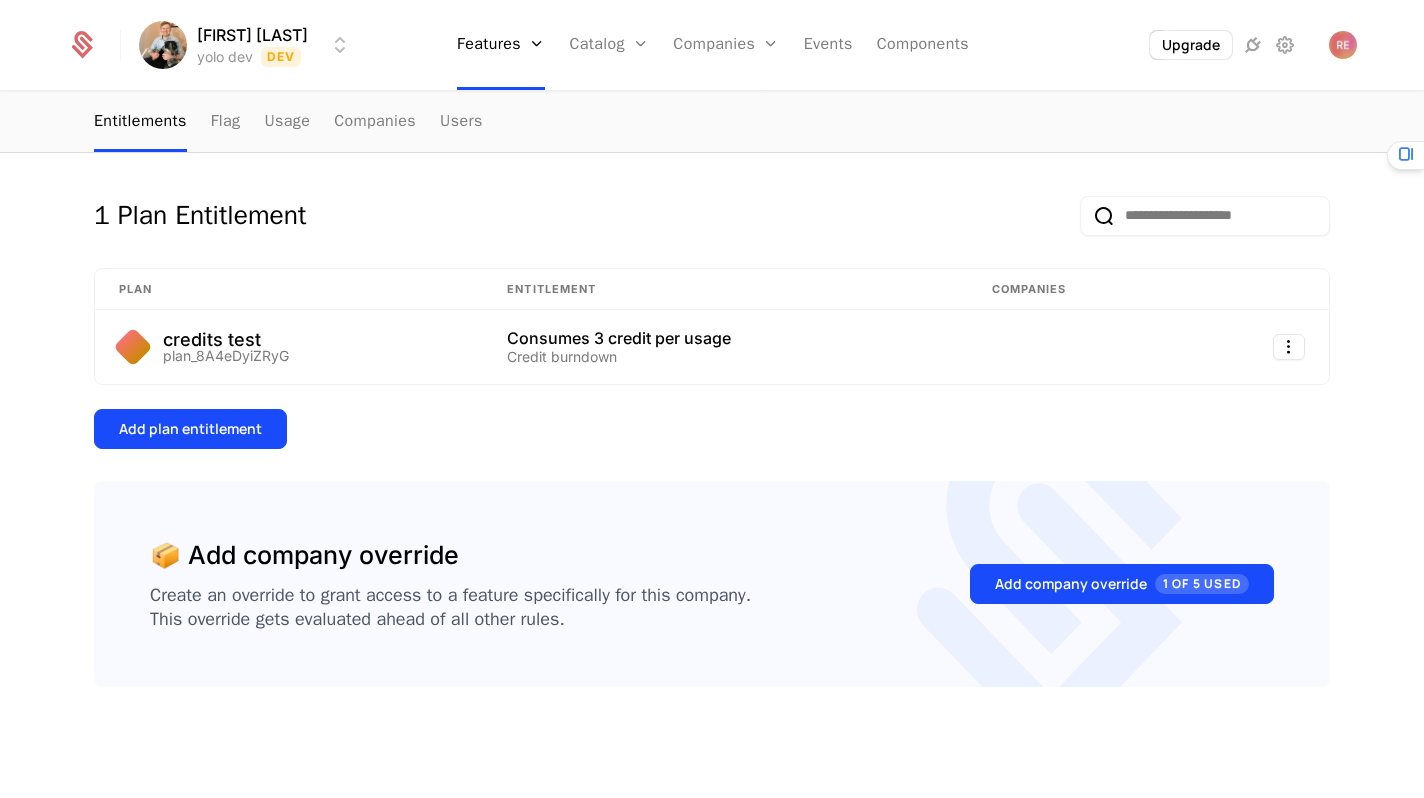 scroll, scrollTop: 0, scrollLeft: 0, axis: both 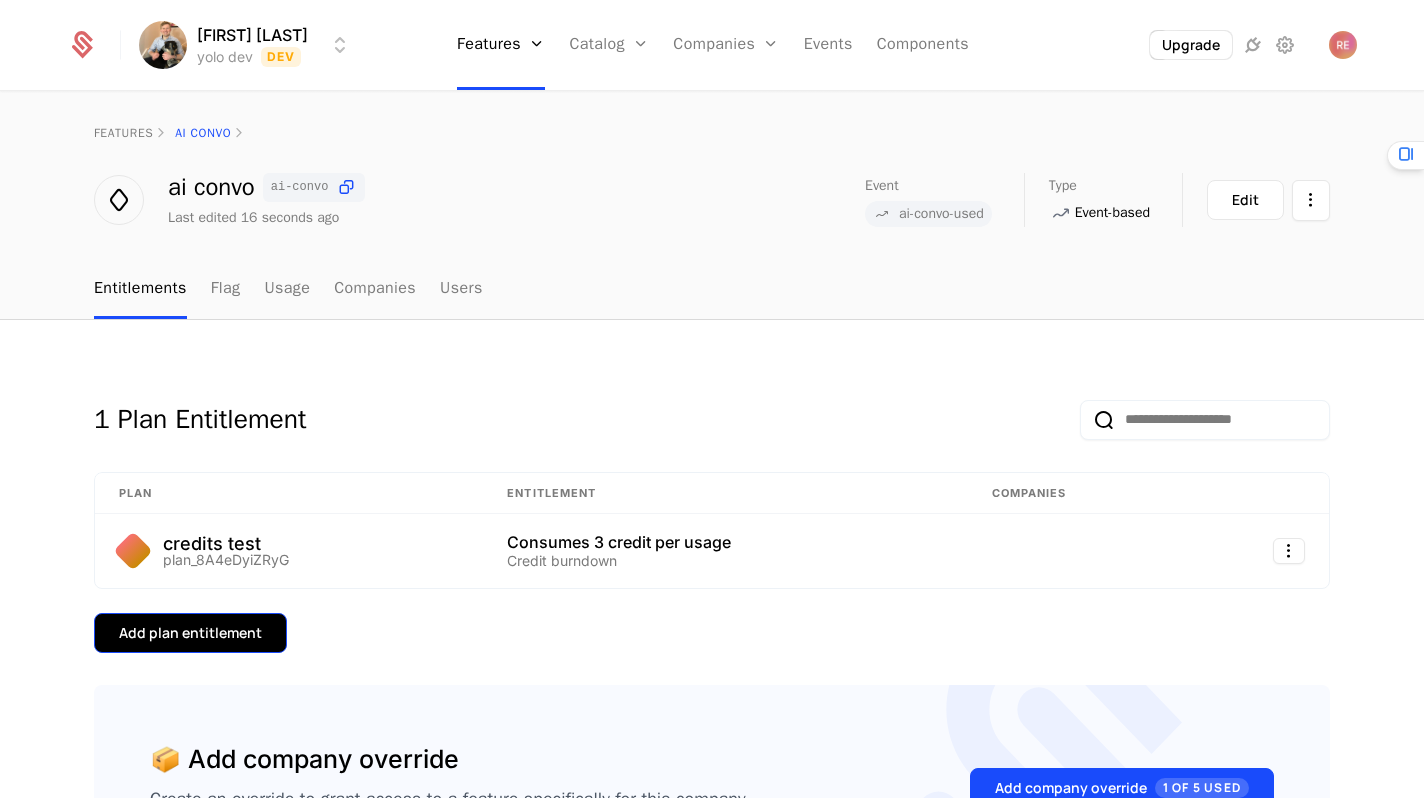 click on "Add plan entitlement" at bounding box center (190, 633) 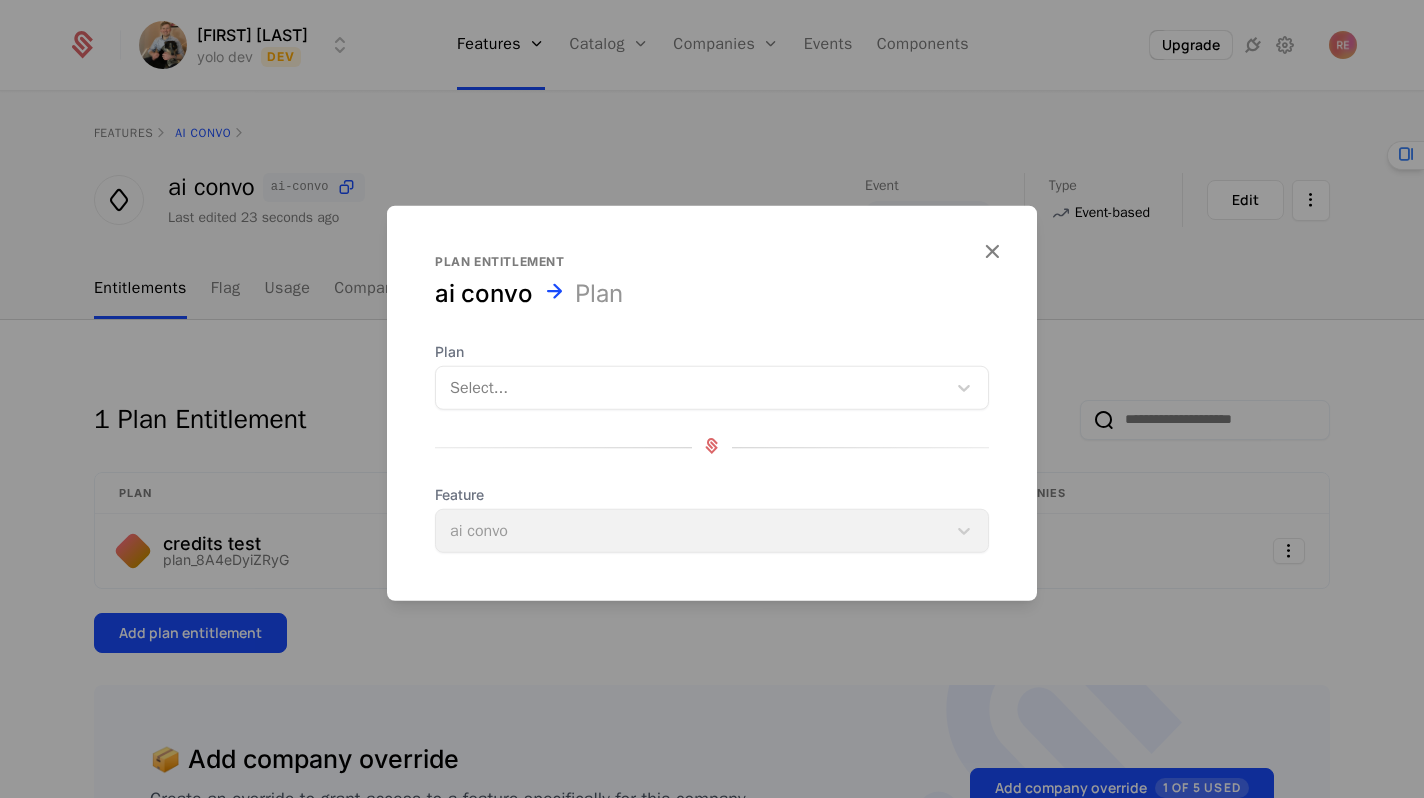 click at bounding box center (691, 388) 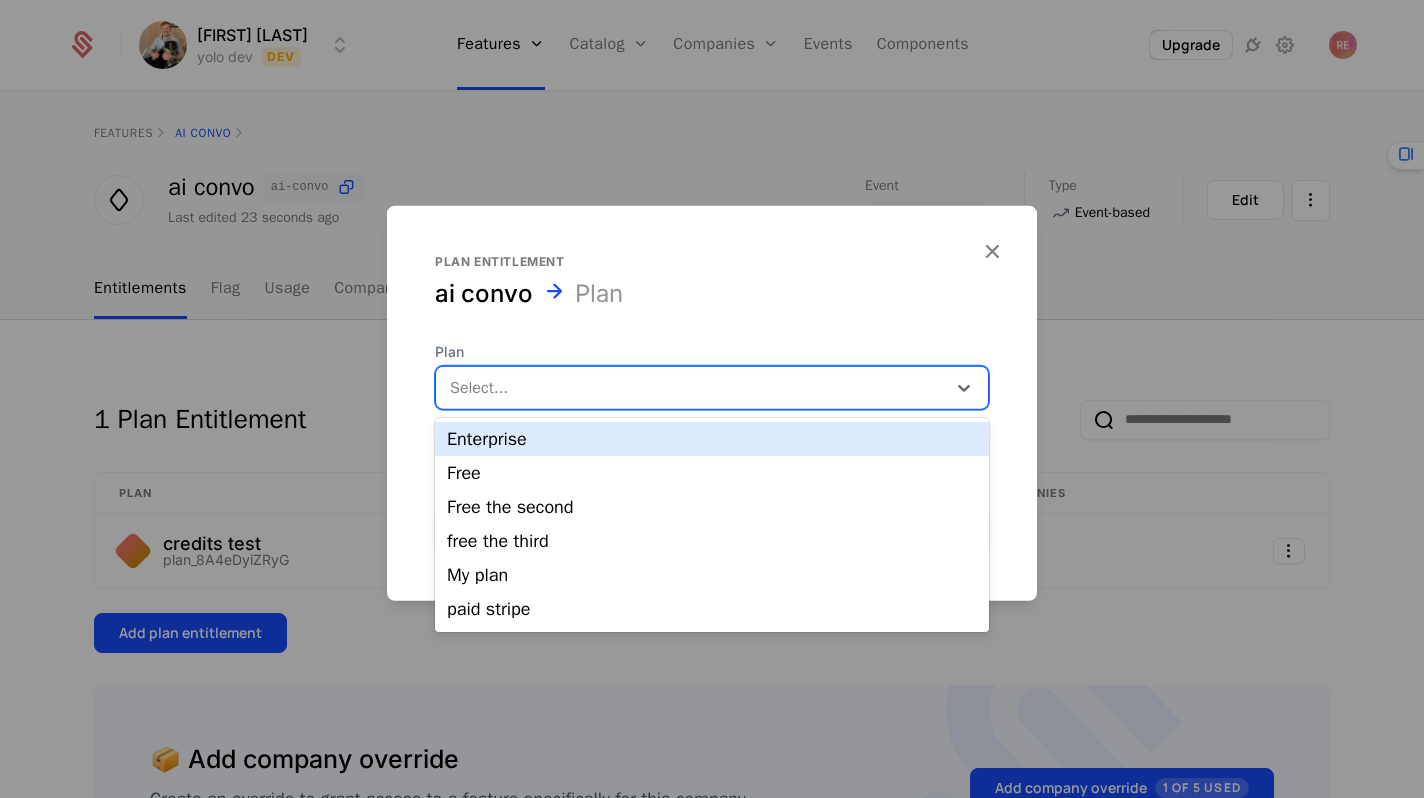 click on "Select..." at bounding box center [712, 388] 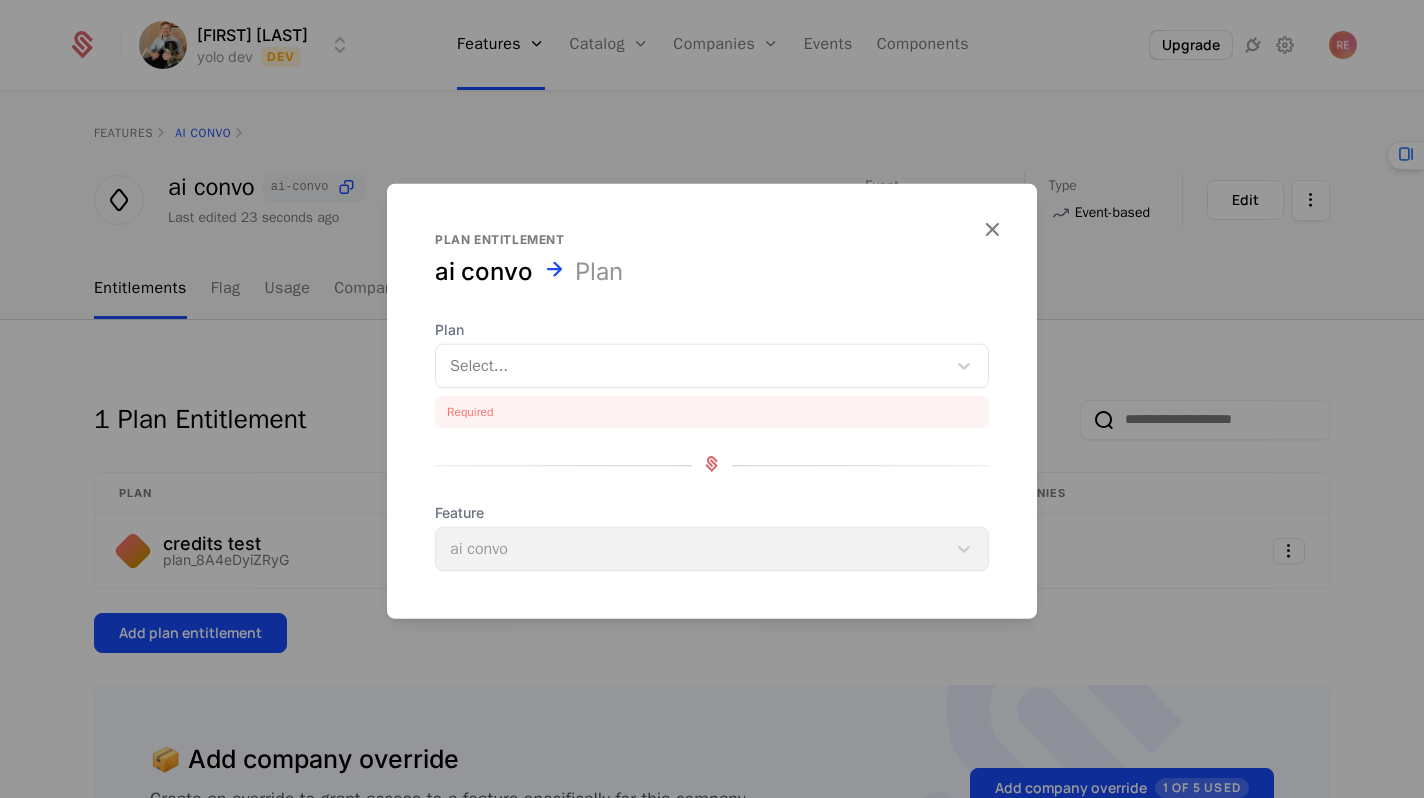 drag, startPoint x: 269, startPoint y: 369, endPoint x: 353, endPoint y: 251, distance: 144.84474 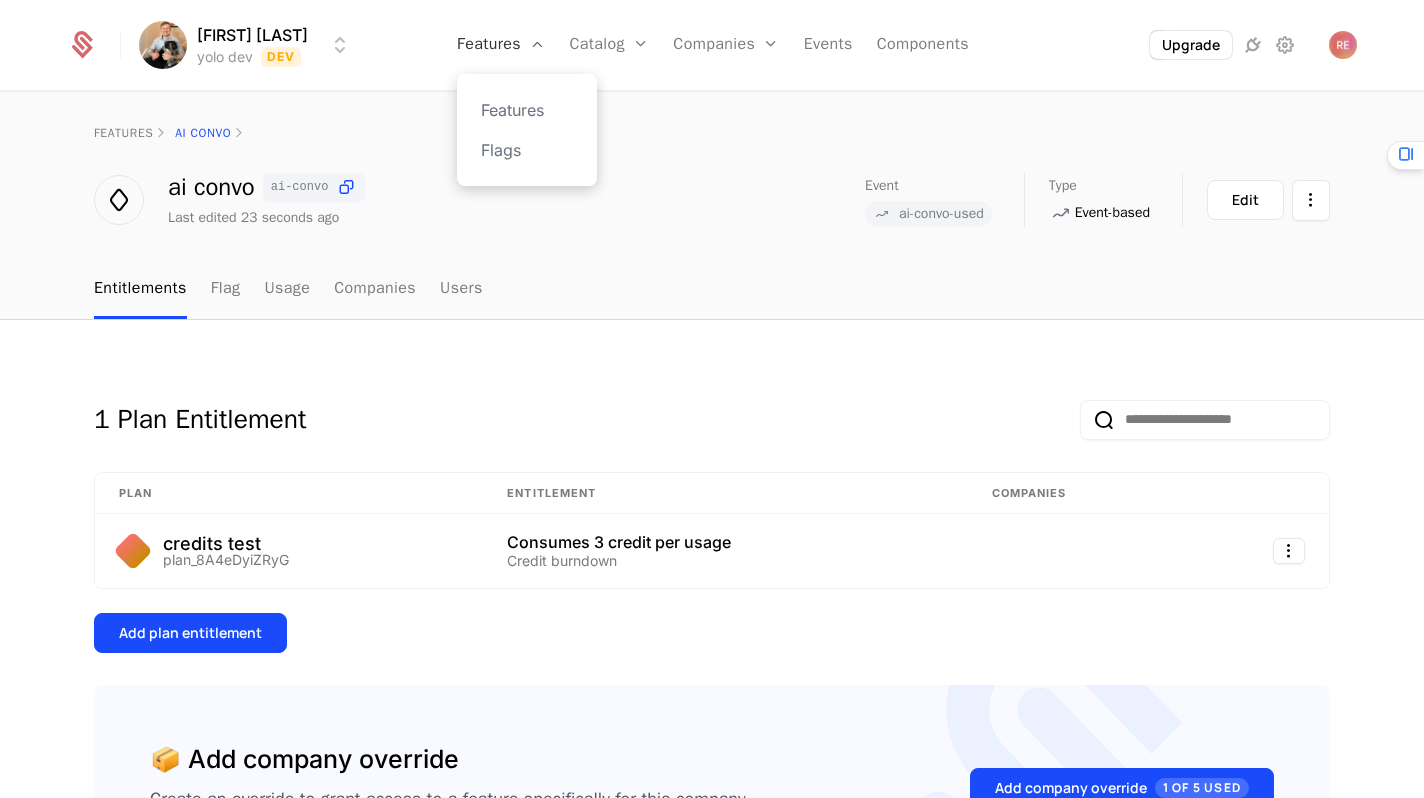 click on "Features" at bounding box center [501, 45] 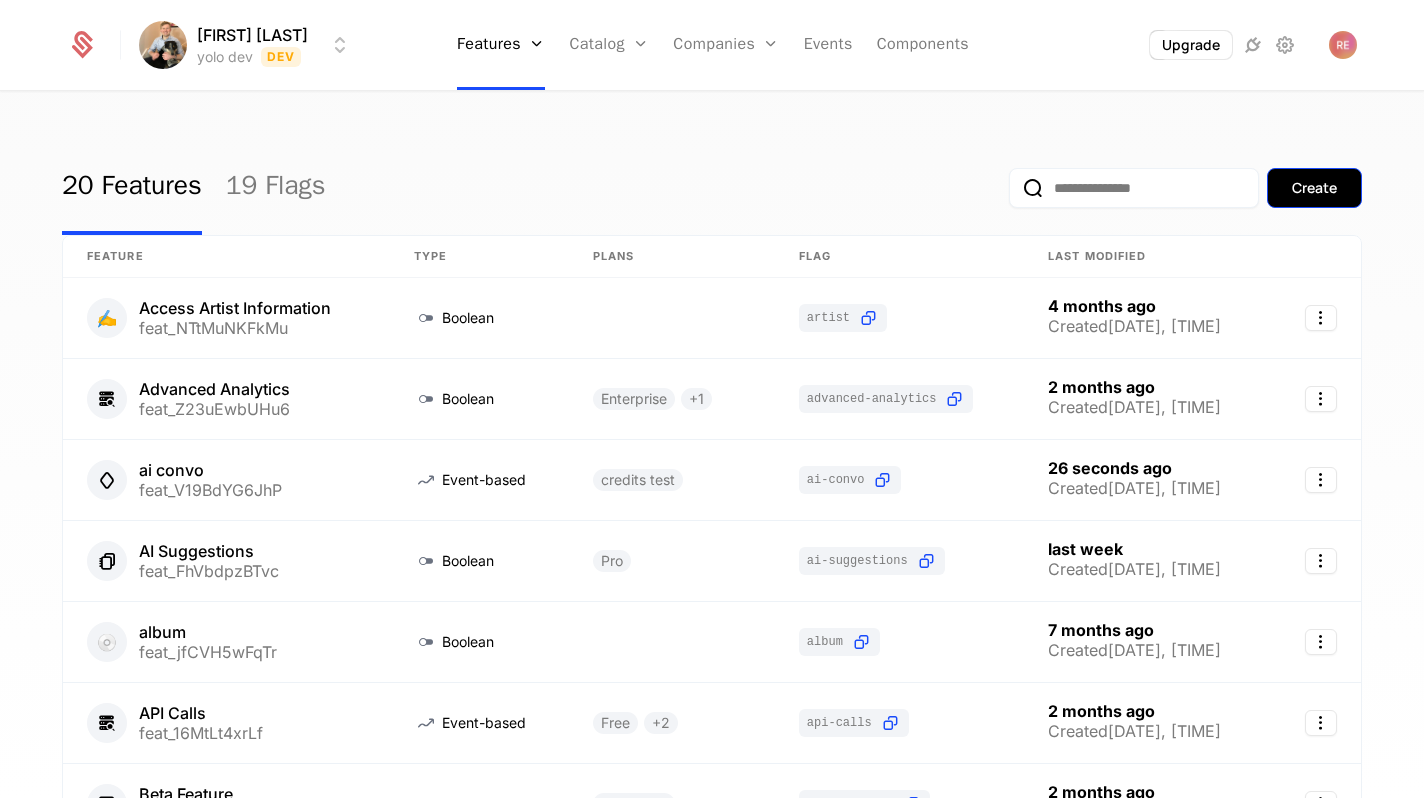 click on "Create" at bounding box center (1314, 188) 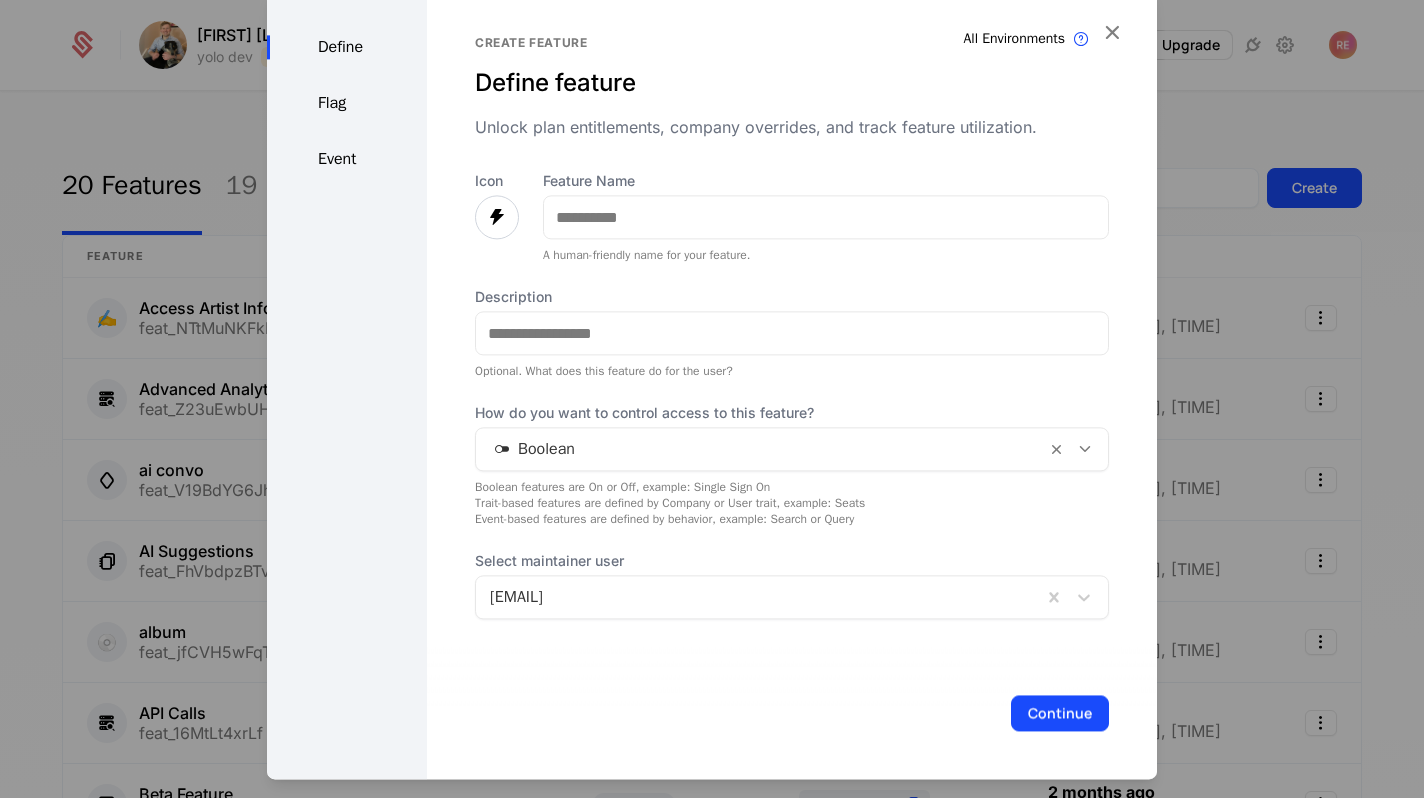 click on "Feature Name A human-friendly name for your feature." at bounding box center [826, 217] 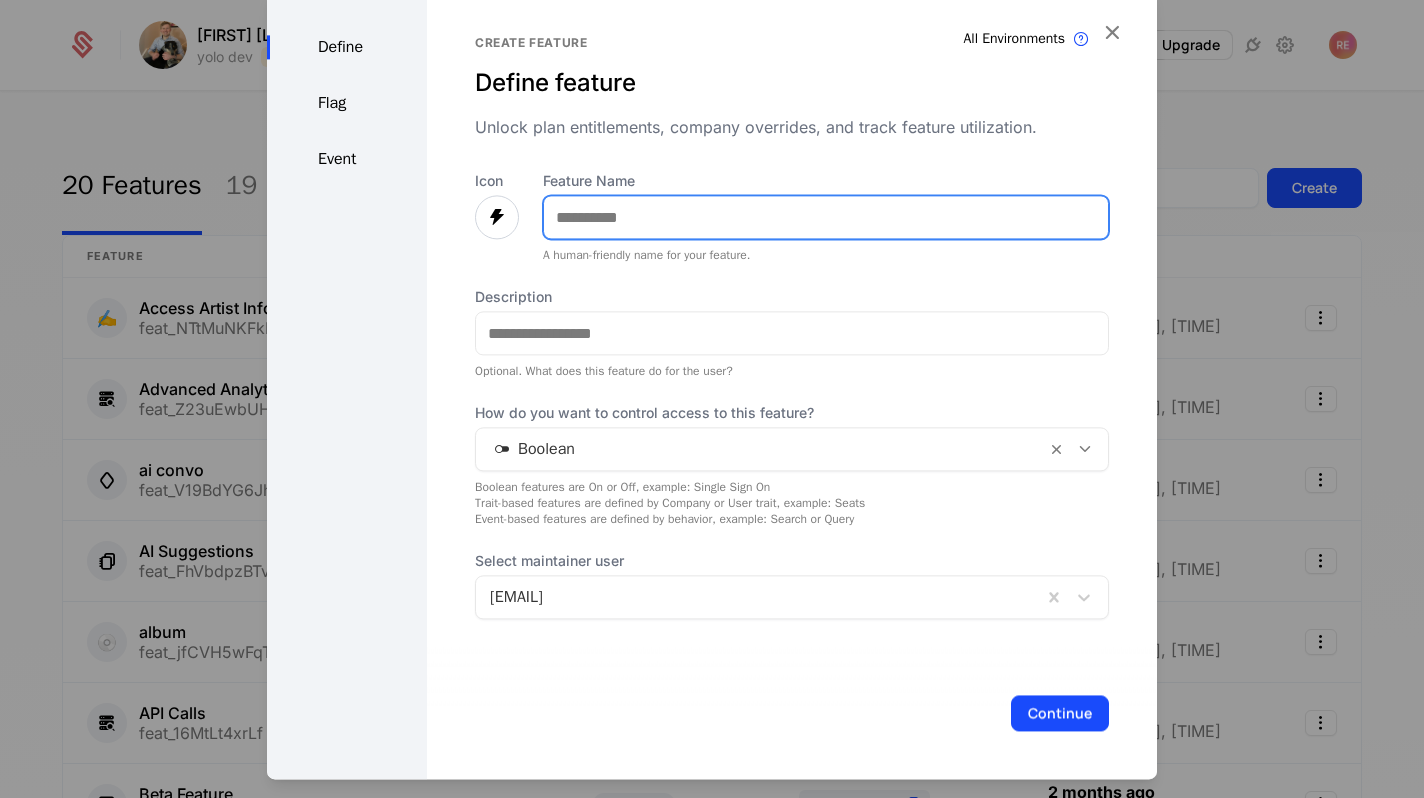 click on "Feature Name" at bounding box center (826, 217) 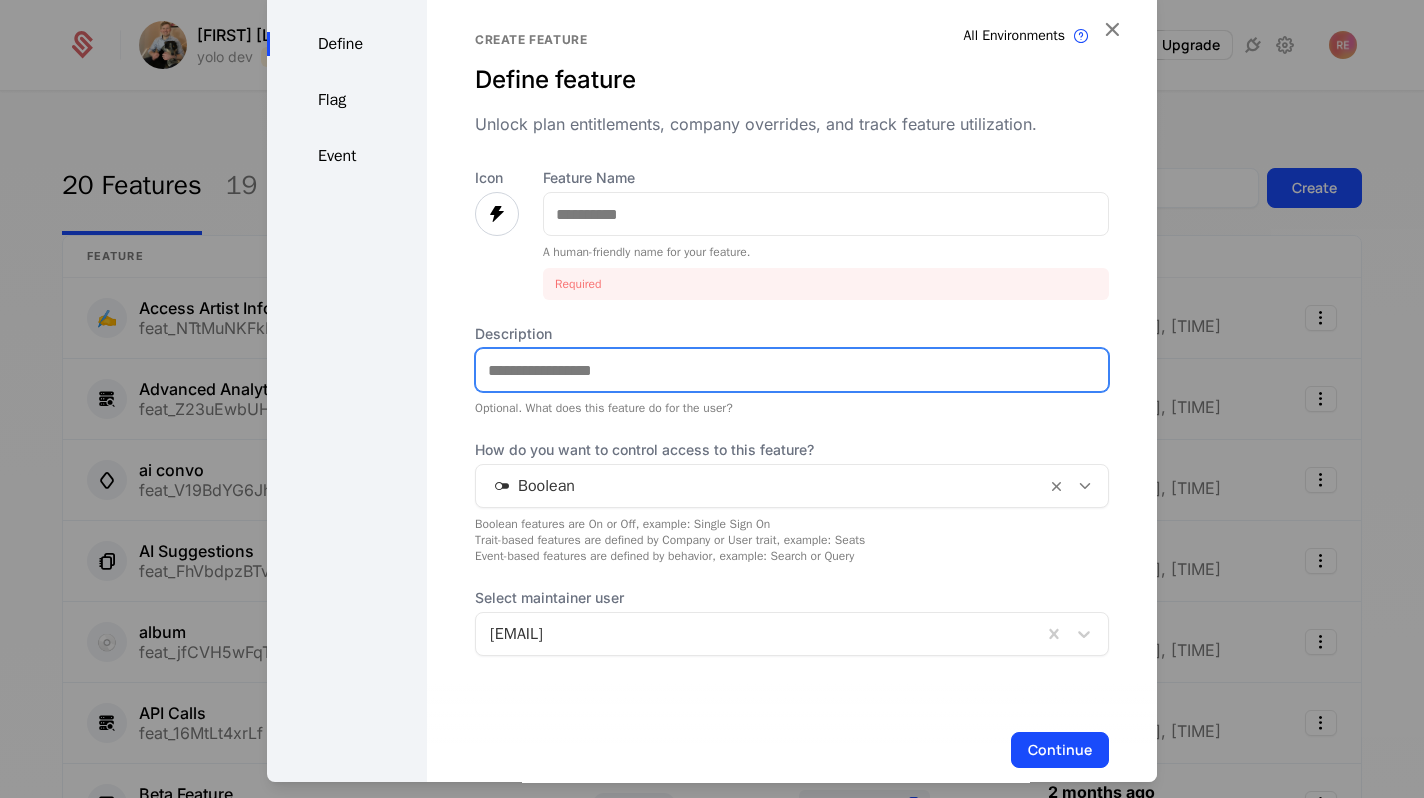 click at bounding box center [792, 370] 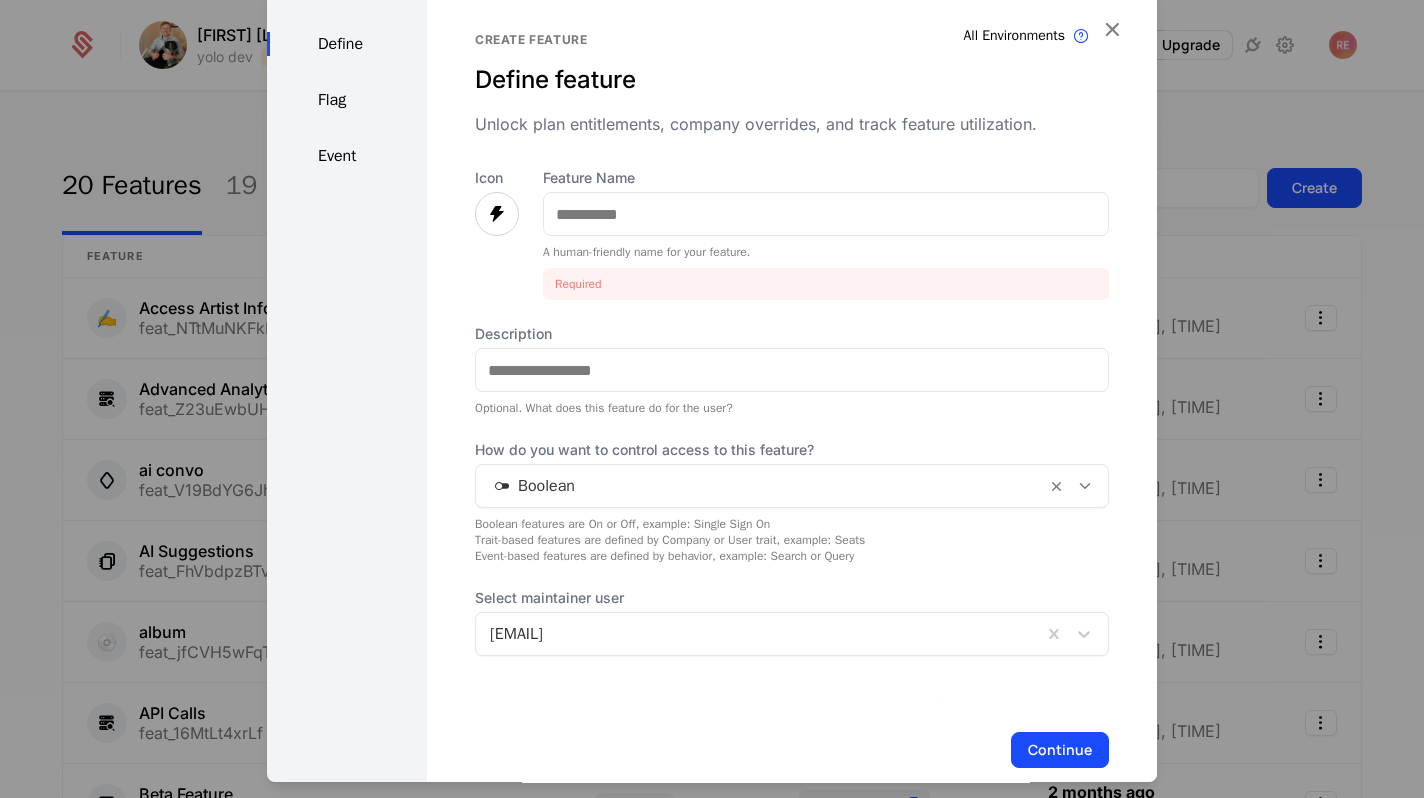 click on "Feature Name" at bounding box center [826, 178] 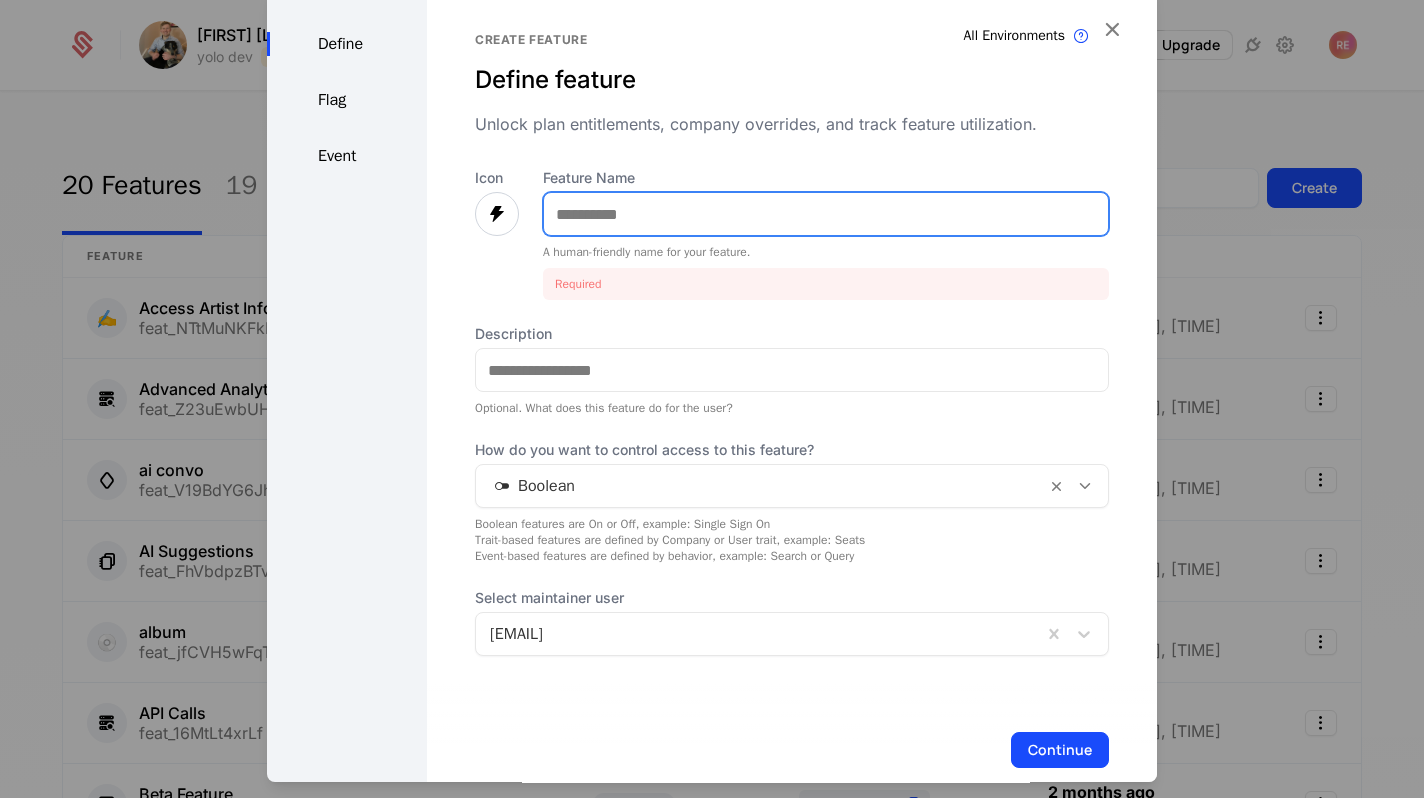click on "Feature Name" at bounding box center (826, 214) 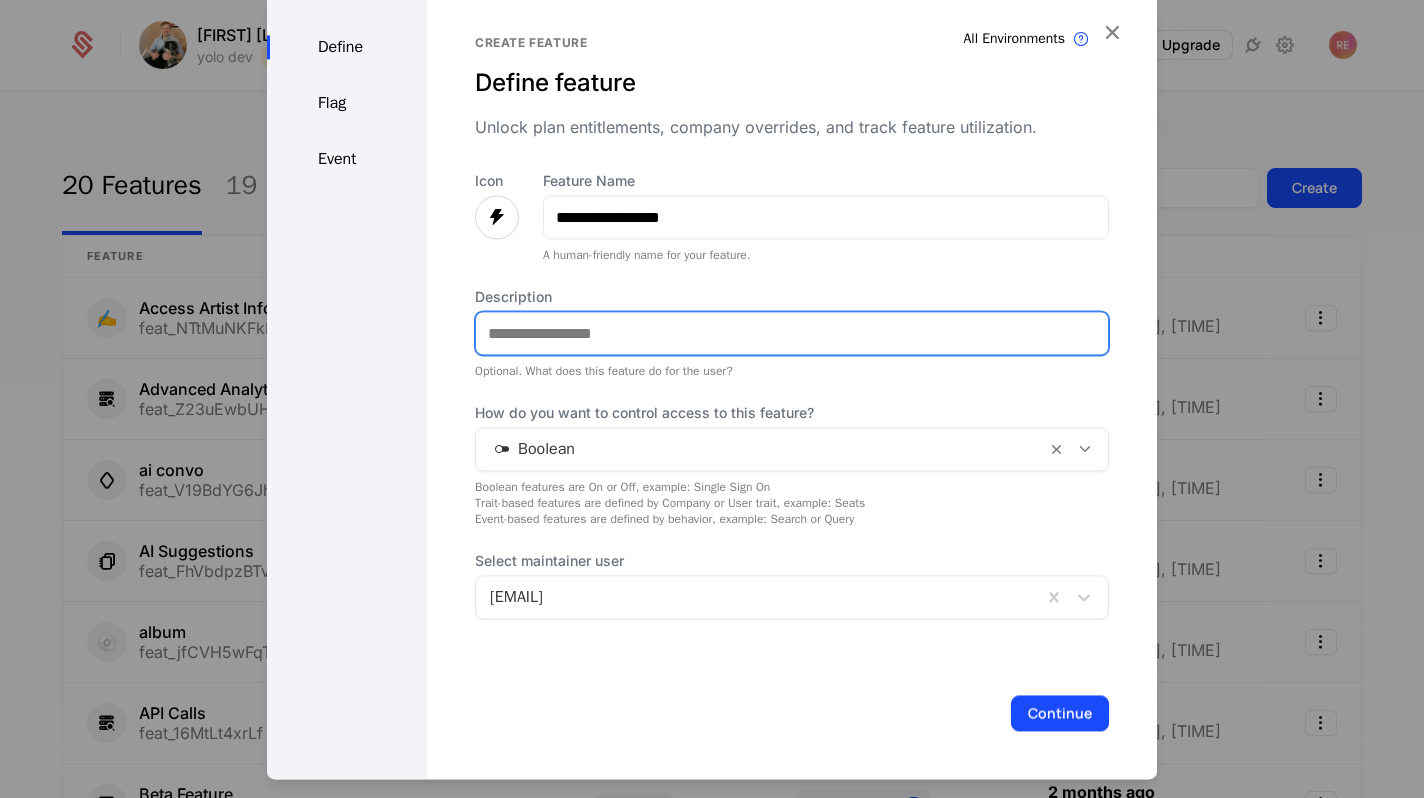 click on "Description" at bounding box center (792, 333) 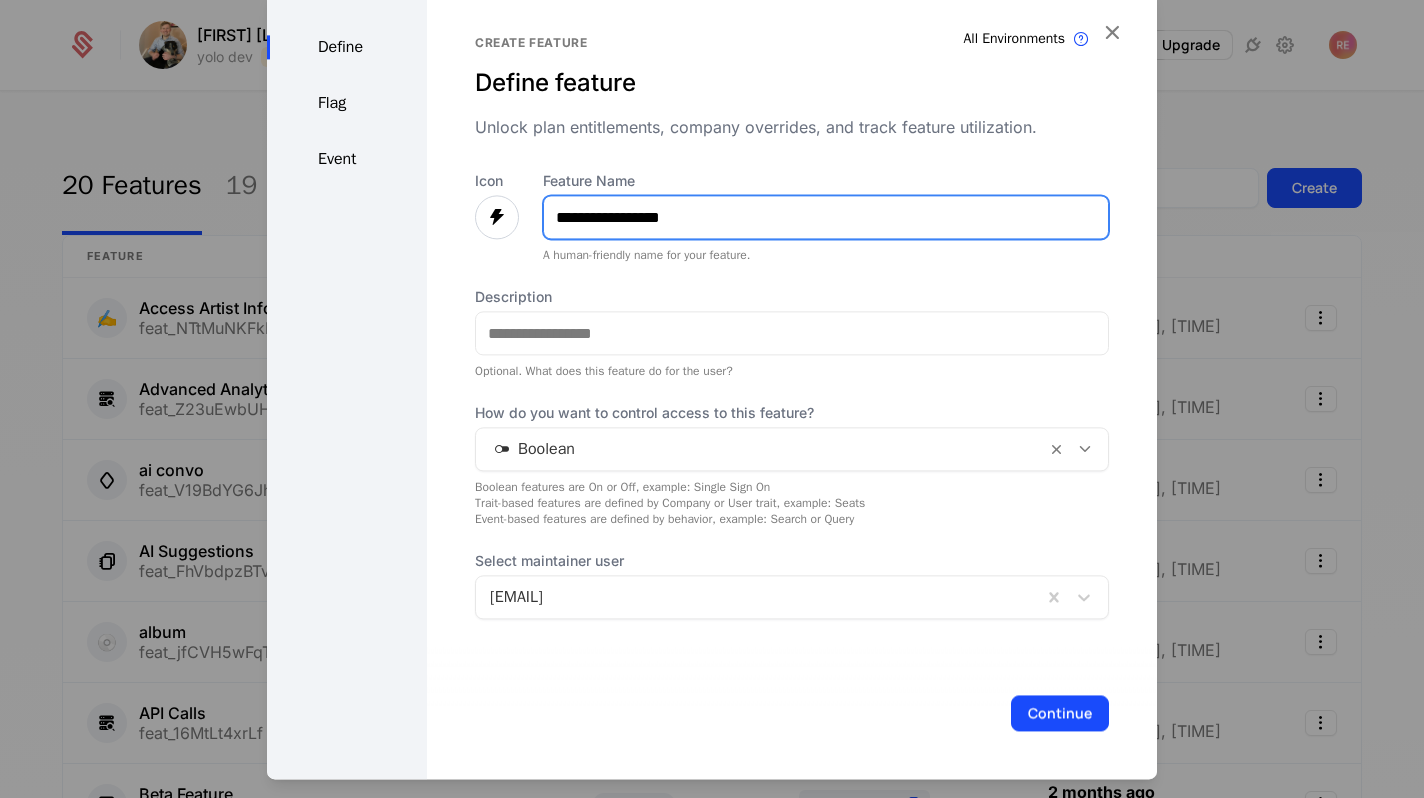 click on "**********" at bounding box center [826, 217] 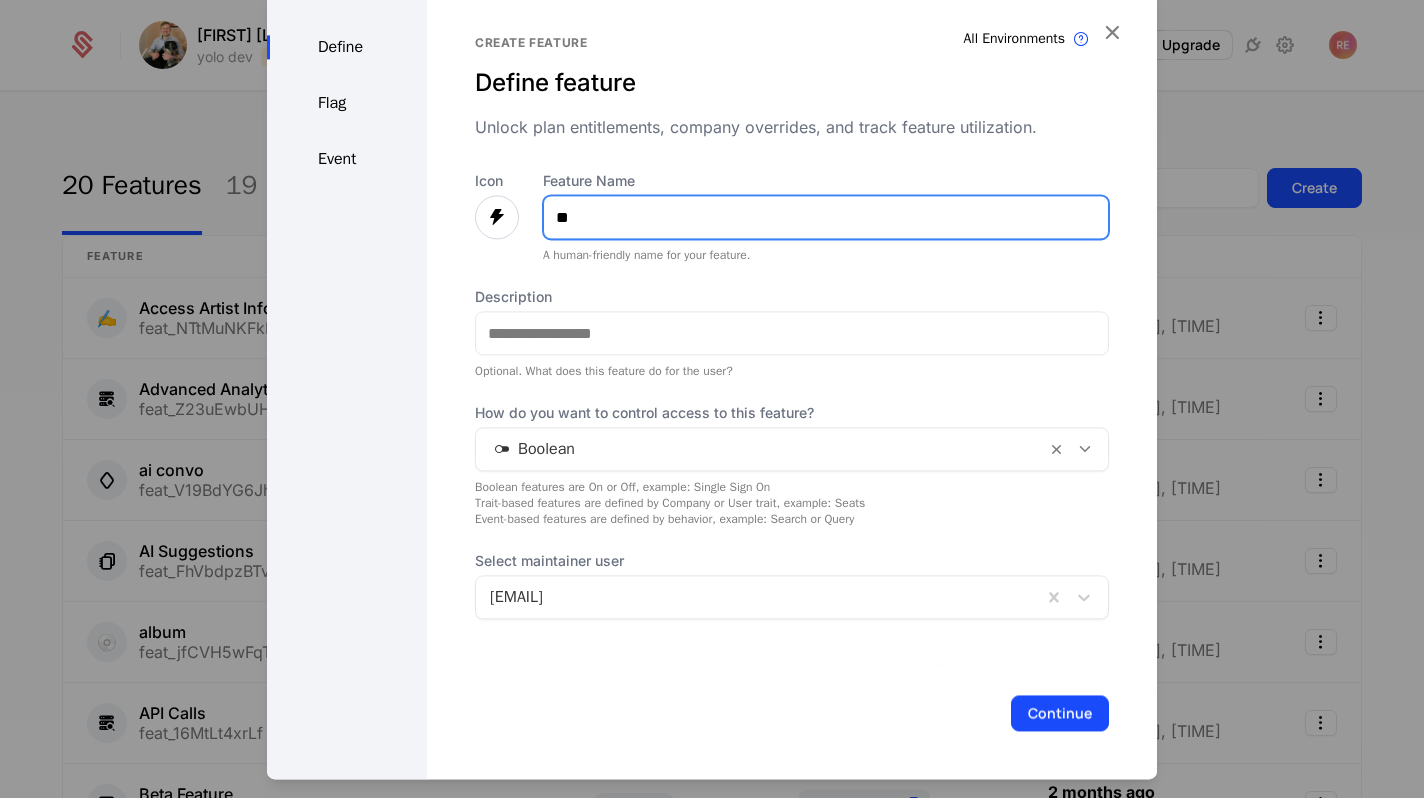 type on "*" 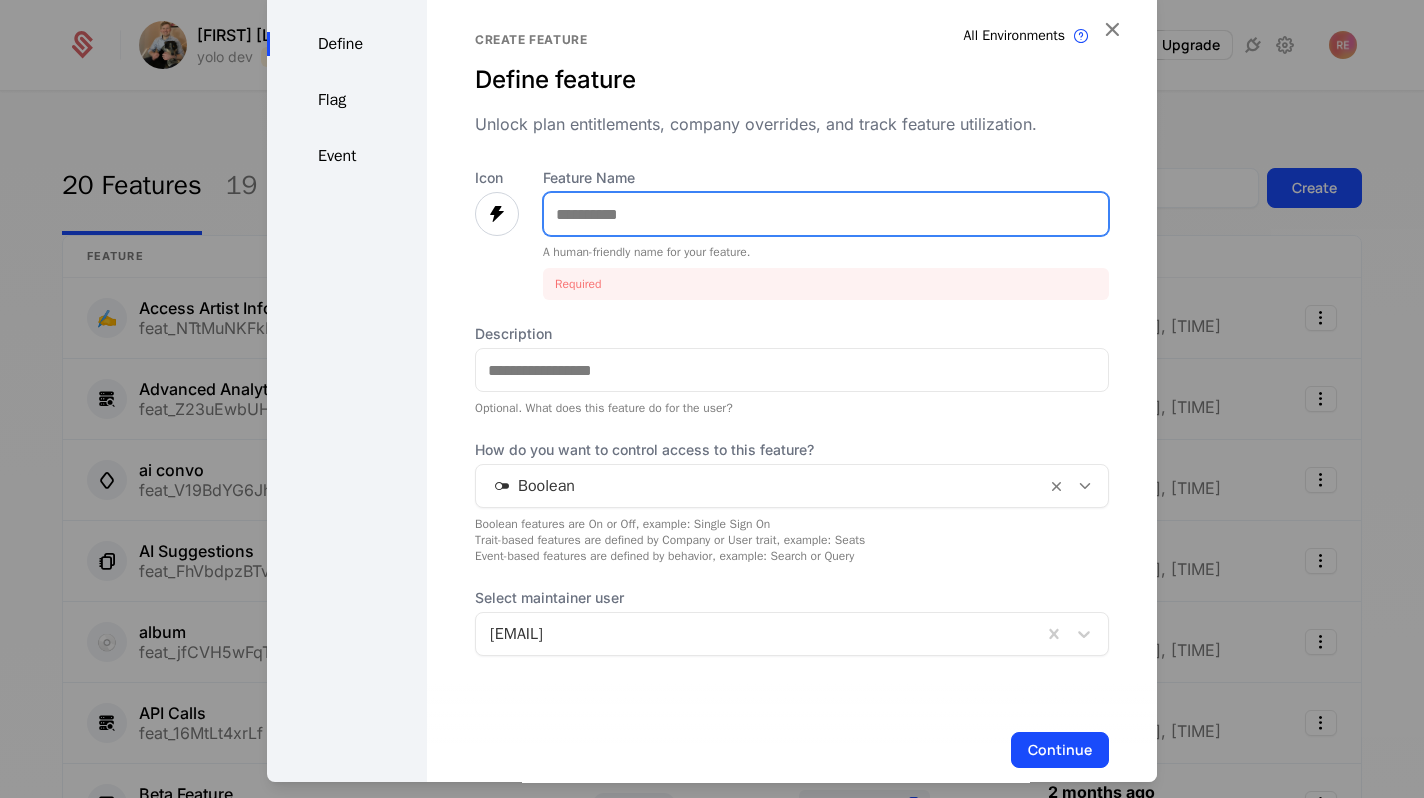 type on "*" 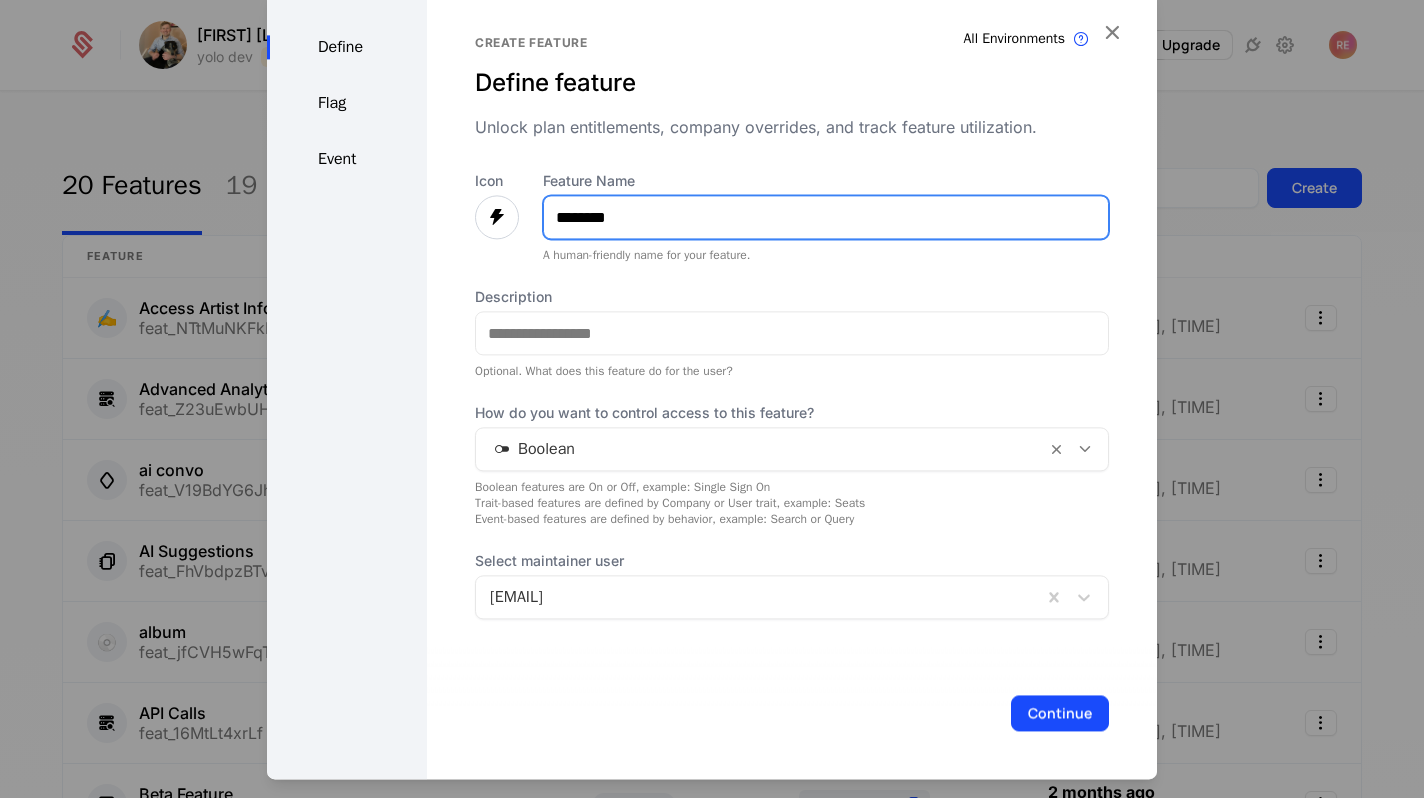 type on "********" 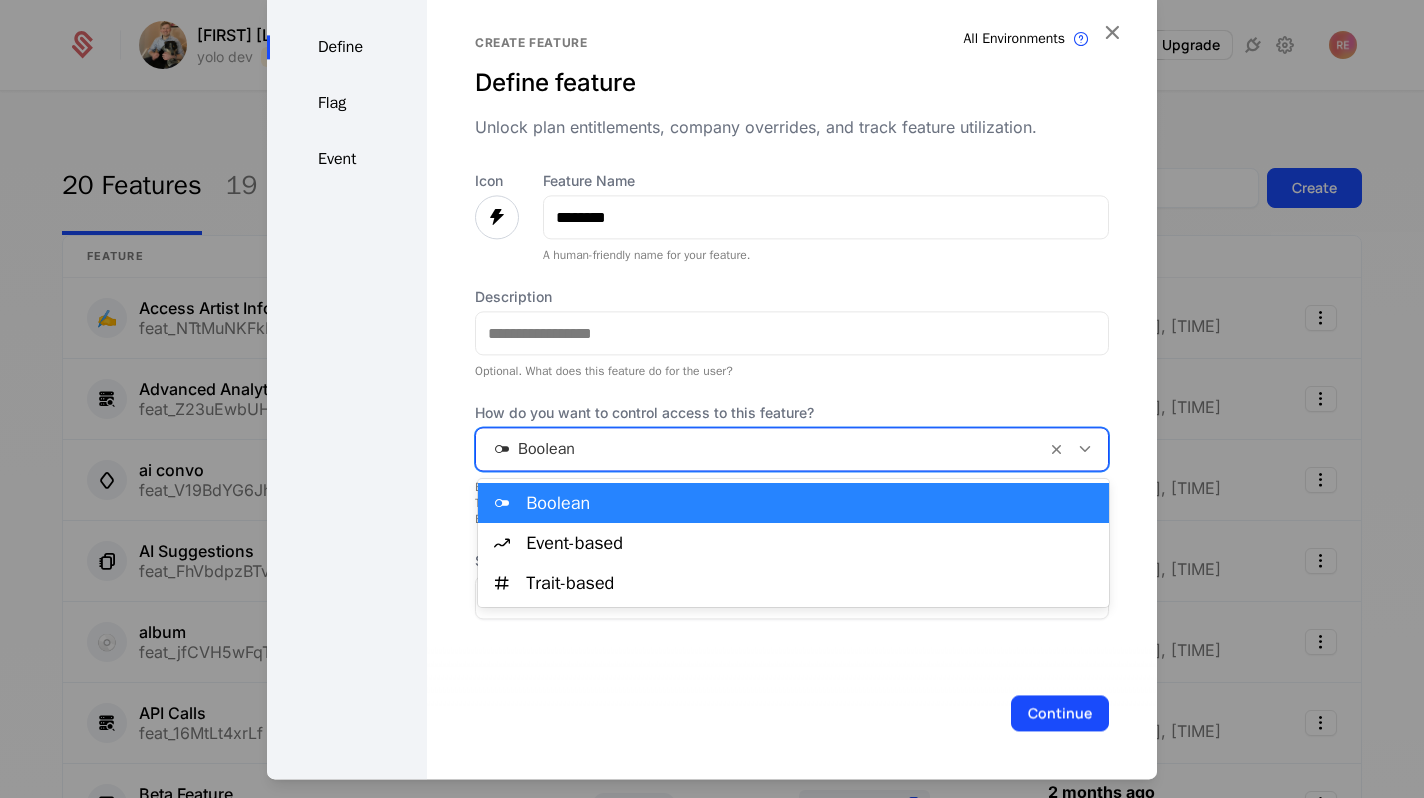 click at bounding box center [761, 449] 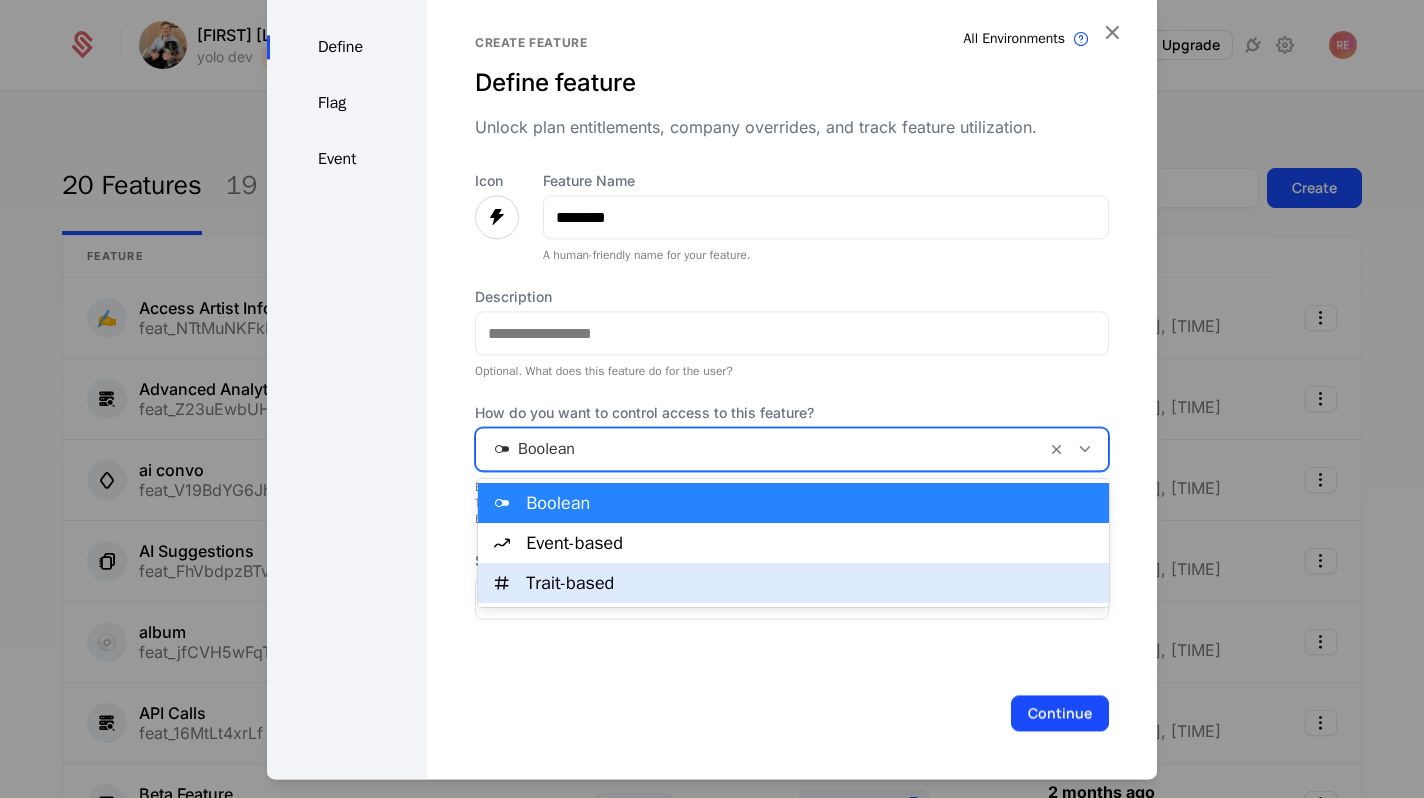 click on "Trait-based" at bounding box center (793, 583) 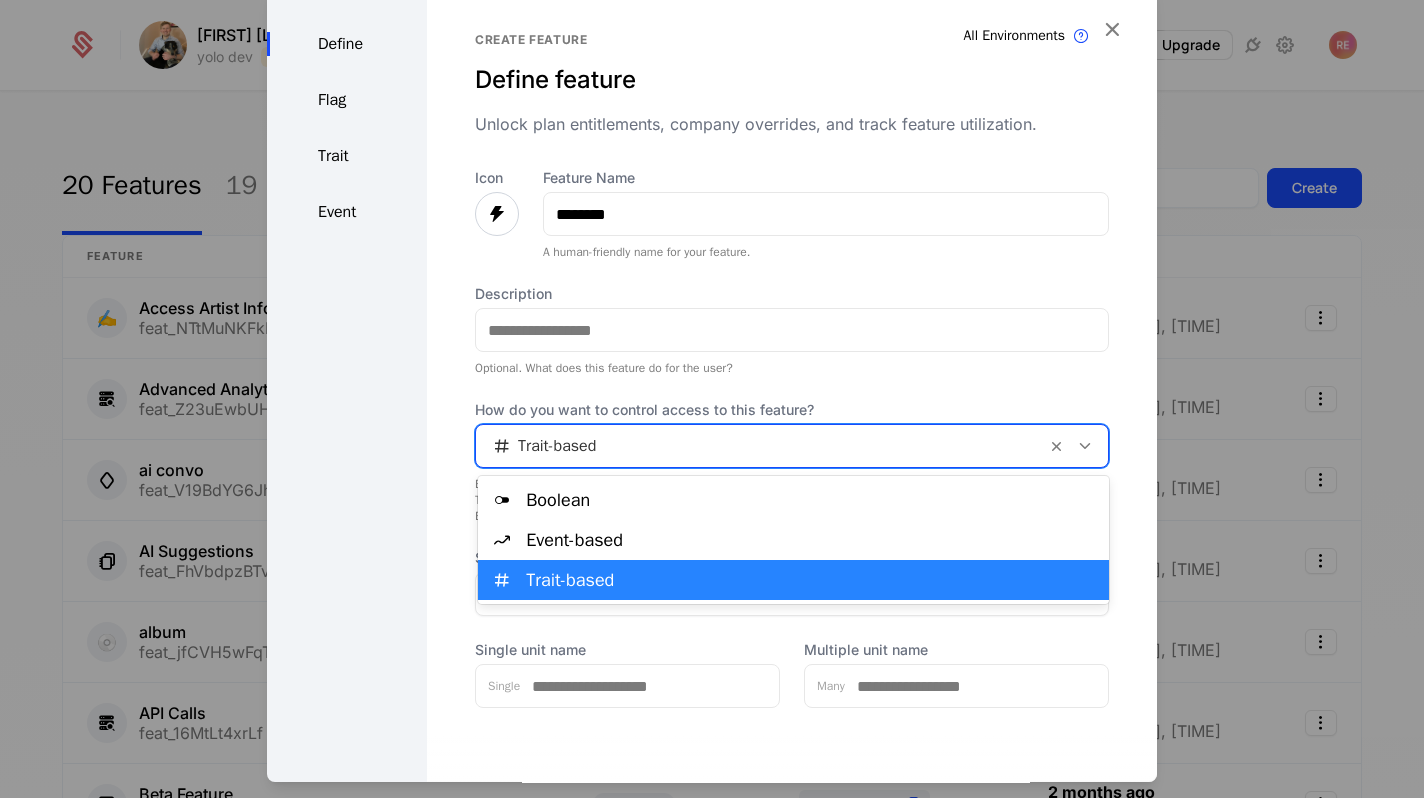 click at bounding box center (761, 446) 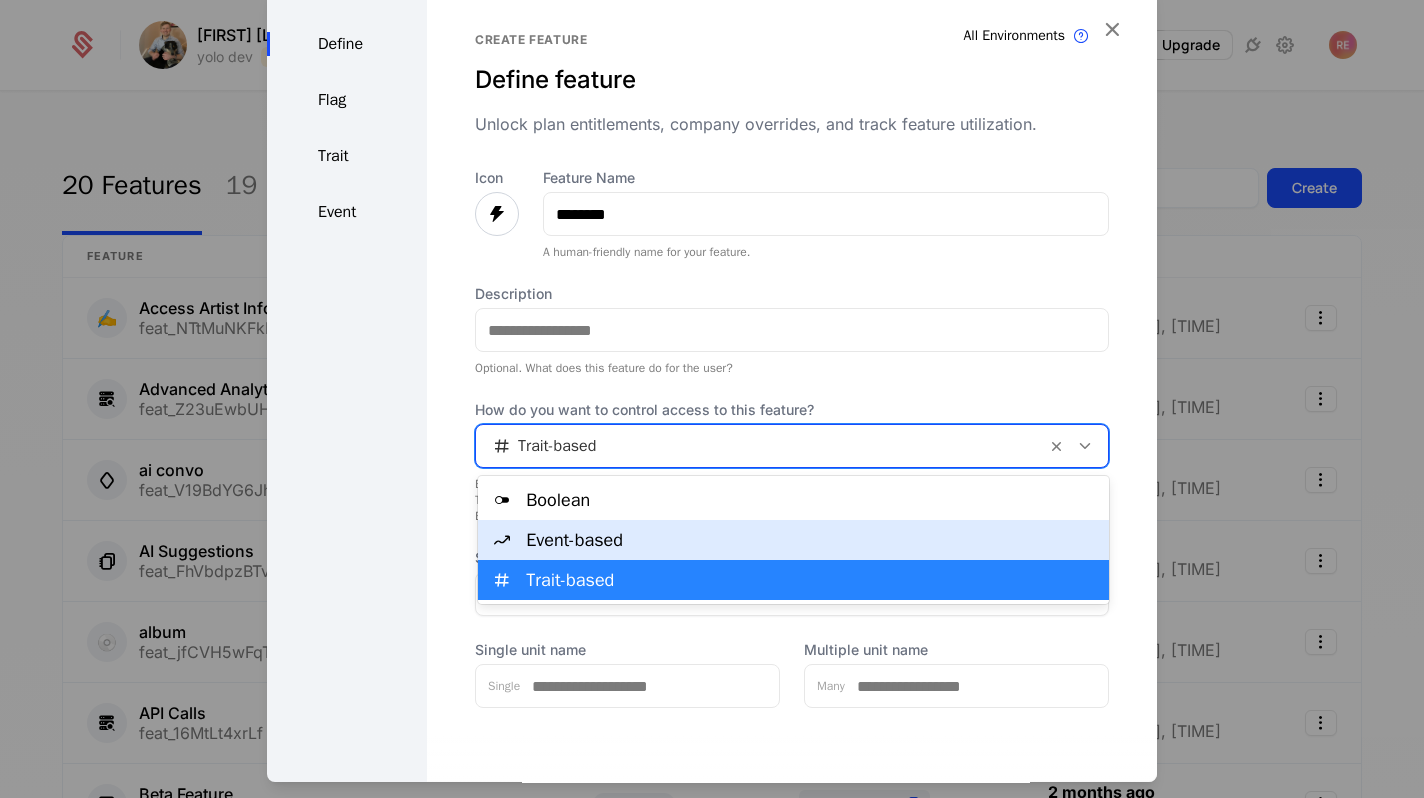 click on "Event-based" at bounding box center [811, 540] 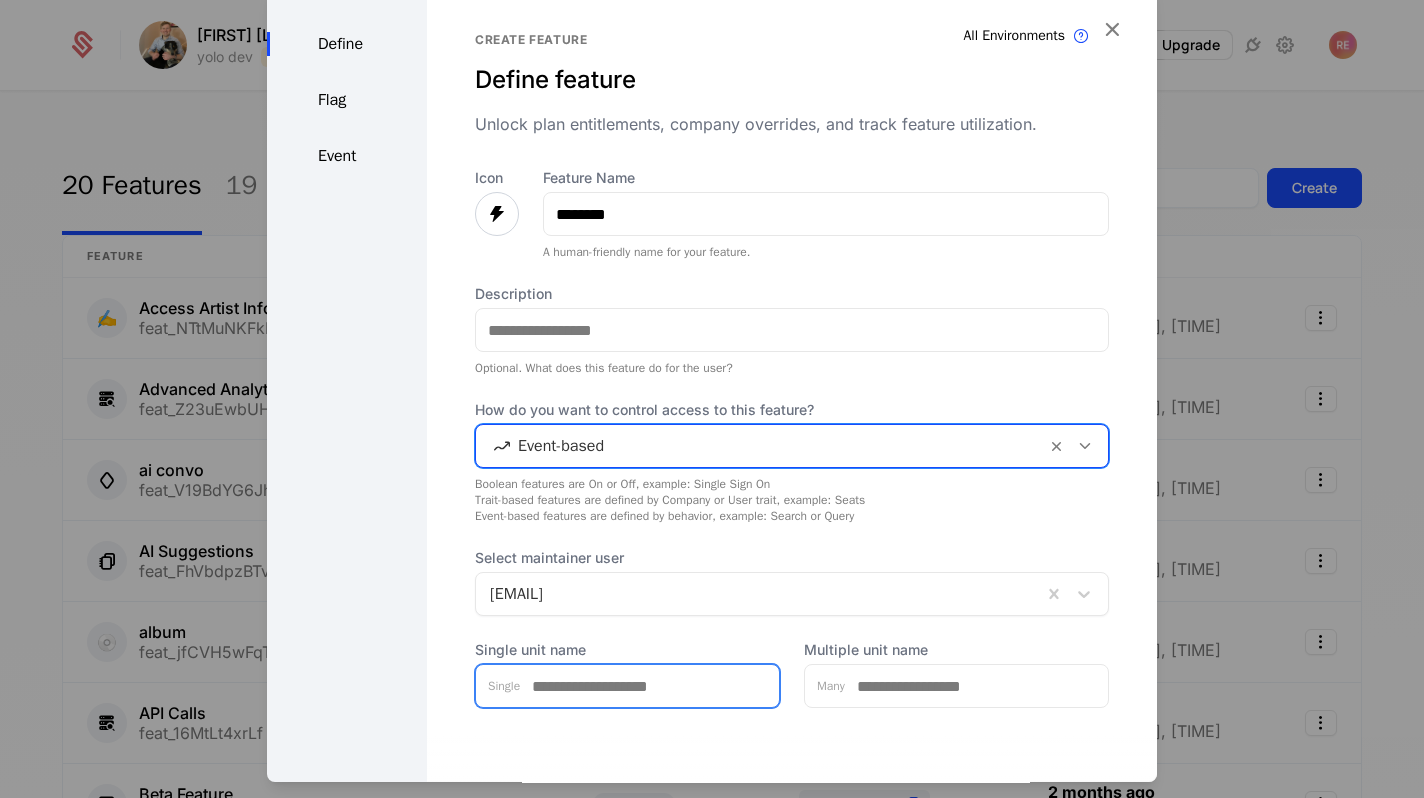 click on "Single unit name" at bounding box center (649, 686) 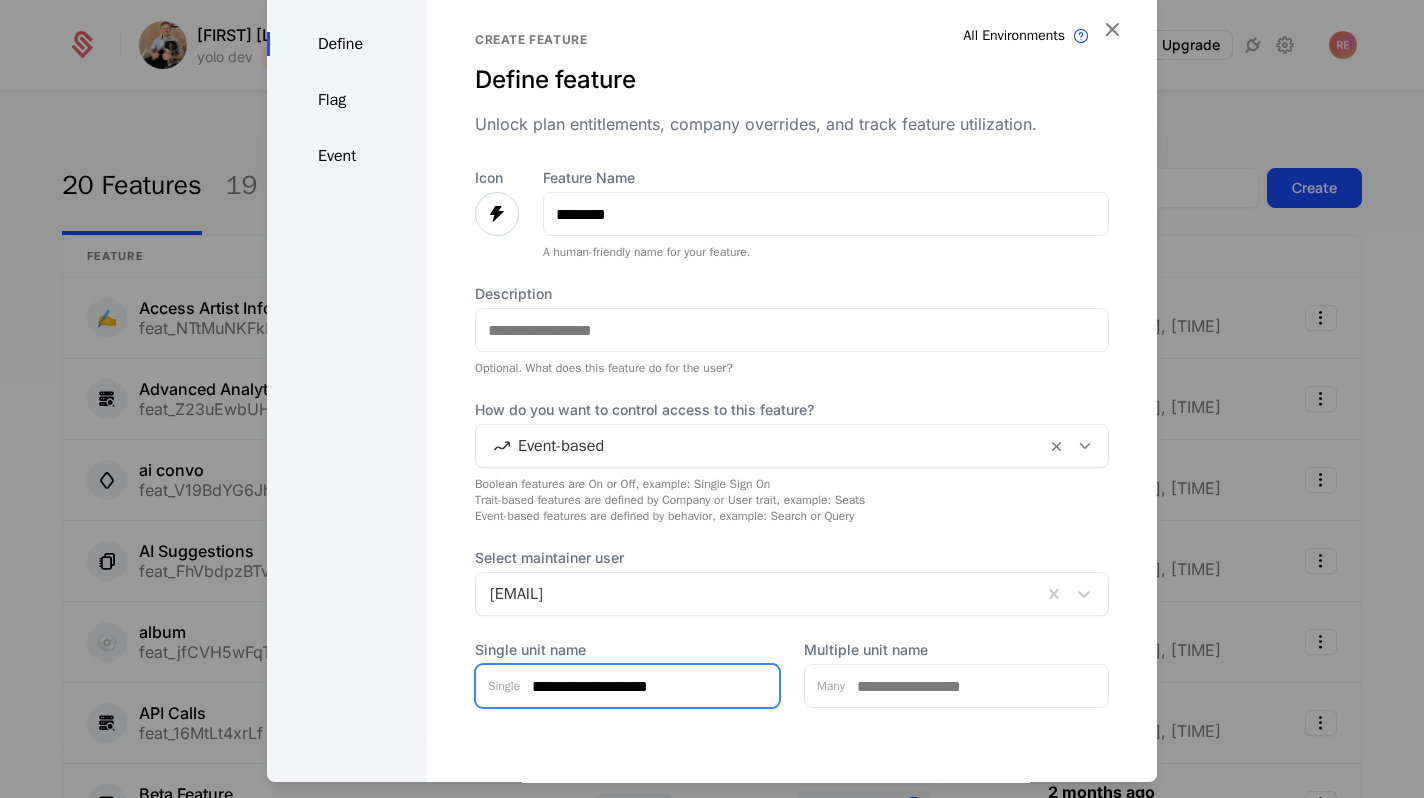 type on "**********" 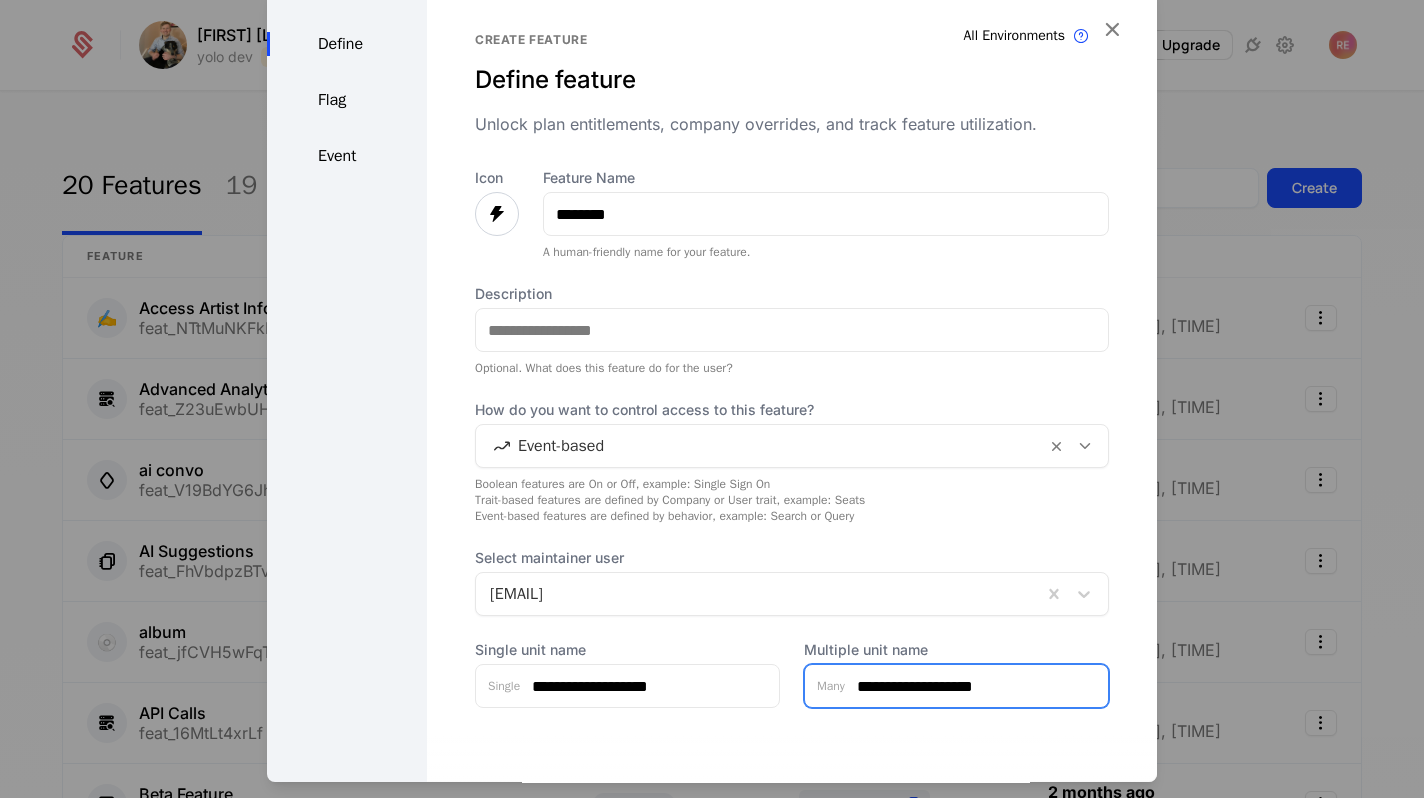 type on "**********" 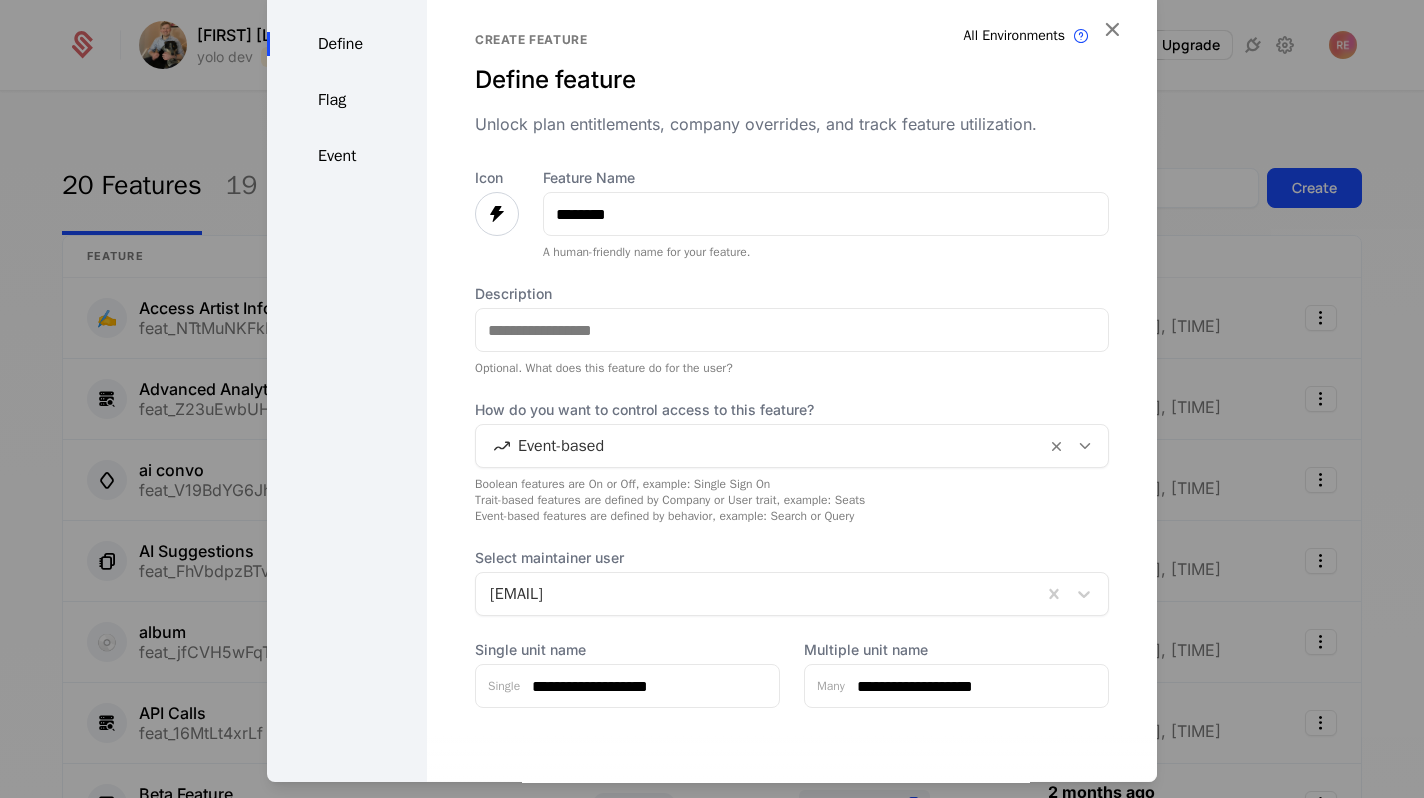 click on "**********" at bounding box center (792, 438) 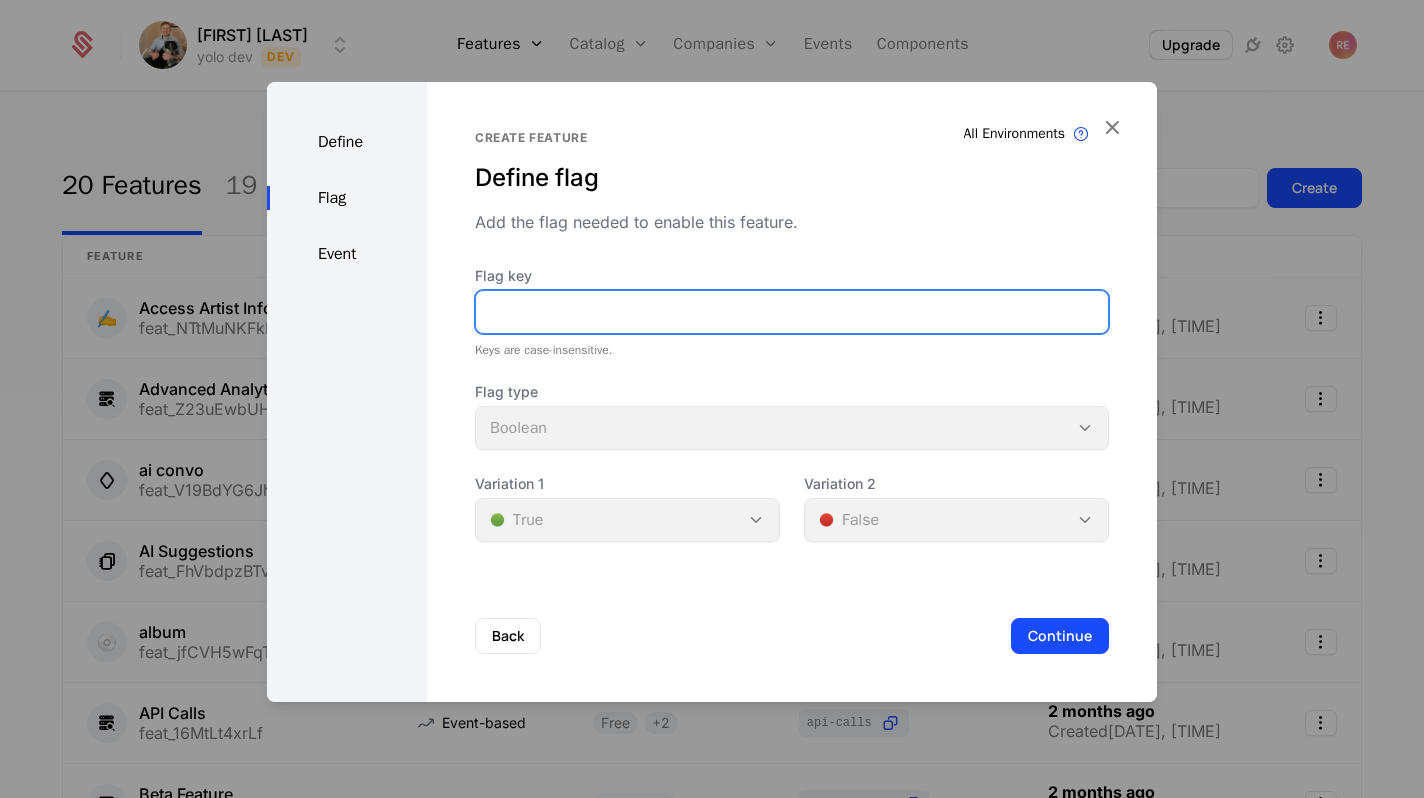 click on "Flag key" at bounding box center (792, 312) 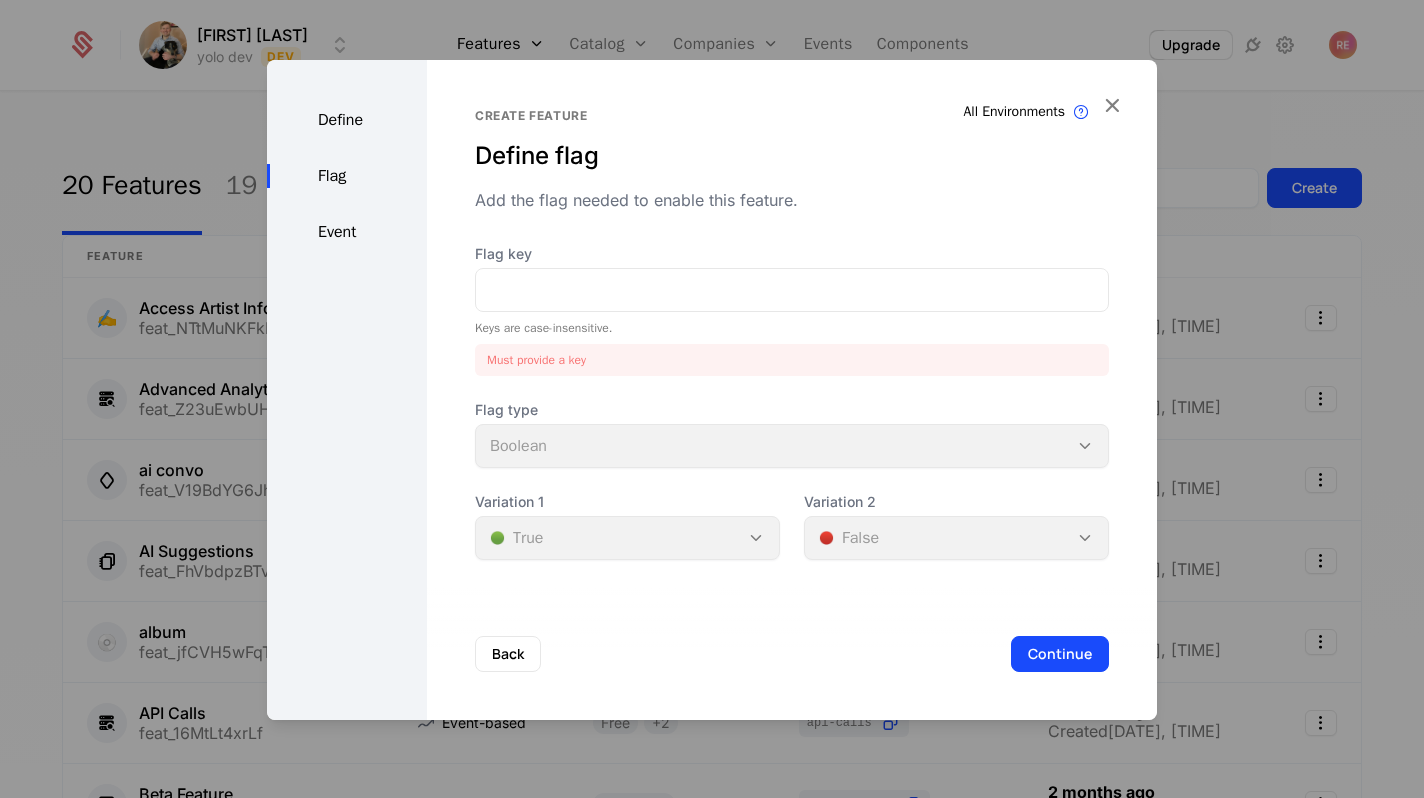 click on "Define Flag Event" at bounding box center (347, 390) 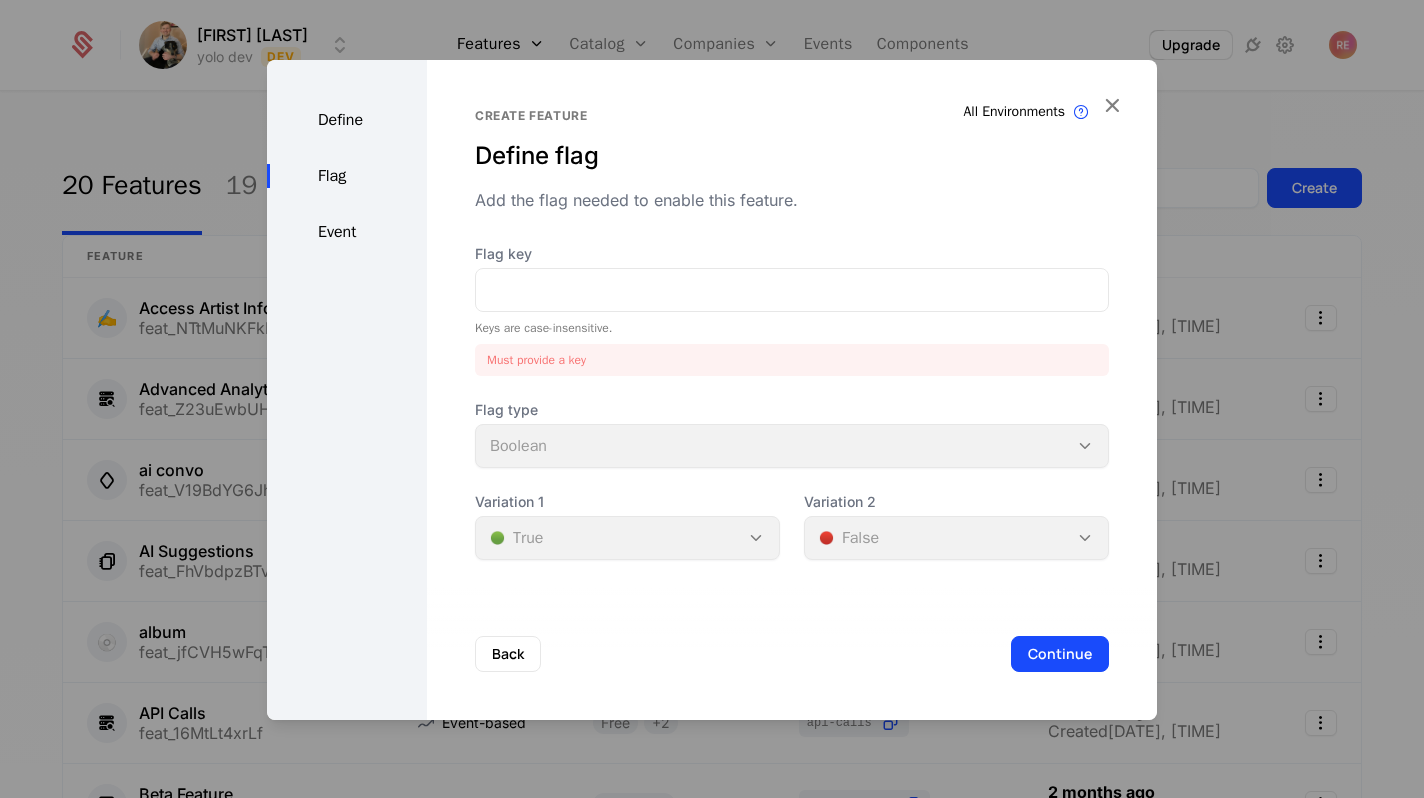 click on "Define Flag Event" at bounding box center [347, 390] 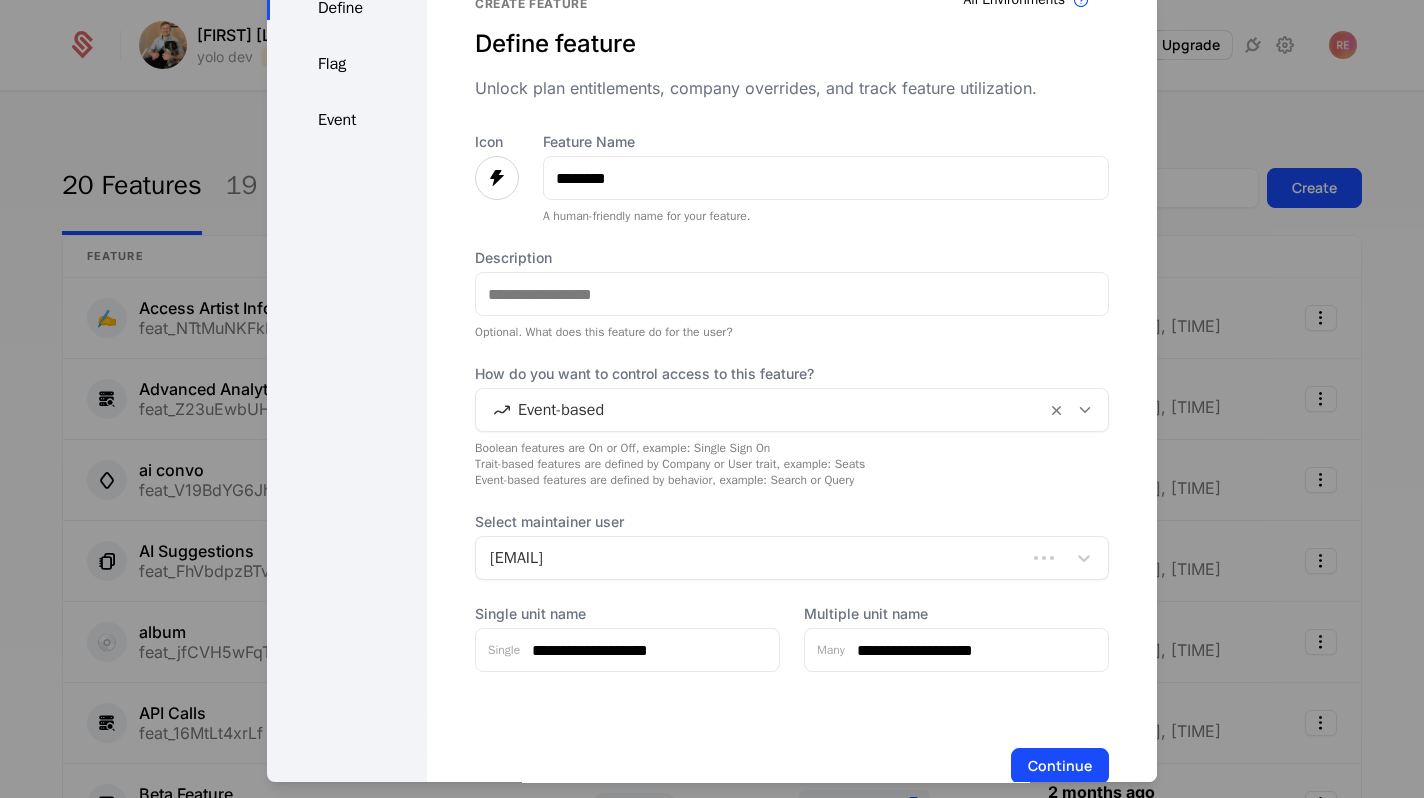 scroll, scrollTop: 57, scrollLeft: 0, axis: vertical 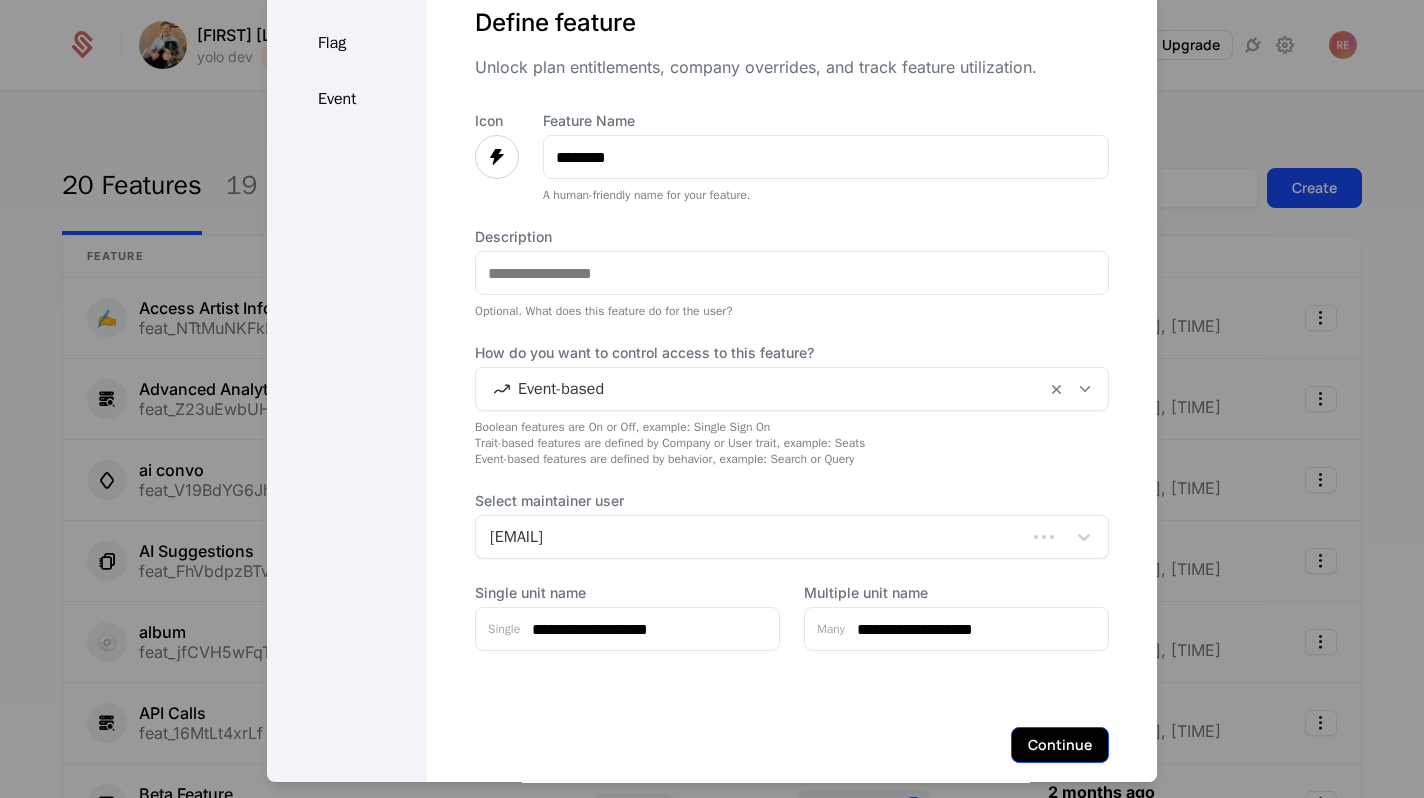 click on "Continue" at bounding box center [1060, 745] 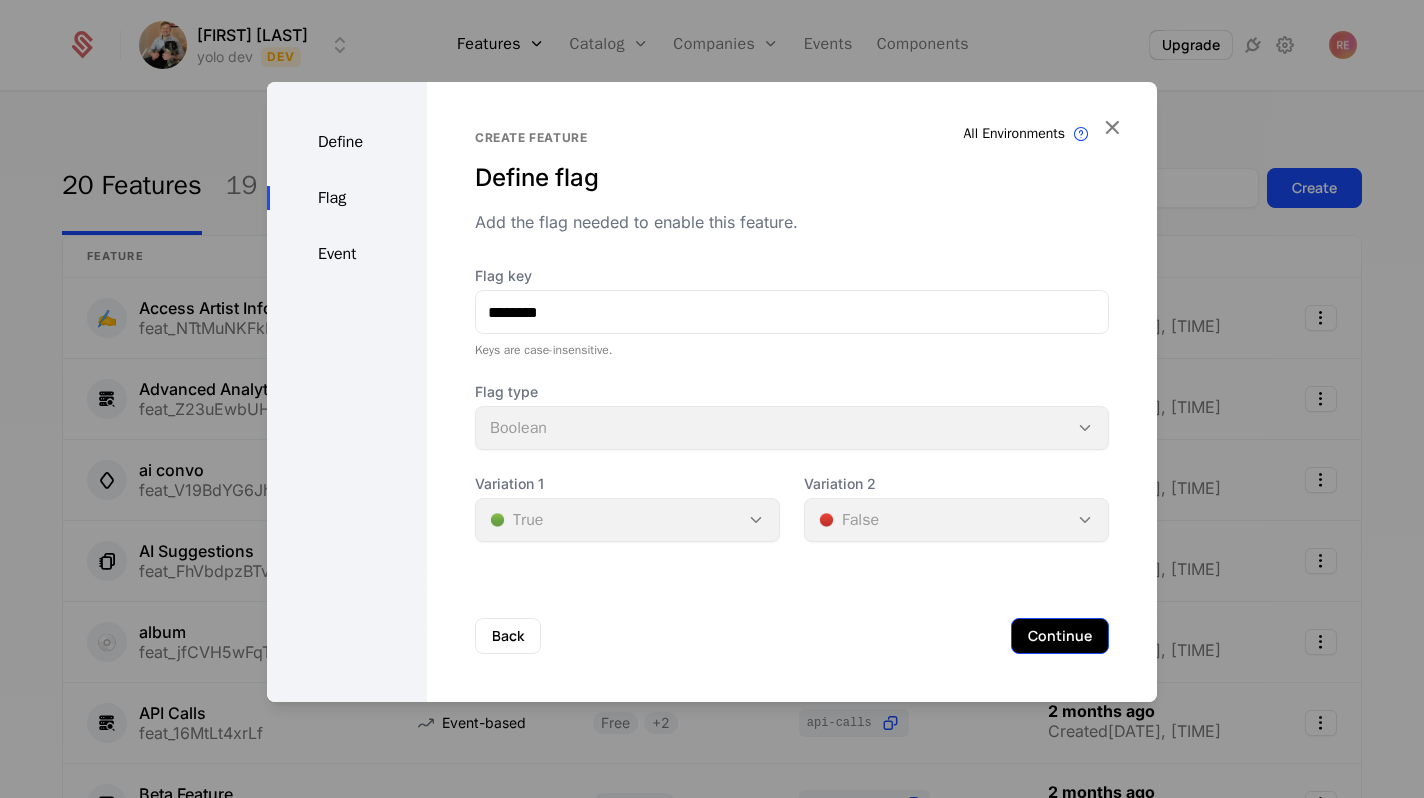 click on "Continue" at bounding box center (1060, 636) 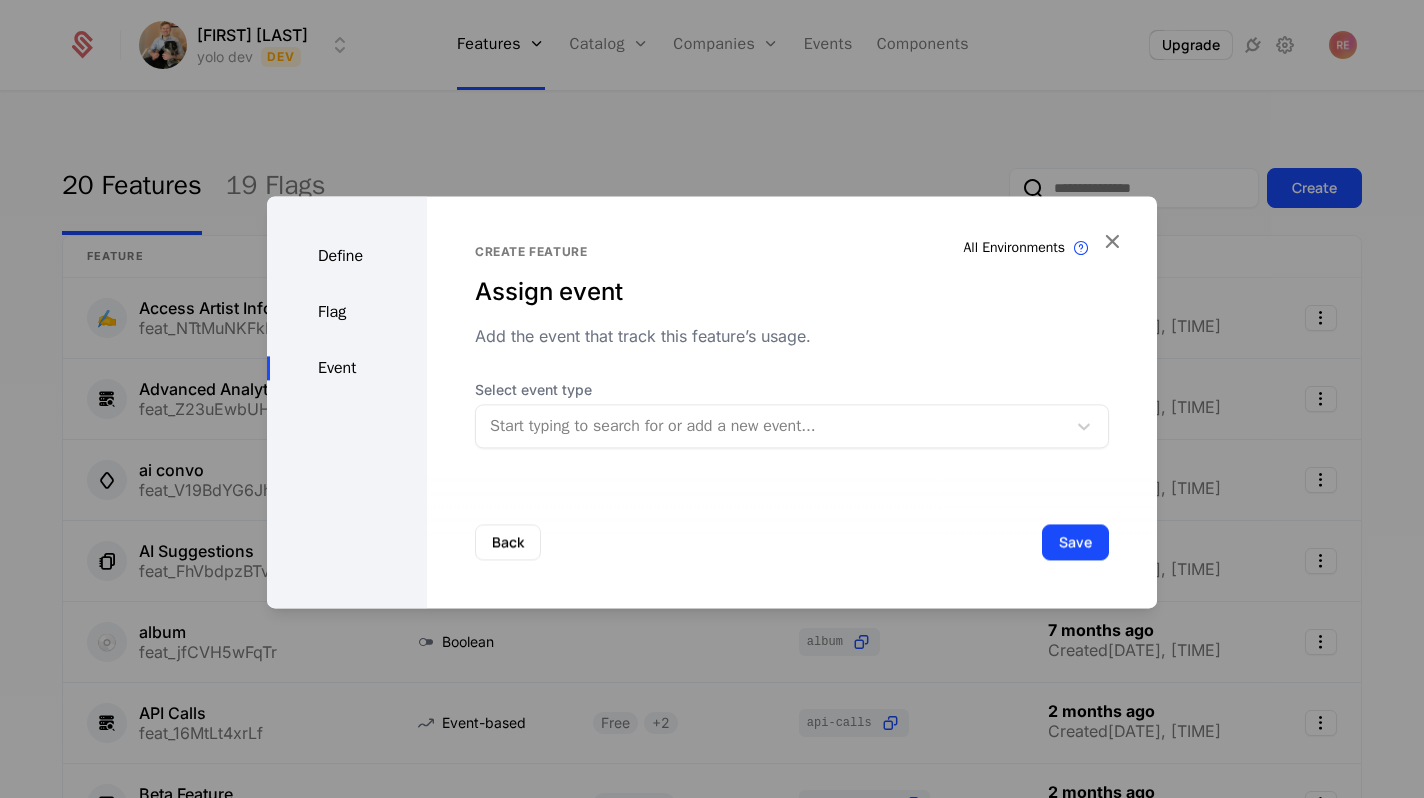 click at bounding box center [771, 426] 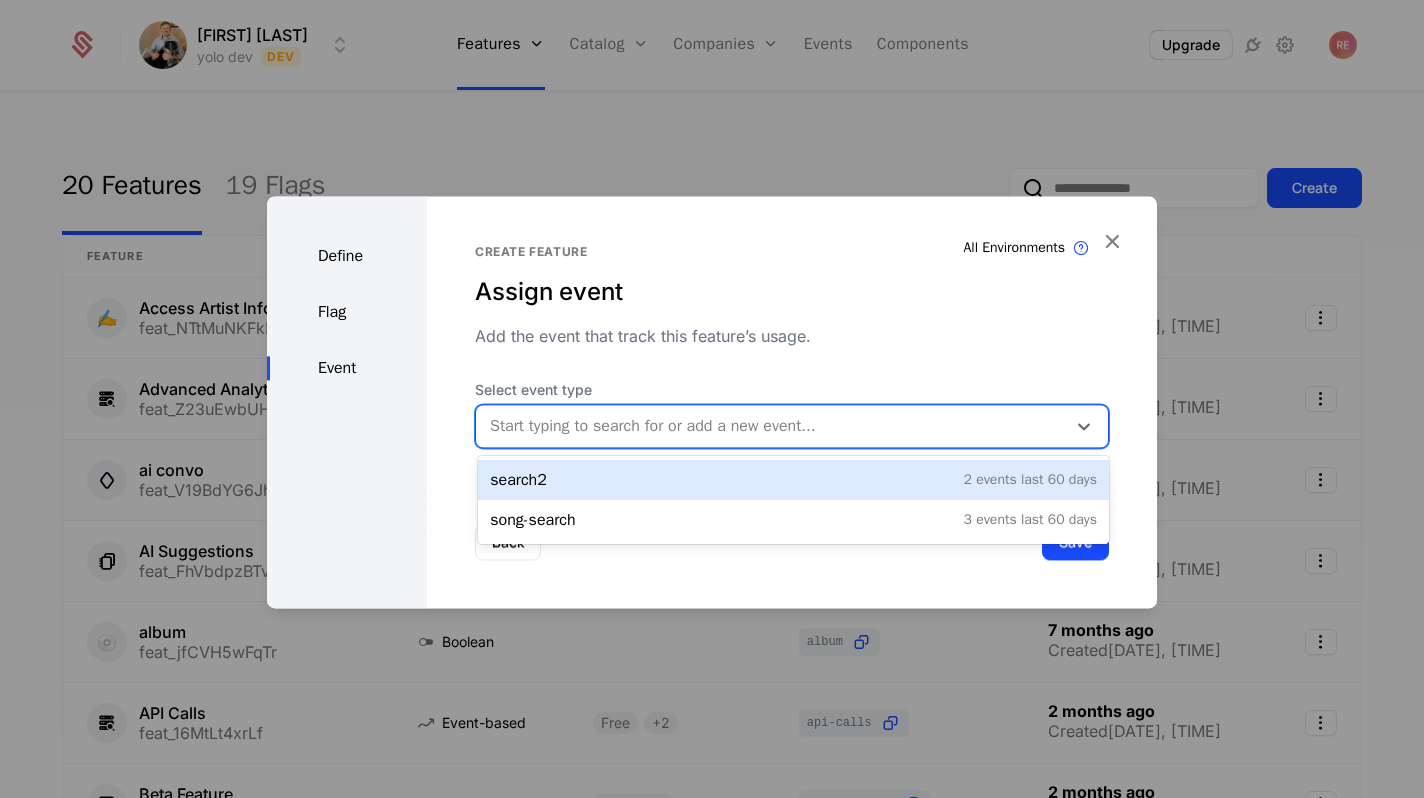 type on "*" 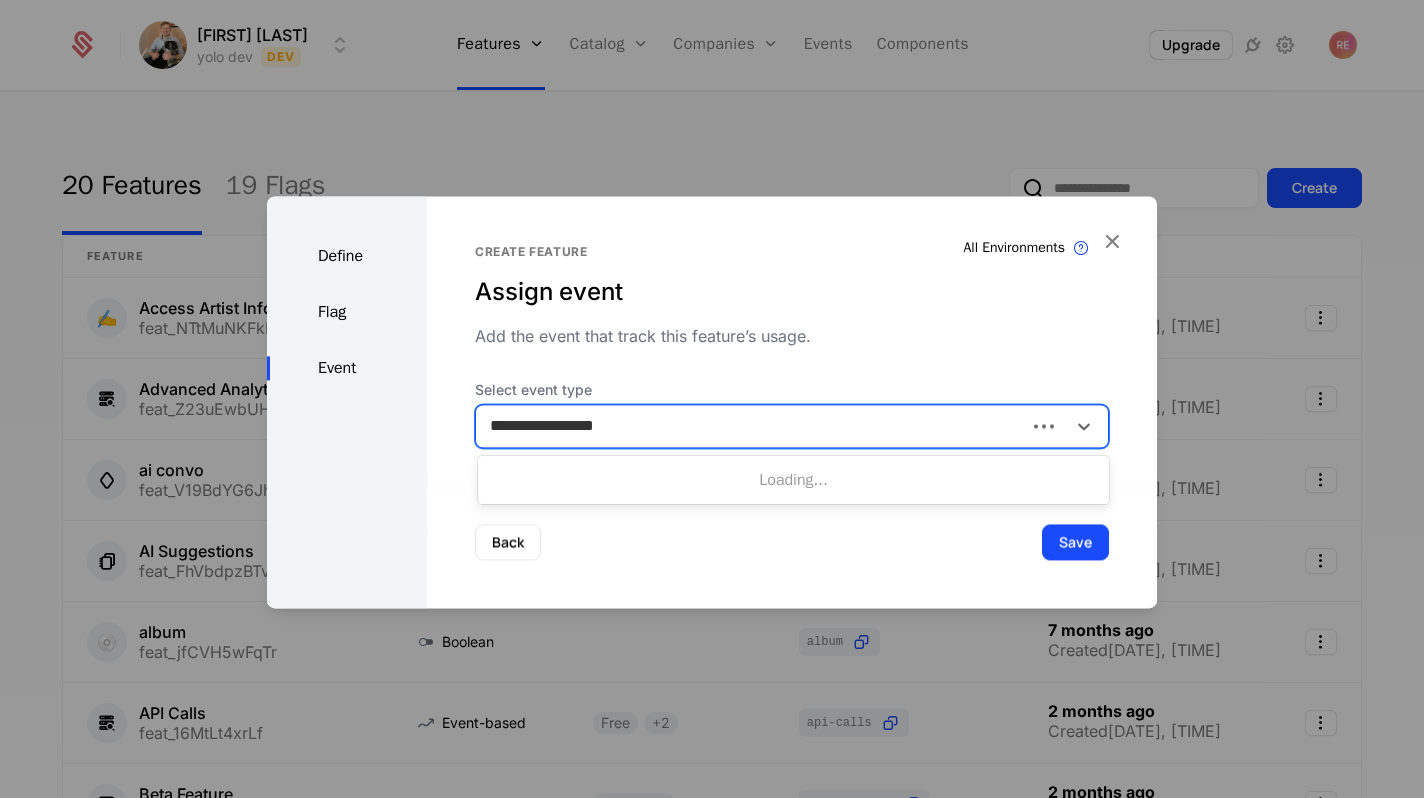 type on "**********" 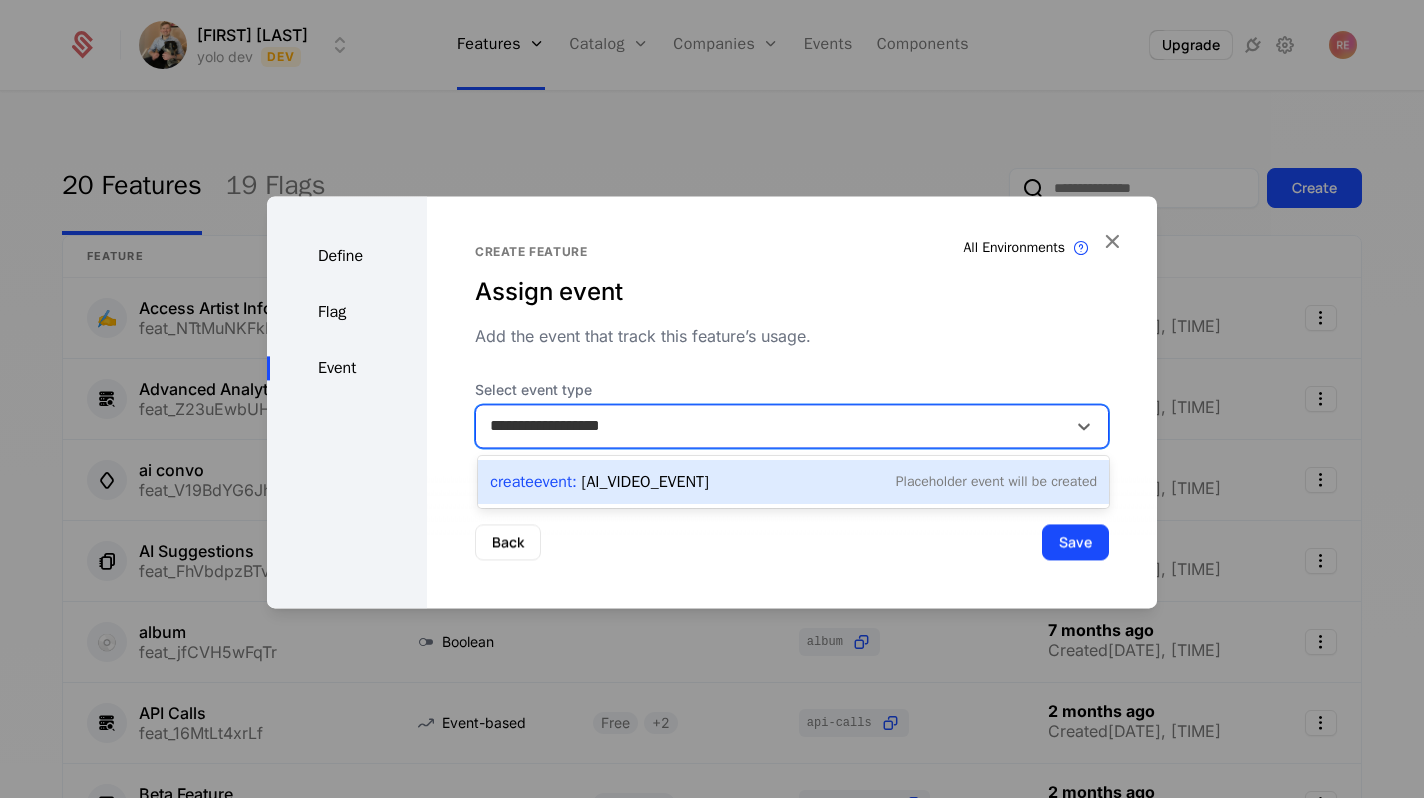 click on "Create Event : [AI_VIDEO_EVENT] Placeholder Event will be created" at bounding box center (793, 482) 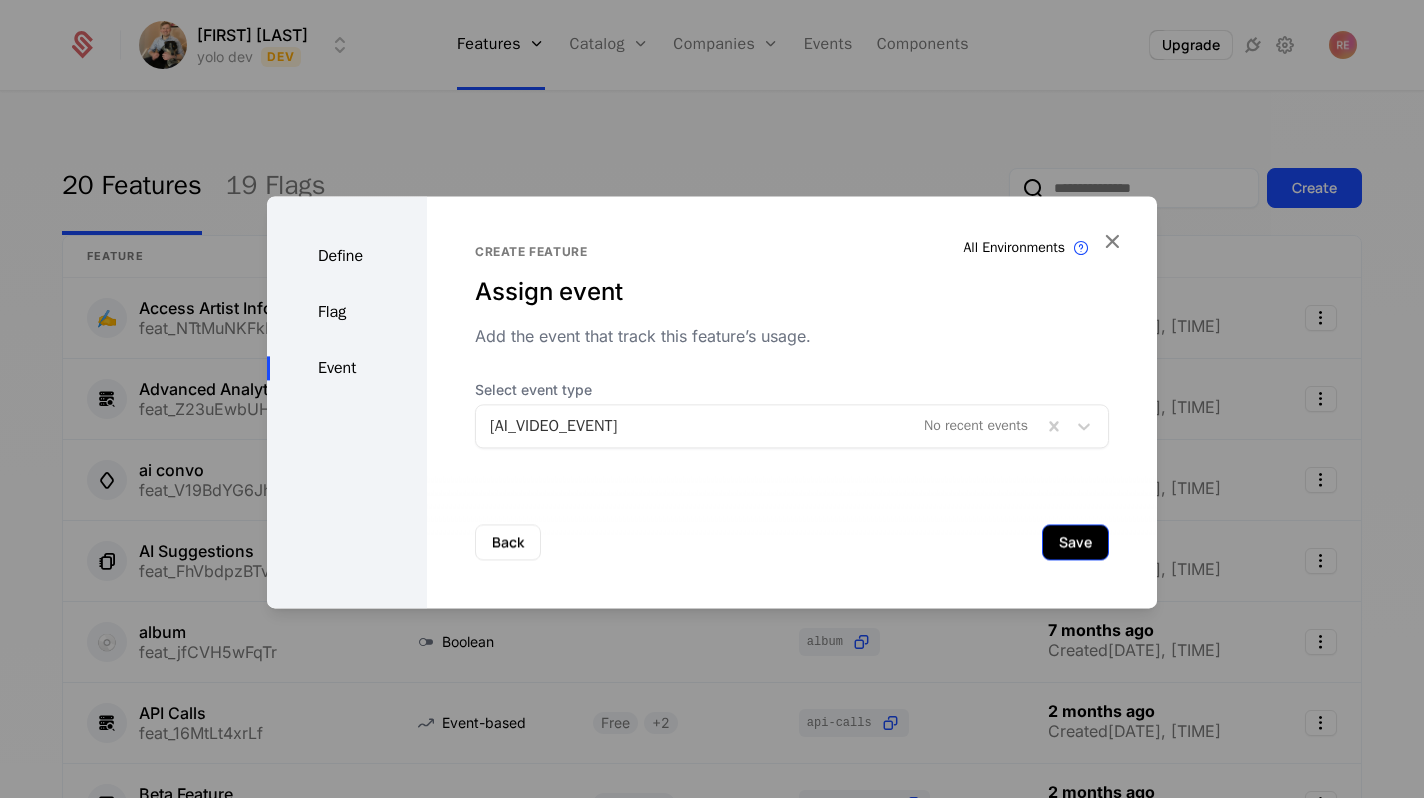 click on "Save" at bounding box center [1075, 542] 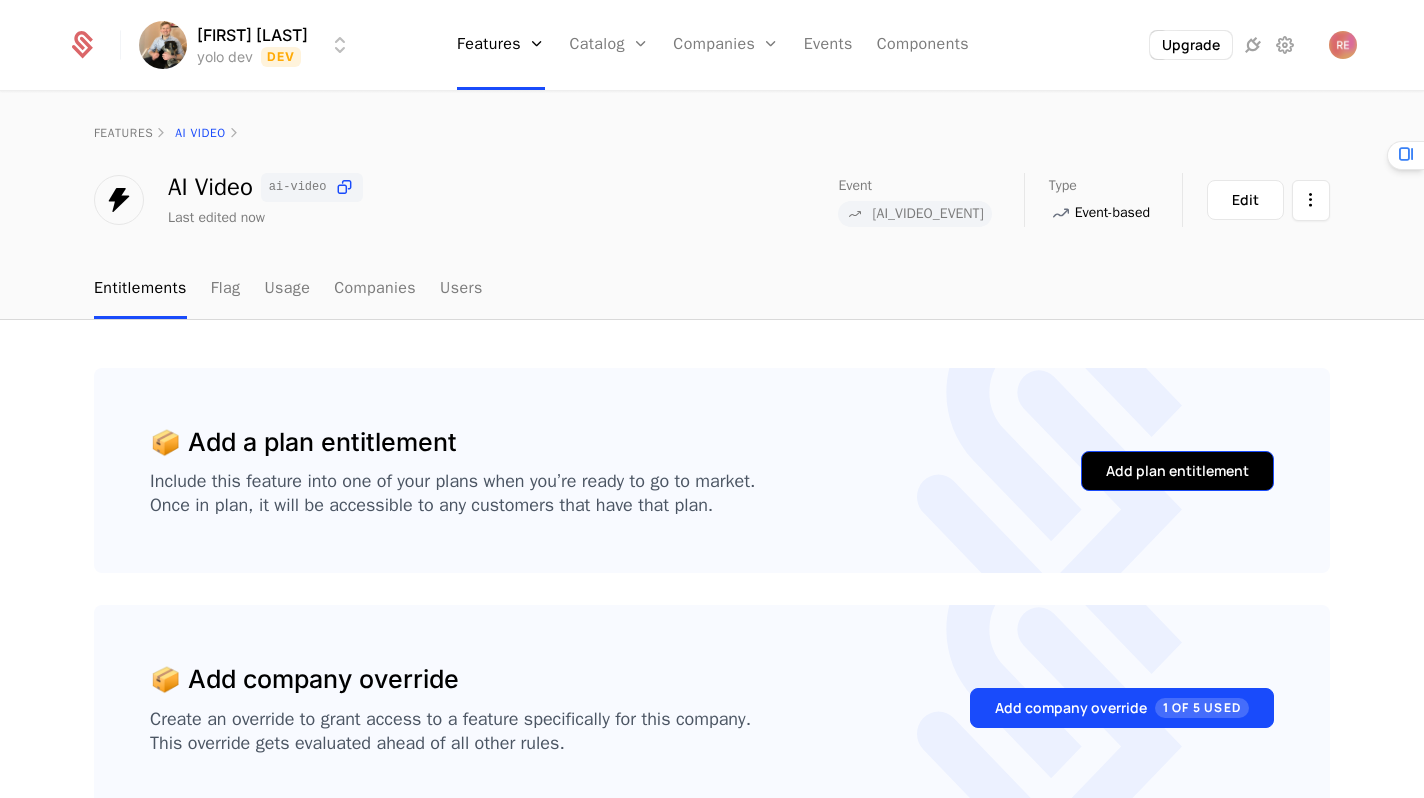 click on "Add plan entitlement" at bounding box center (1177, 471) 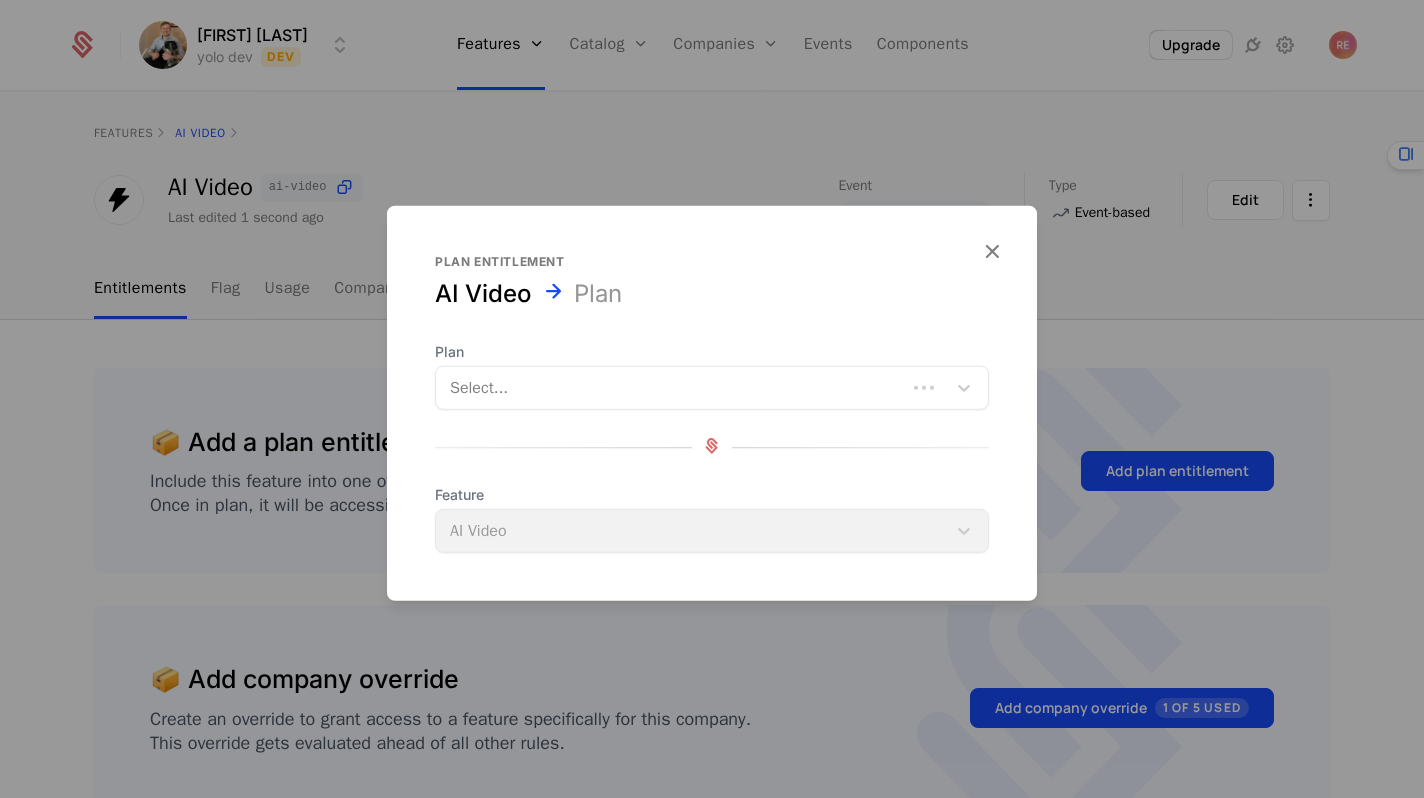 drag, startPoint x: 677, startPoint y: 425, endPoint x: 677, endPoint y: 400, distance: 25 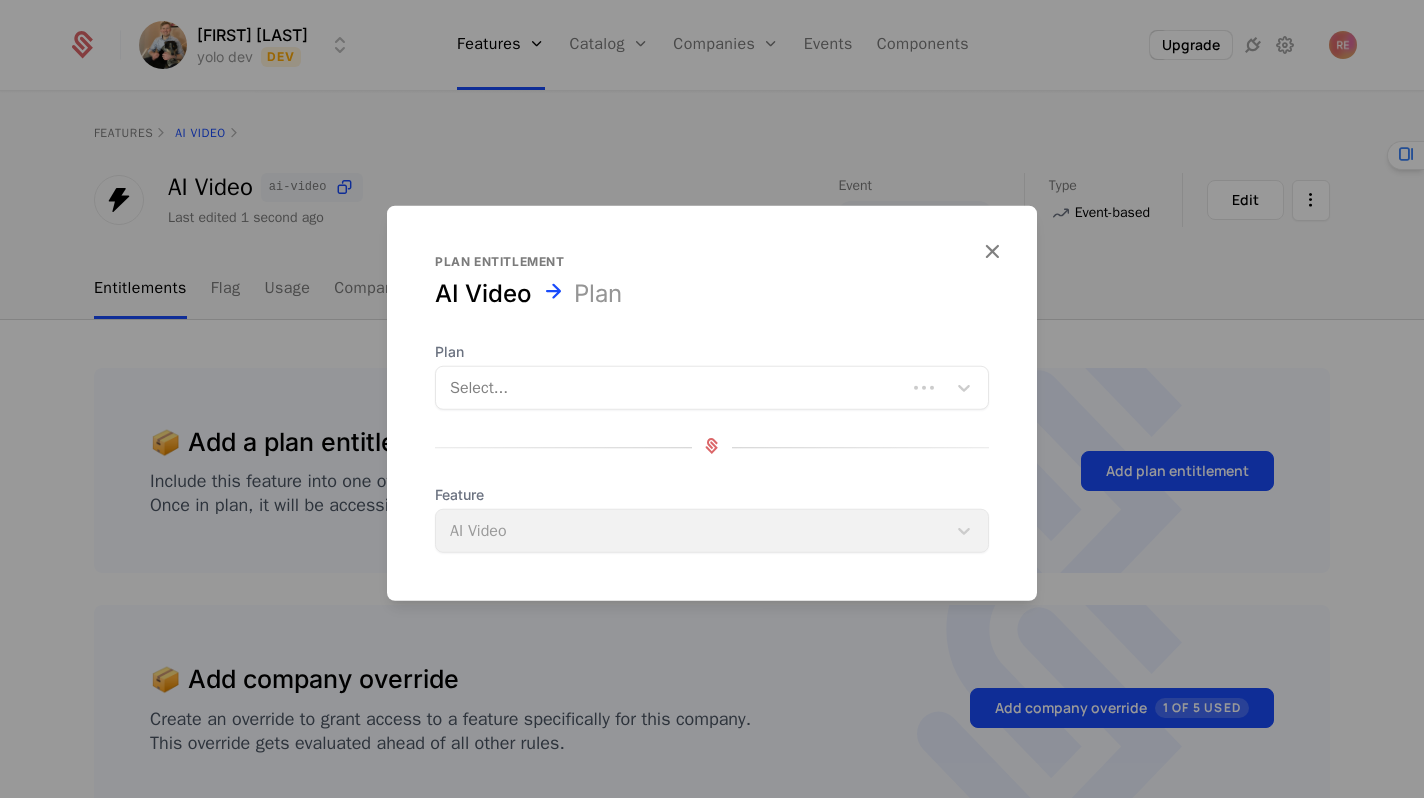 click on "Plan Select... Feature [AI_VIDEO_TYPE]" at bounding box center (712, 447) 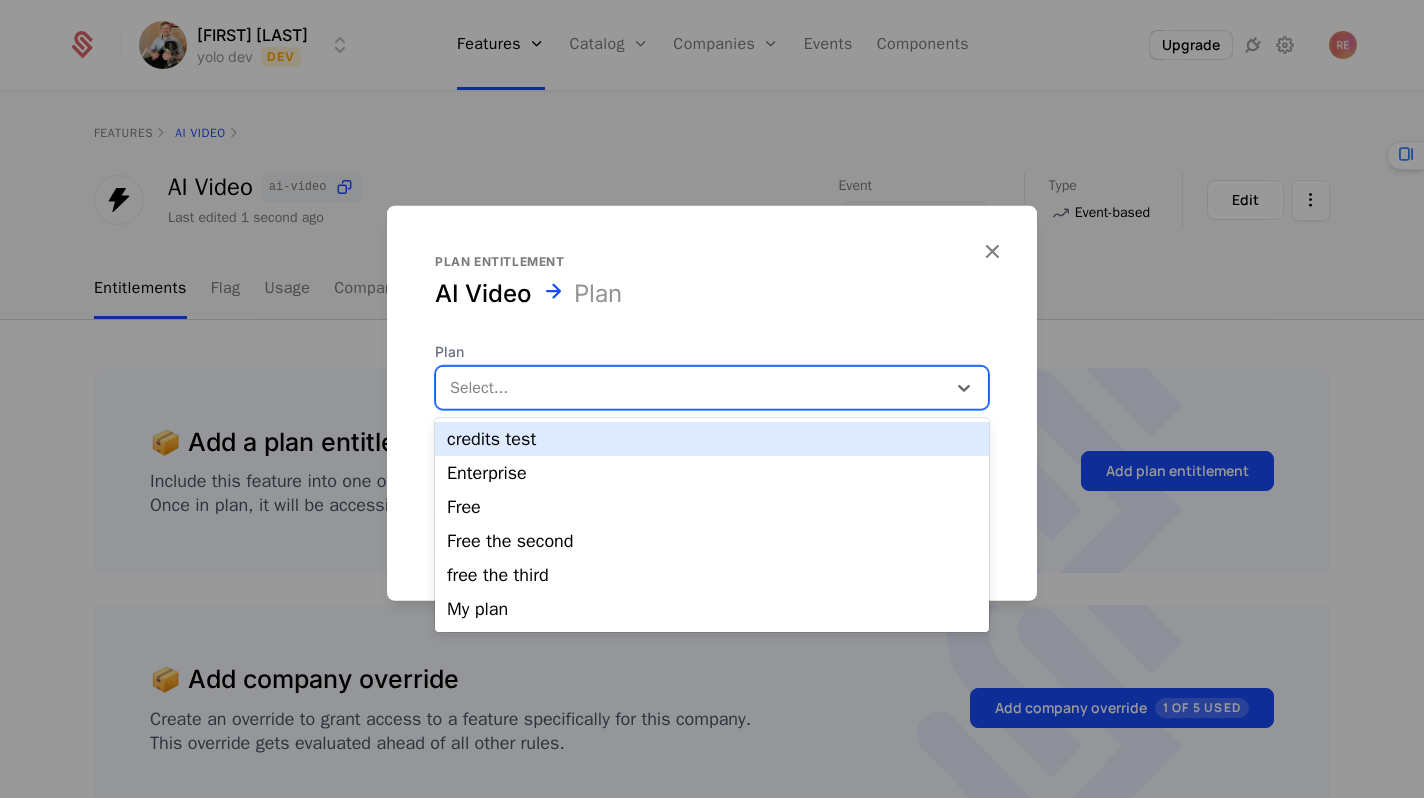 click at bounding box center [691, 388] 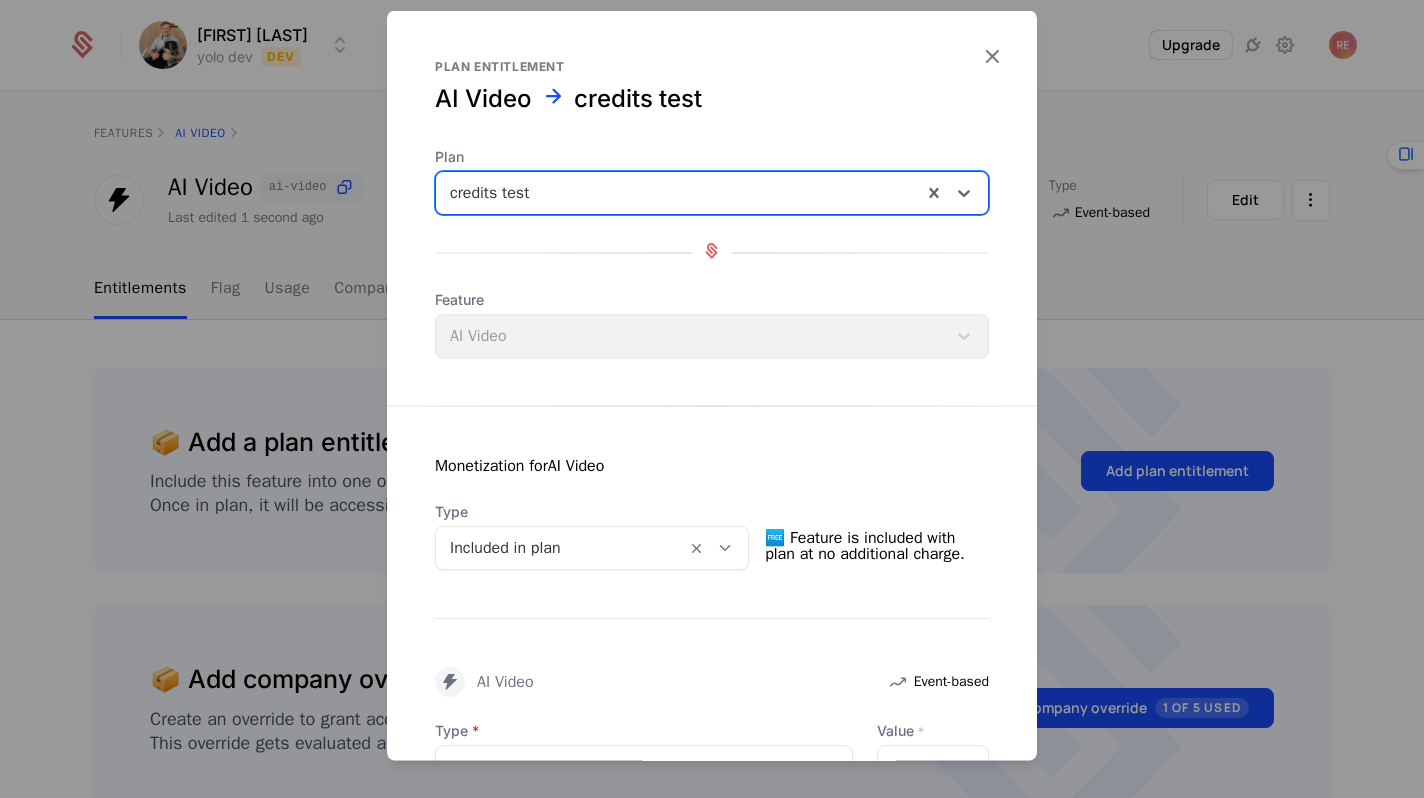 click at bounding box center (561, 548) 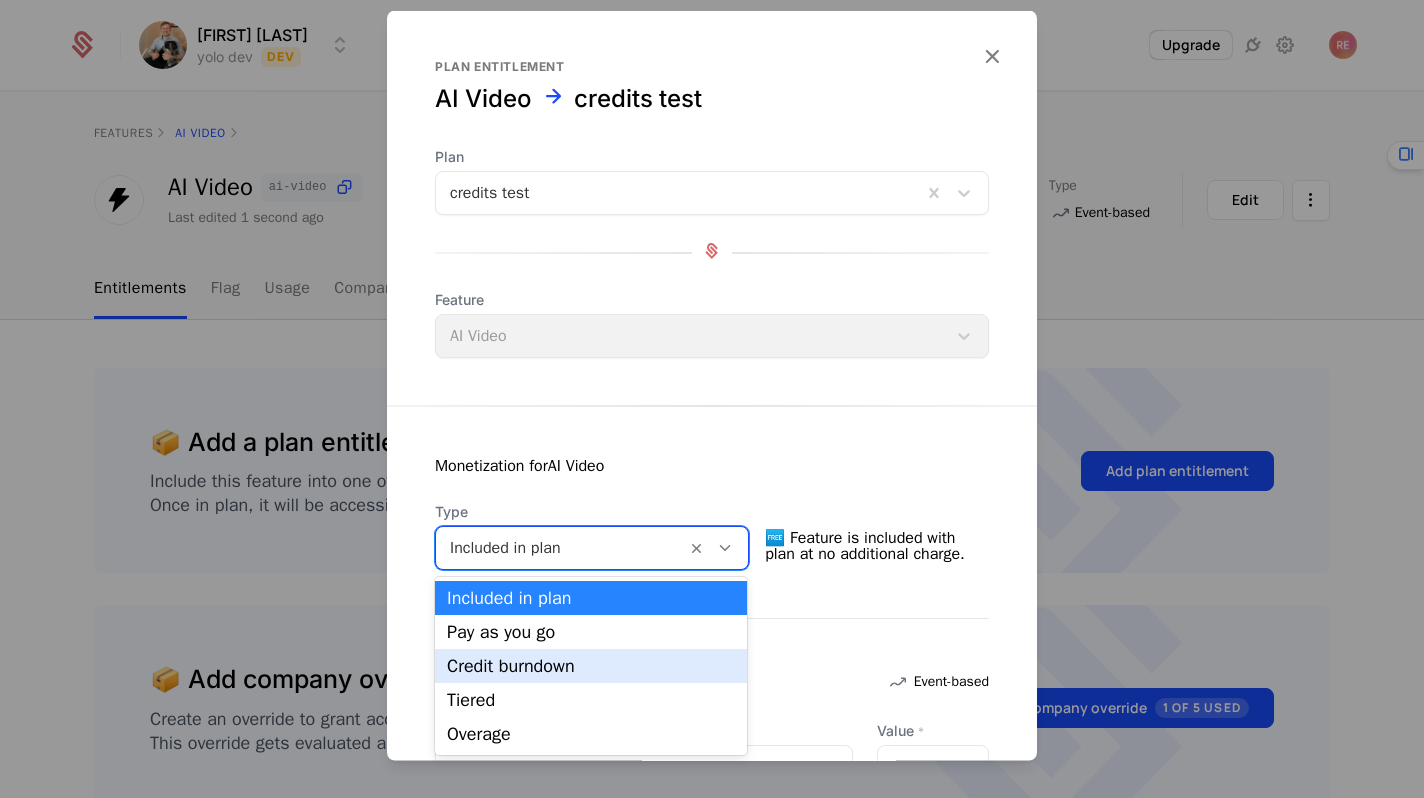 click on "Credit burndown" at bounding box center [591, 666] 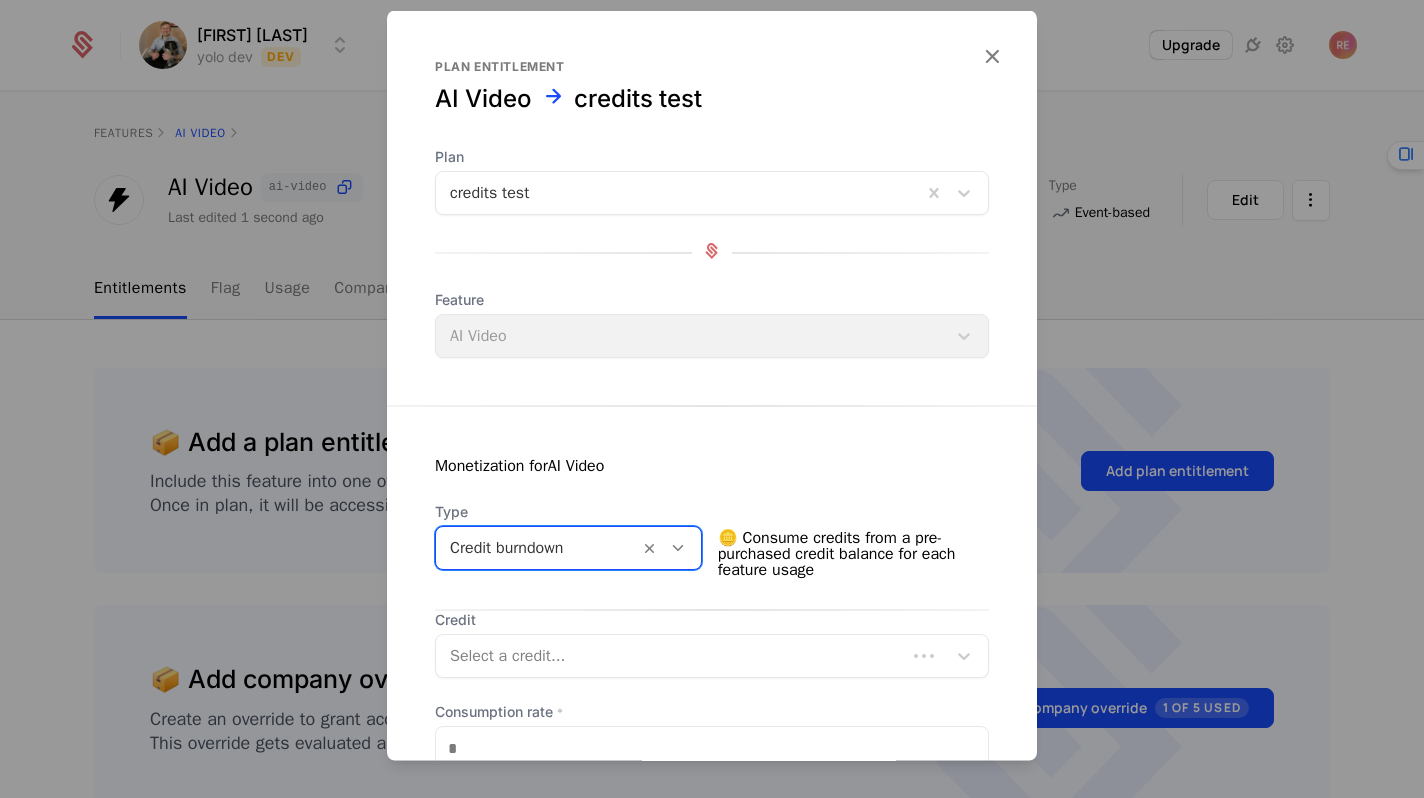 click on "Monetization for AI Video Type option Credit burndown, selected. Credit burndown 🪙 Consume credits from a pre-purchased credit balance for each feature usage Credit Select a credit... Consumption rate * * Credits will be consumed each time Schematic receives track request for this feature. Save changes" at bounding box center [712, 622] 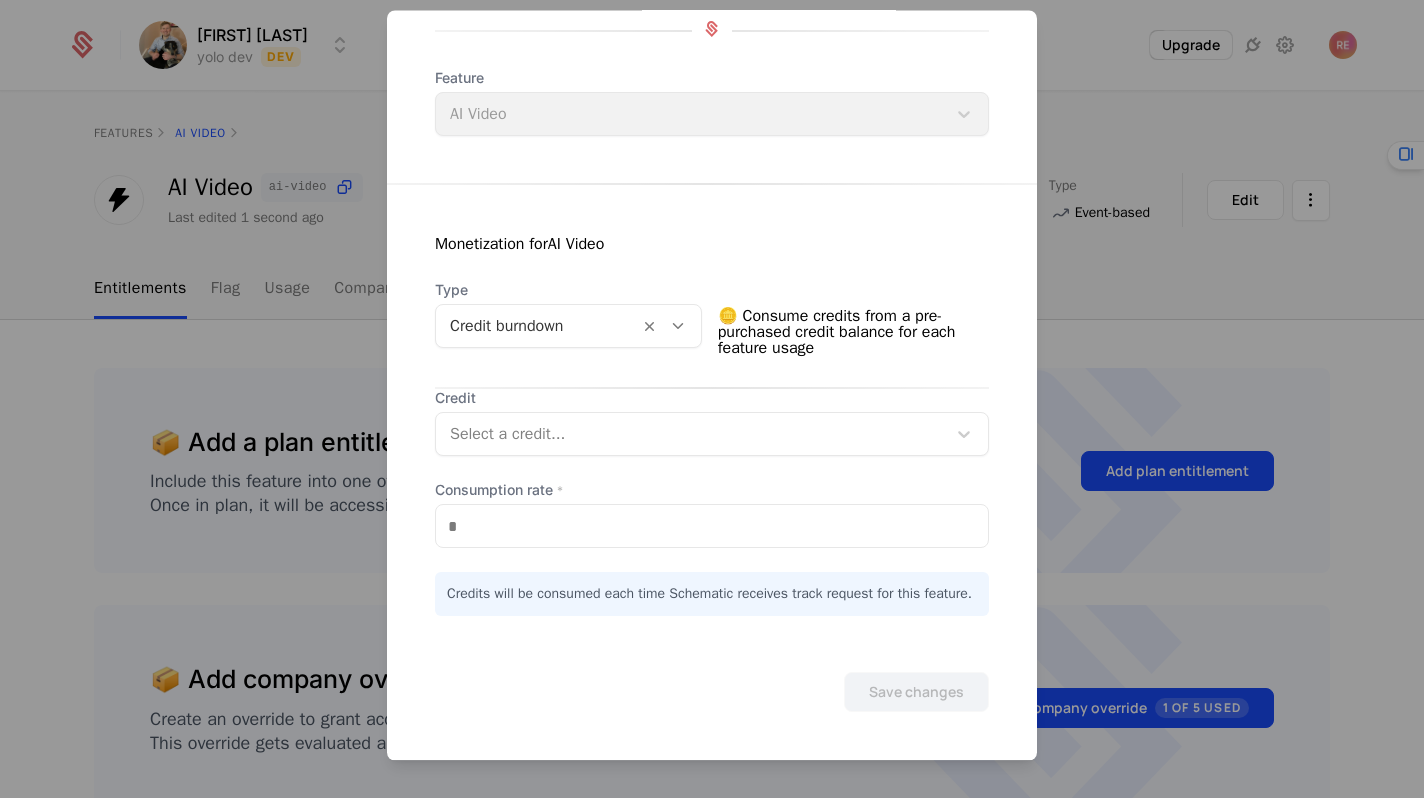 scroll, scrollTop: 240, scrollLeft: 0, axis: vertical 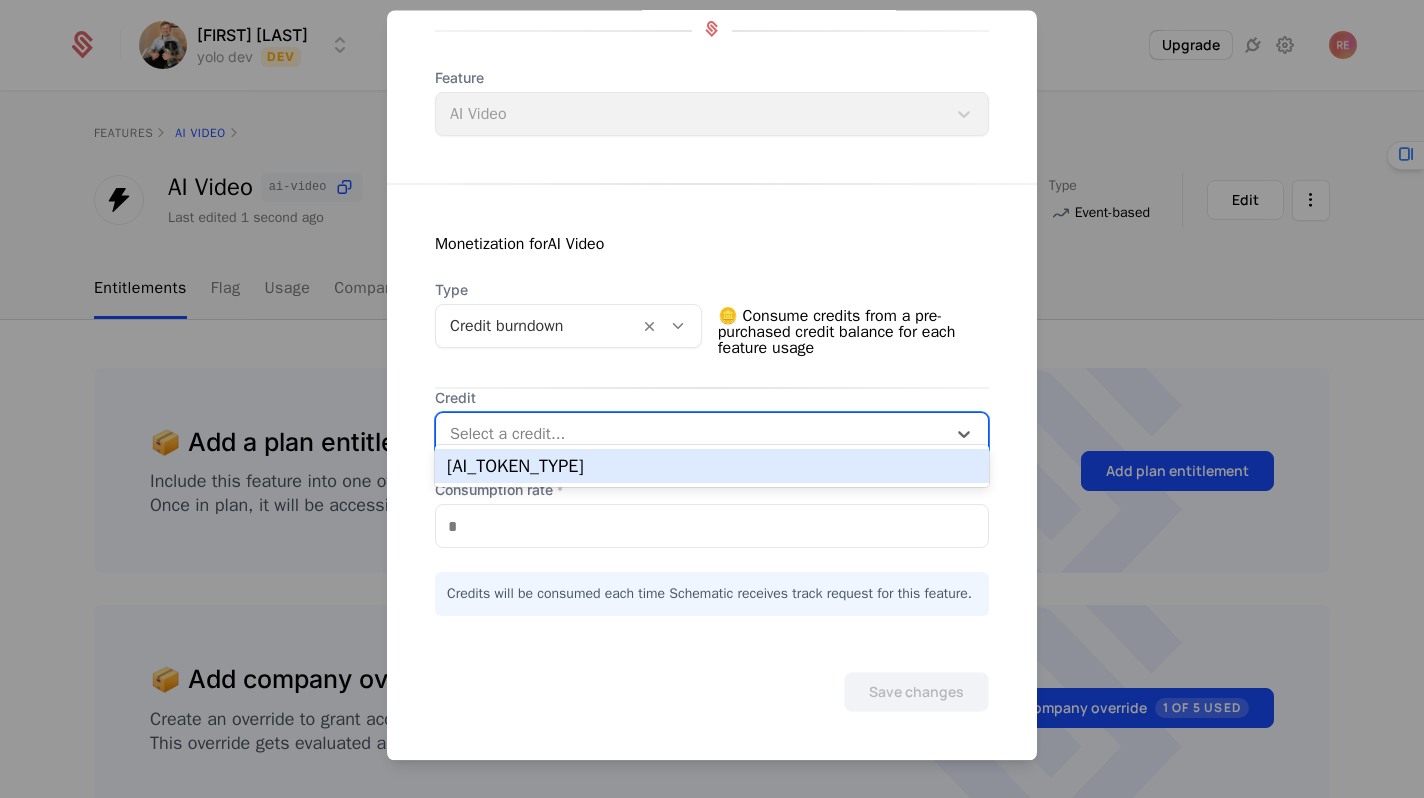 click at bounding box center [691, 435] 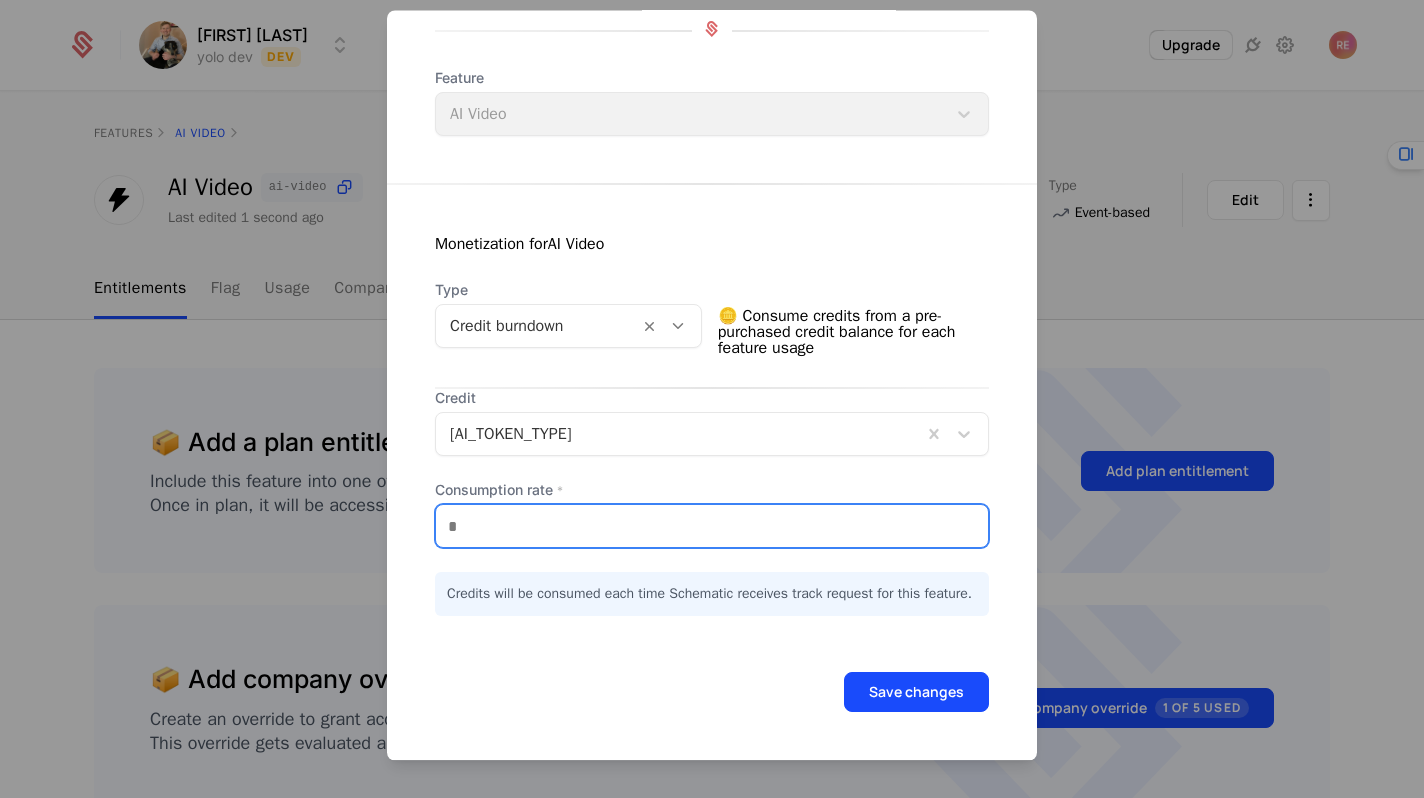 click on "*" at bounding box center [712, 527] 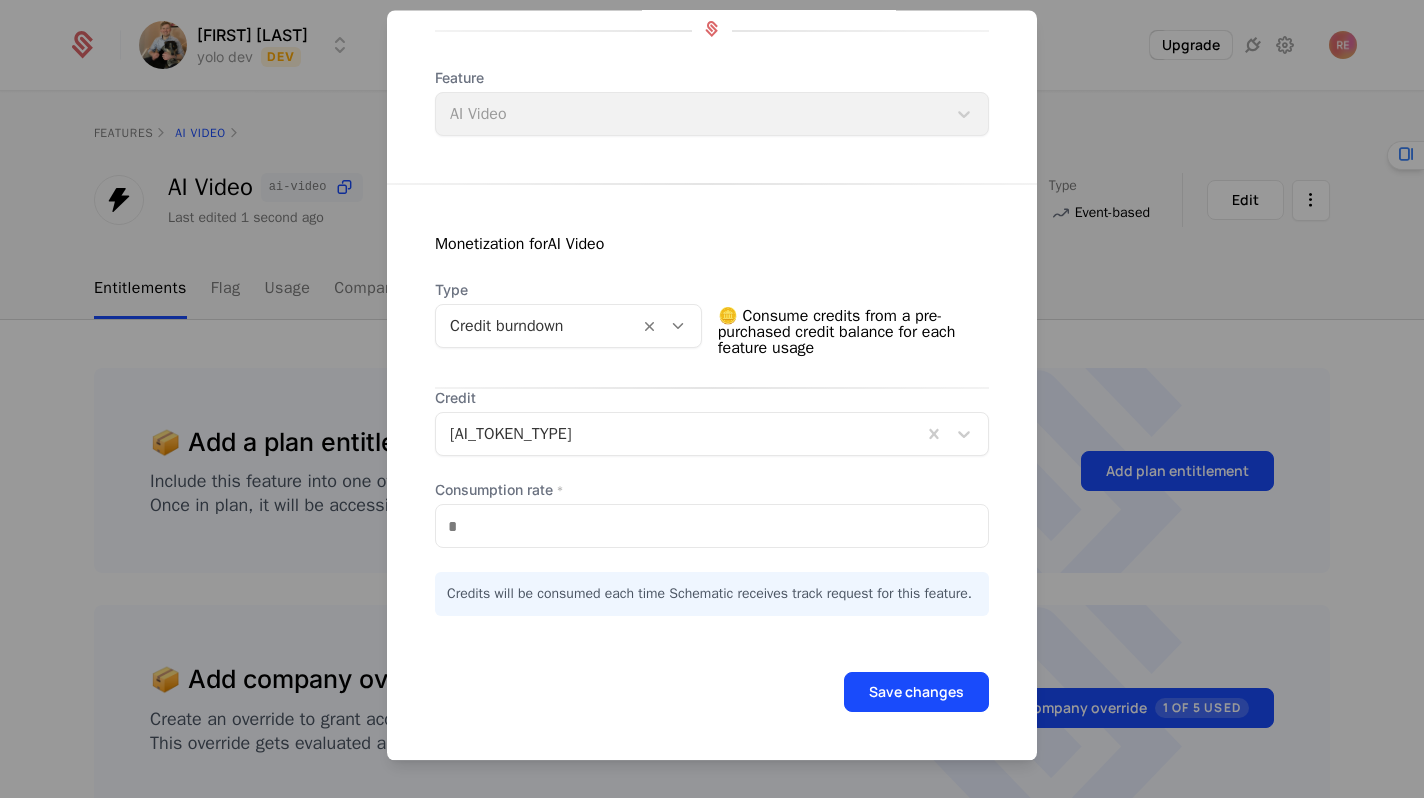 click on "Save changes" at bounding box center [712, 665] 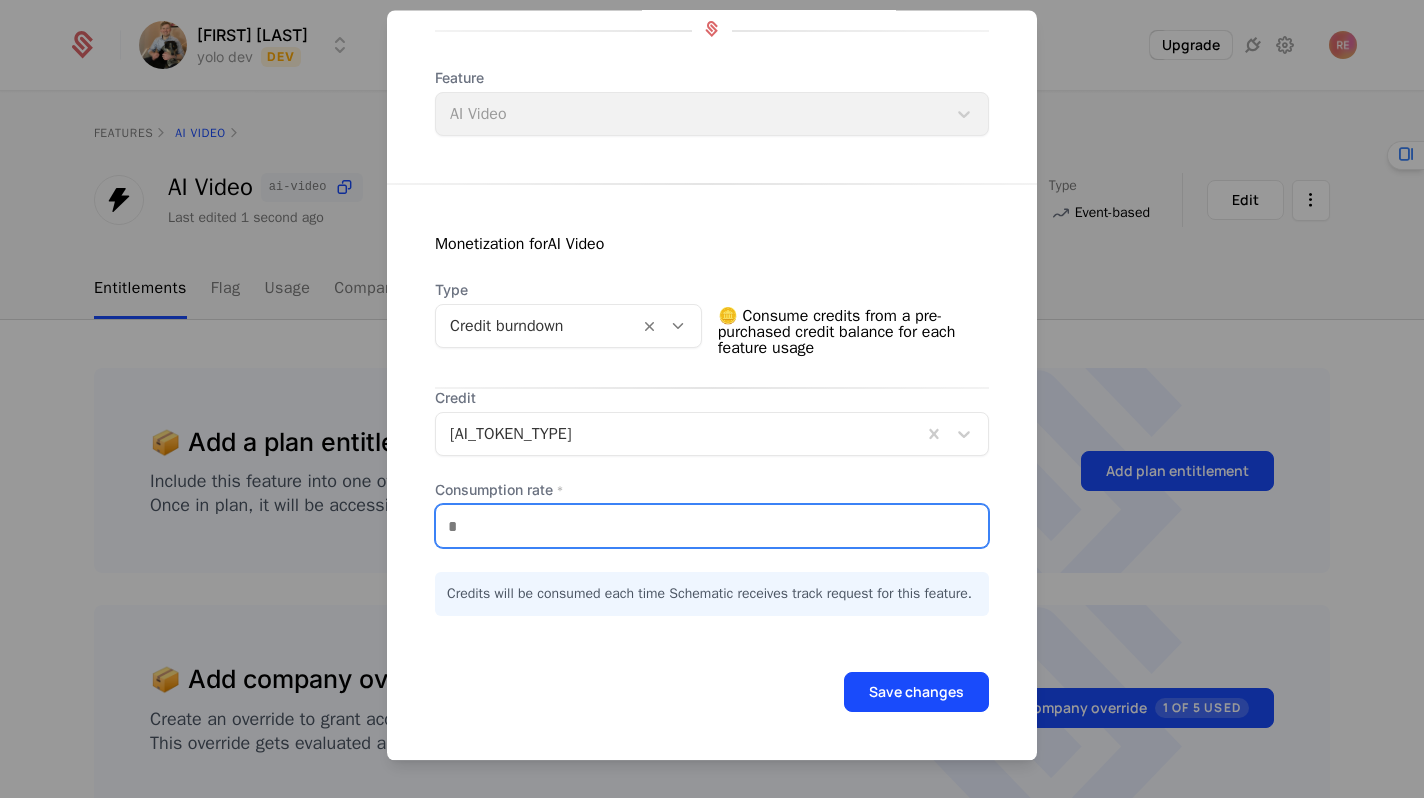 click on "**" at bounding box center [712, 527] 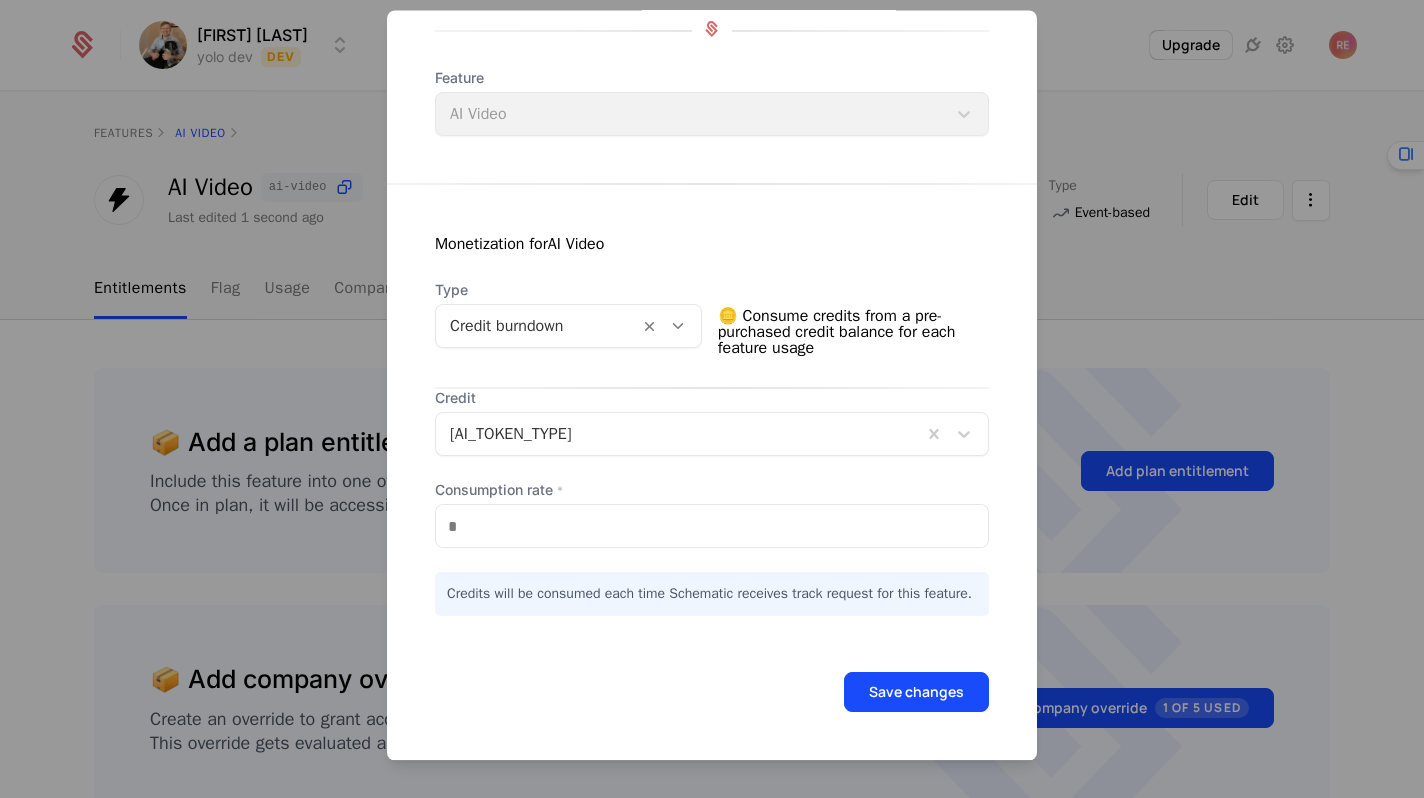 click on "Credits will be consumed each time Schematic receives track request for this feature." at bounding box center [712, 595] 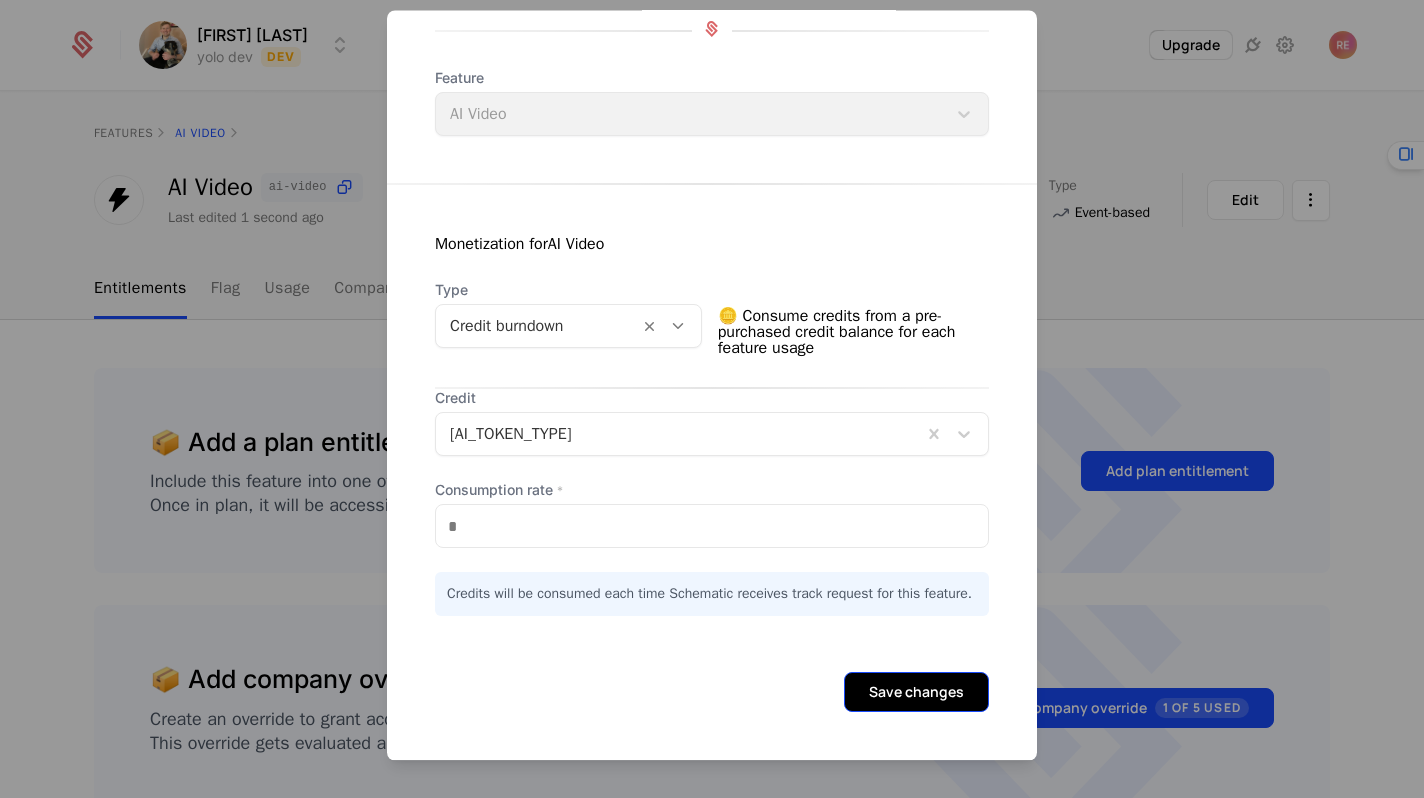 click on "Save changes" at bounding box center [916, 693] 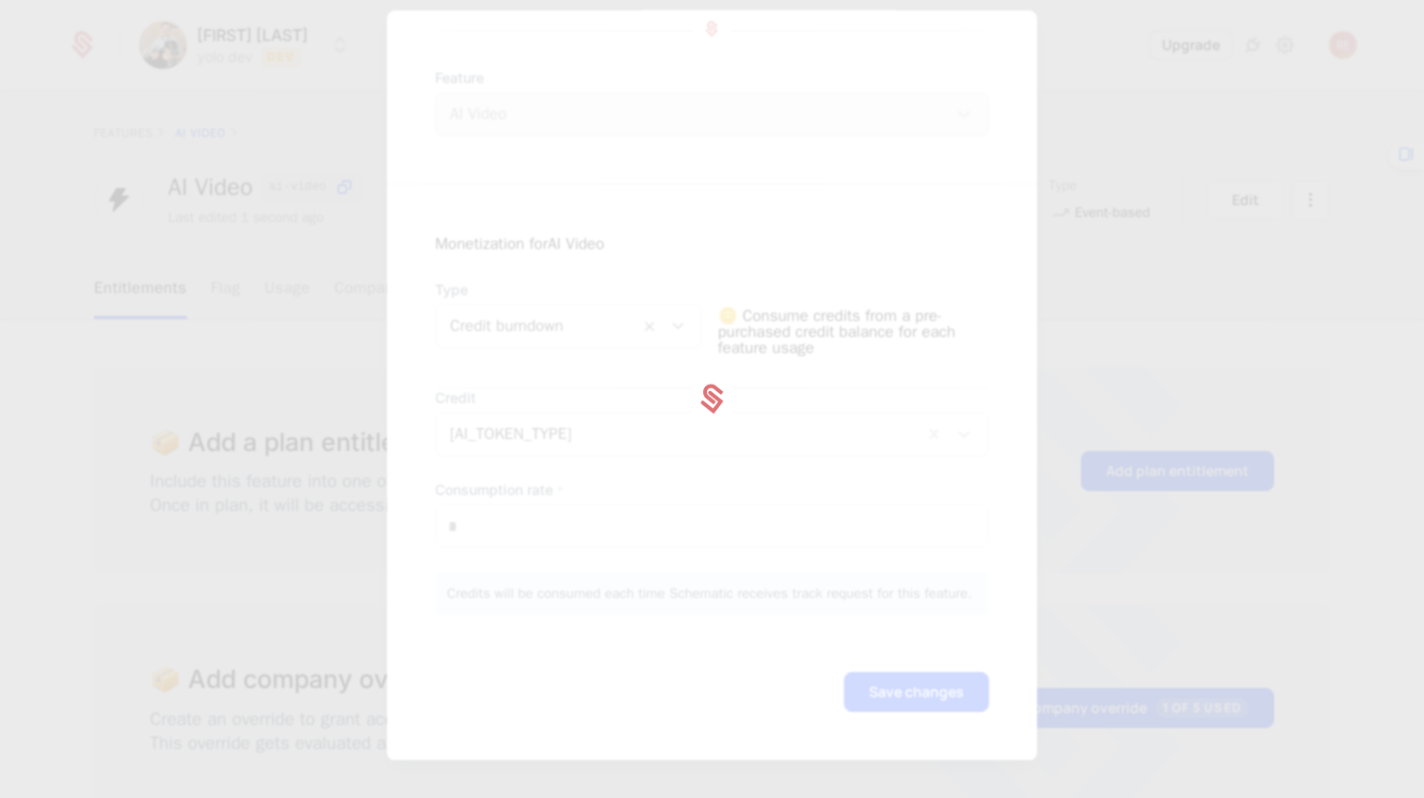 scroll, scrollTop: 0, scrollLeft: 0, axis: both 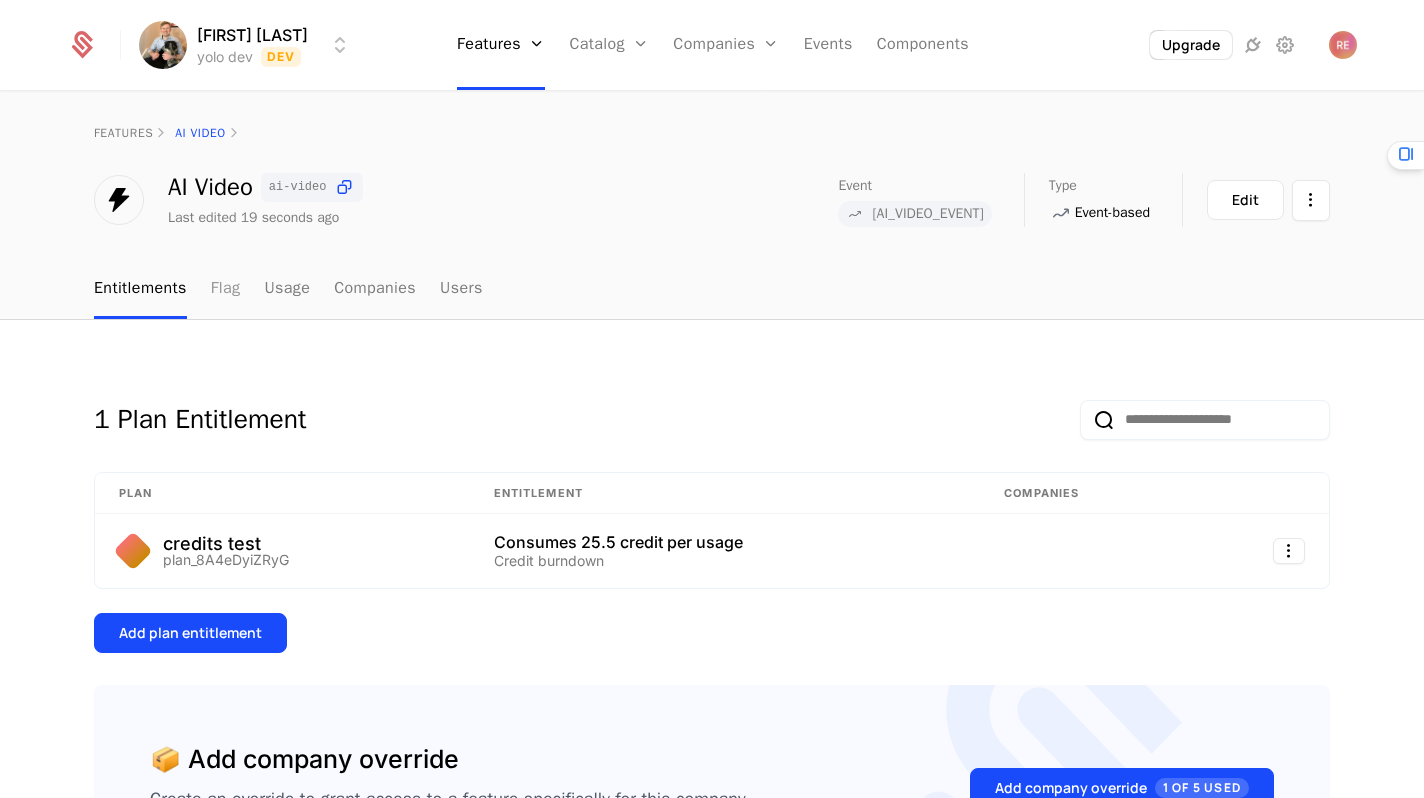 click on "Flag" at bounding box center (226, 289) 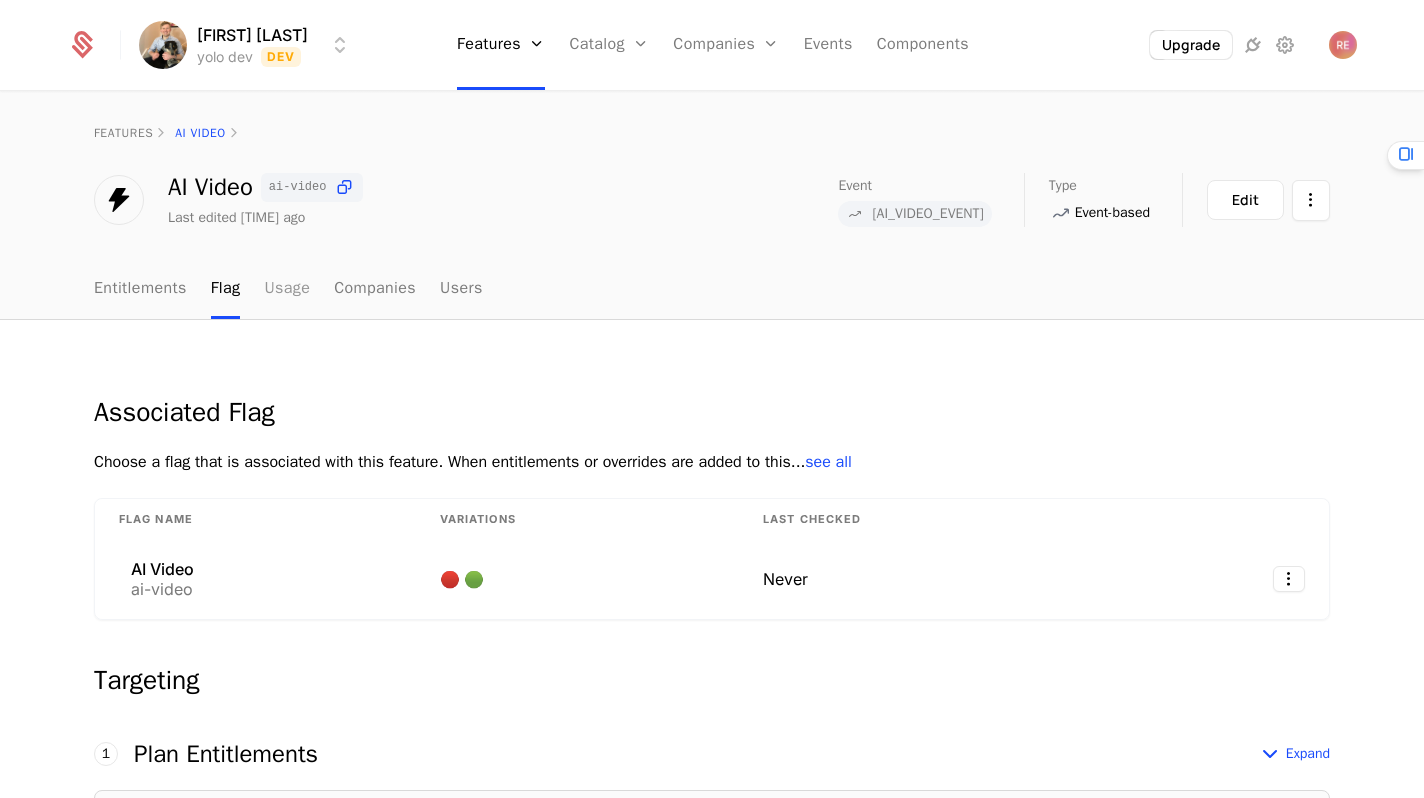 click on "Usage" at bounding box center (287, 289) 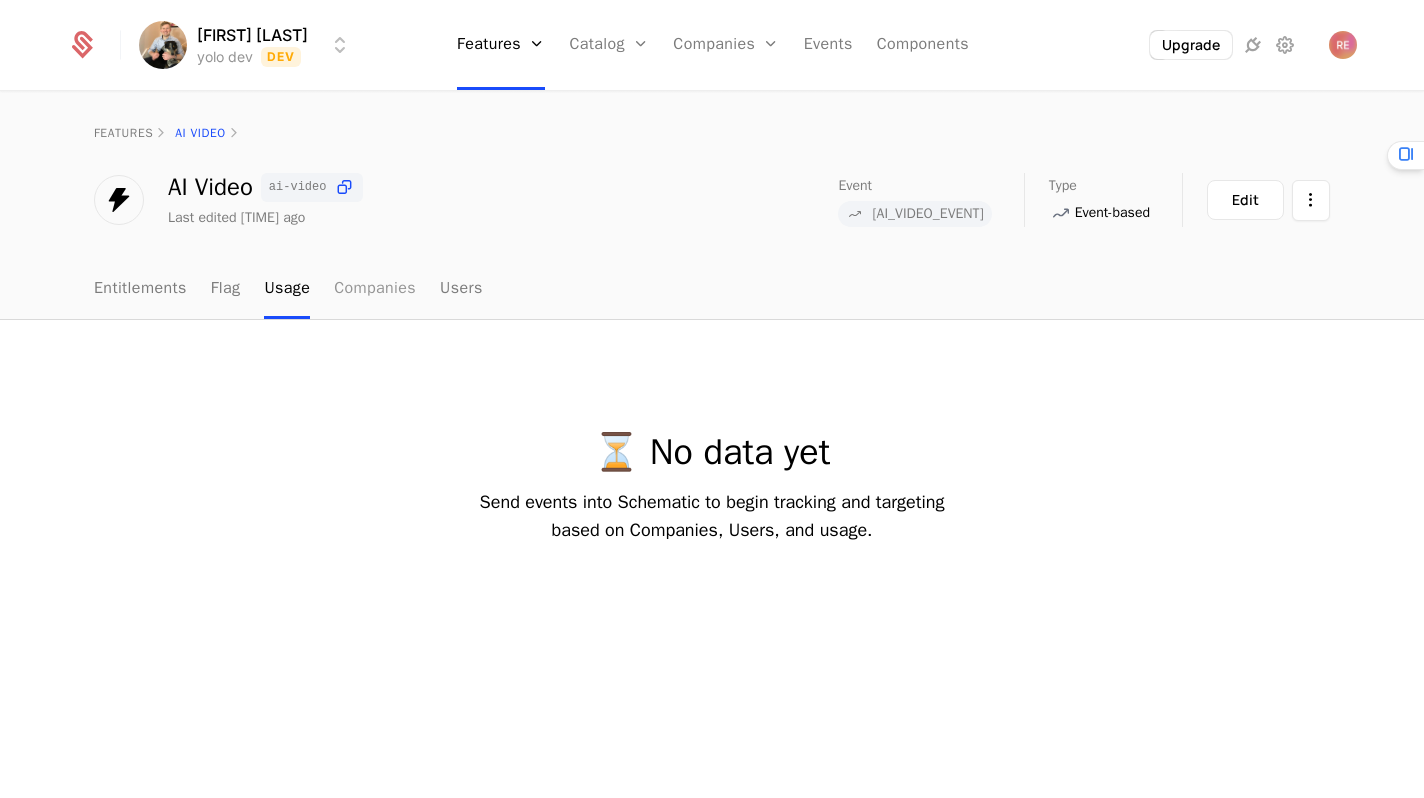 click on "Companies" at bounding box center (375, 289) 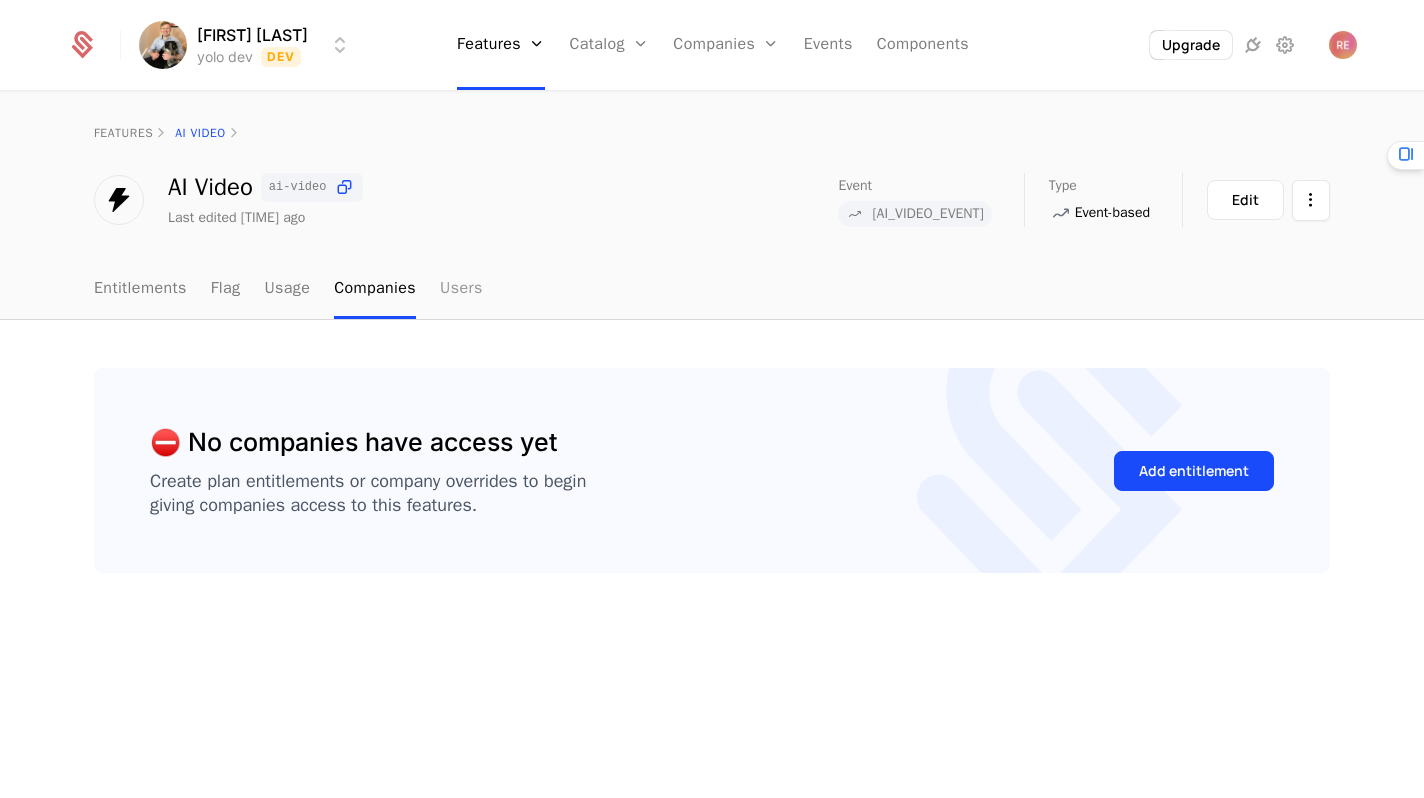 click on "Users" at bounding box center (461, 289) 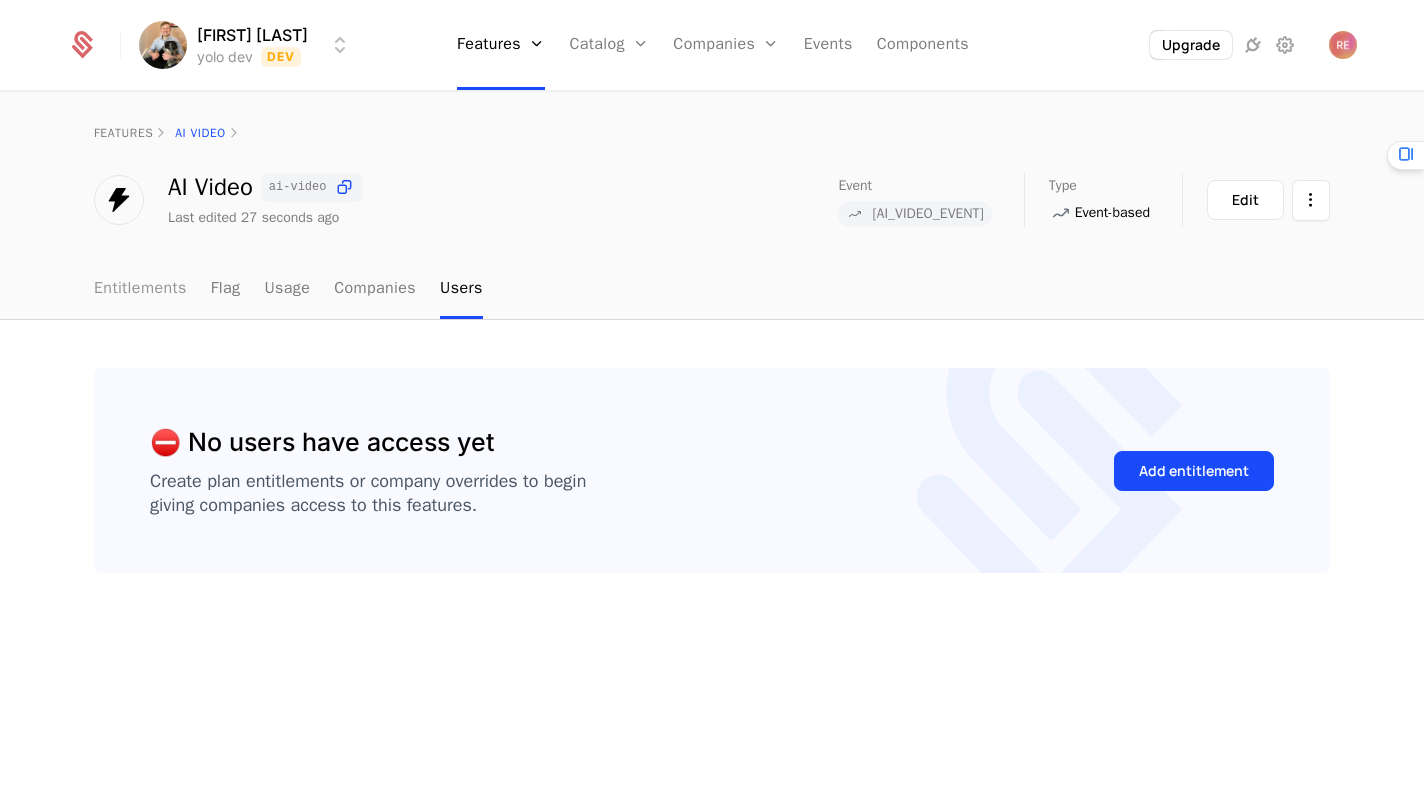 click on "Entitlements" at bounding box center [140, 289] 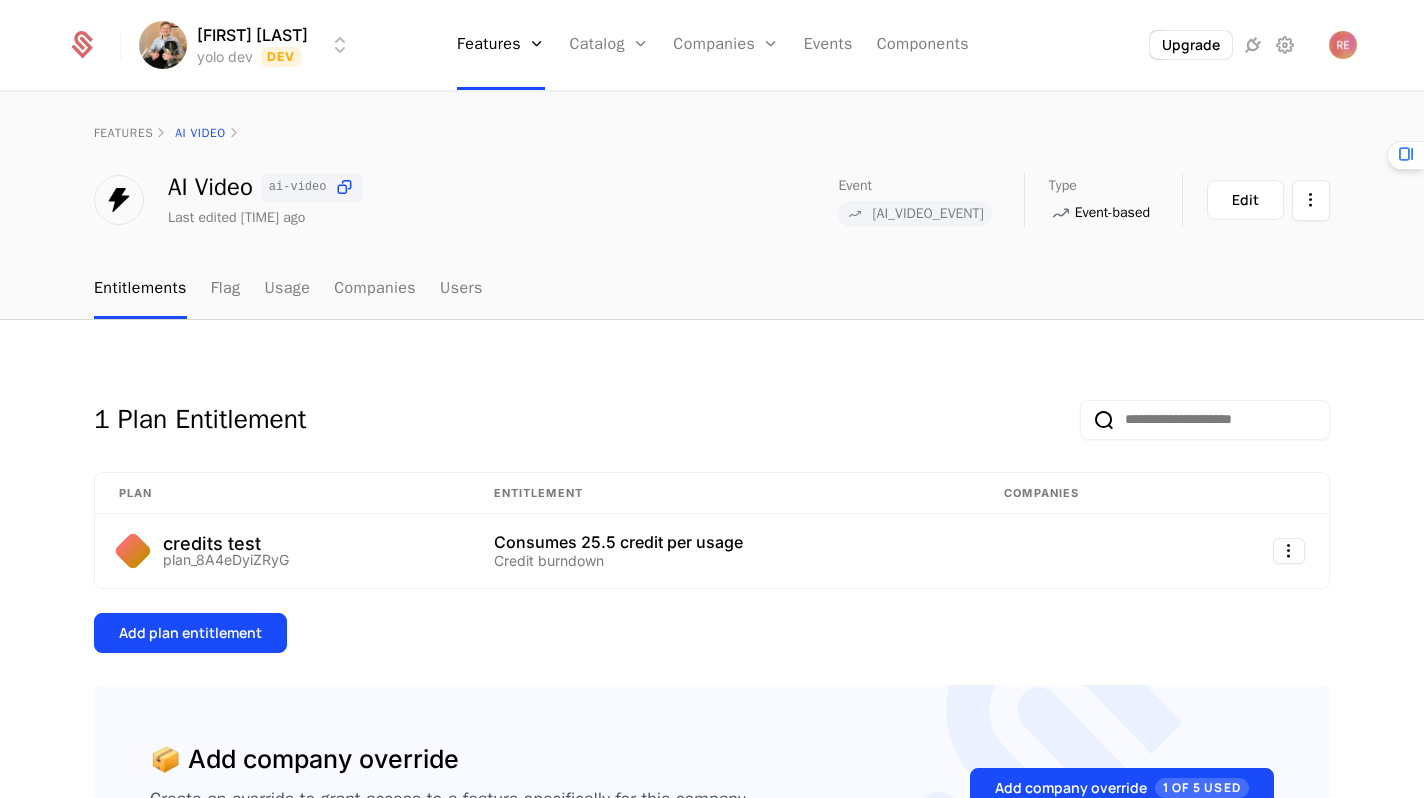 click on "features [AI_VIDEO_TYPE]" at bounding box center (712, 133) 